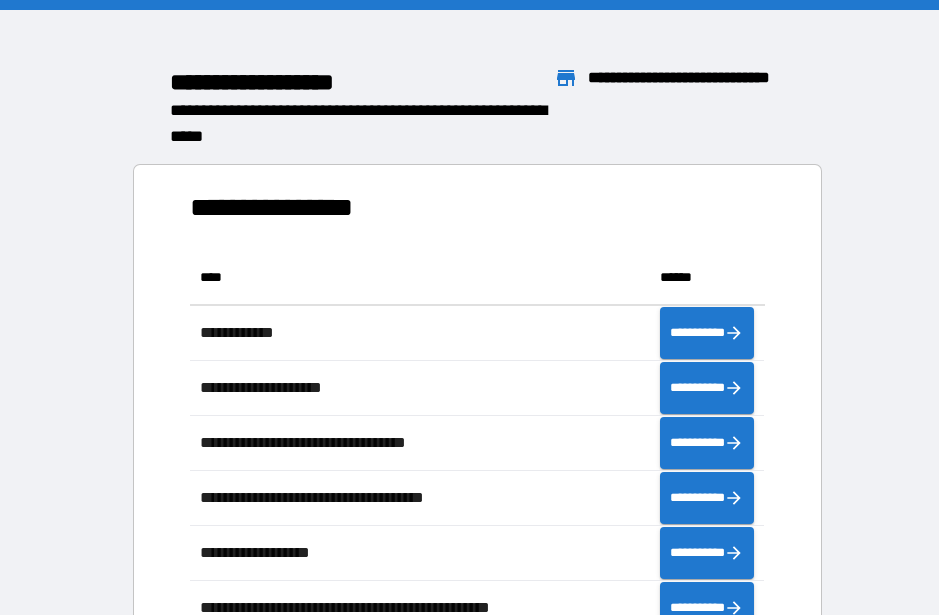 scroll, scrollTop: 0, scrollLeft: 0, axis: both 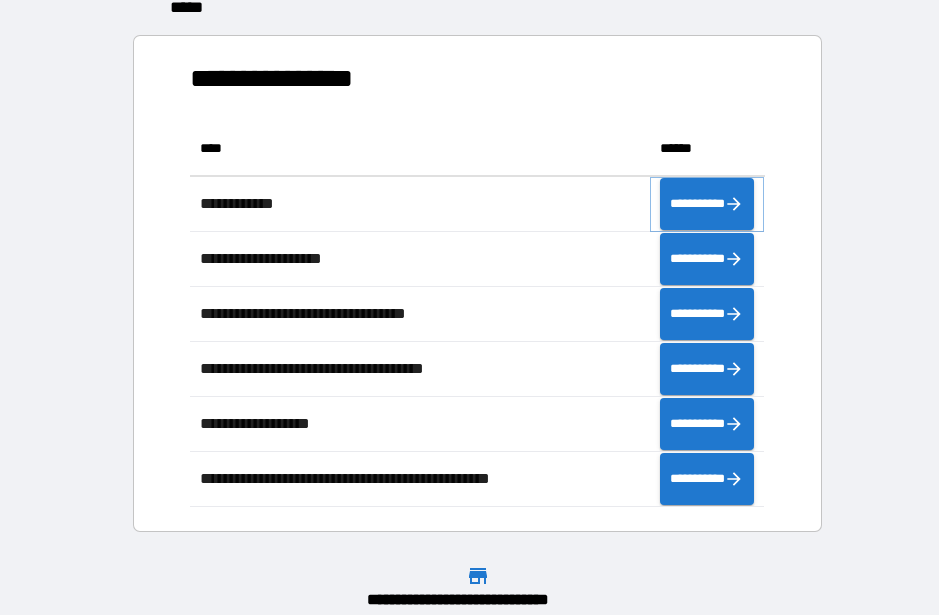 click on "**********" at bounding box center (707, 204) 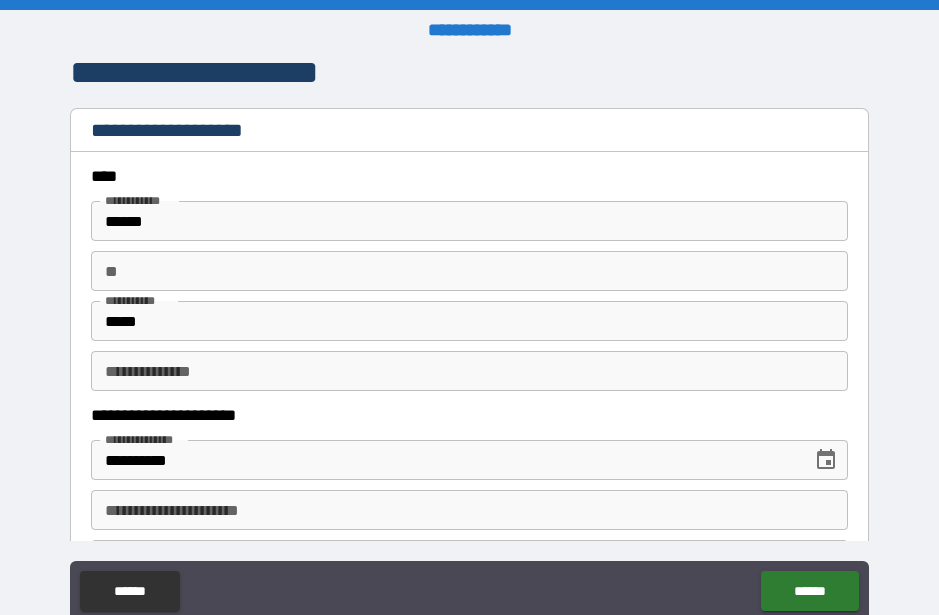 click on "**********" at bounding box center [469, 510] 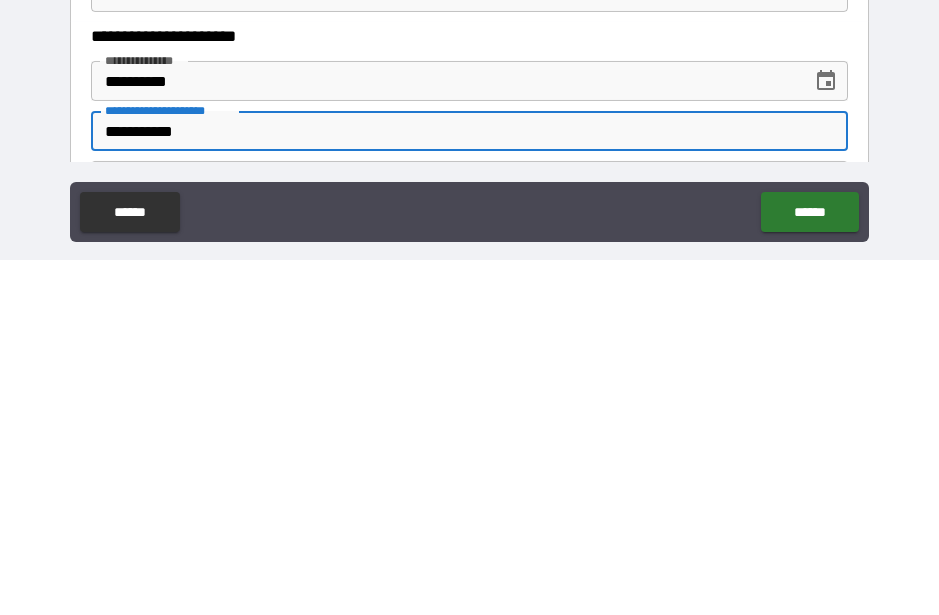 scroll, scrollTop: 55, scrollLeft: 0, axis: vertical 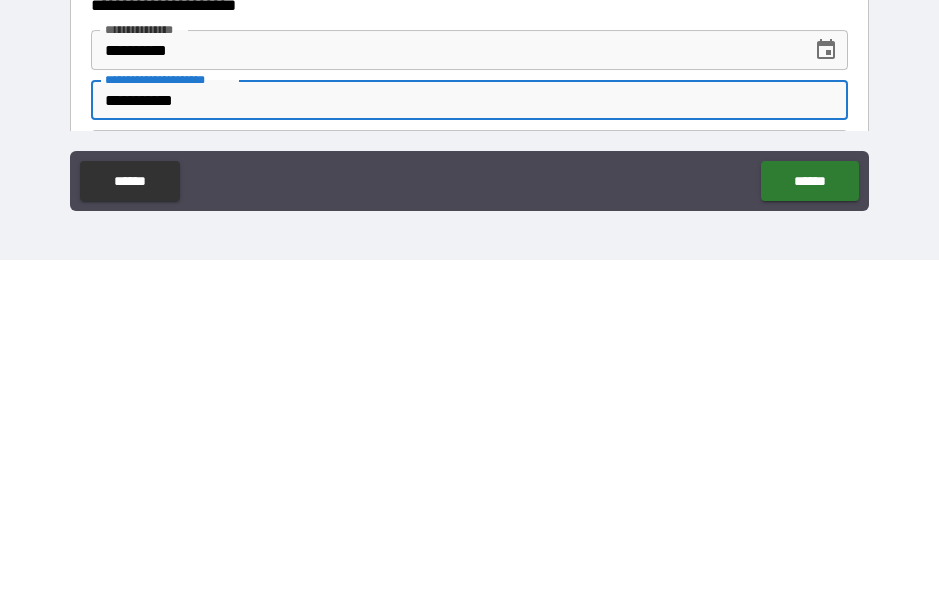 type on "**********" 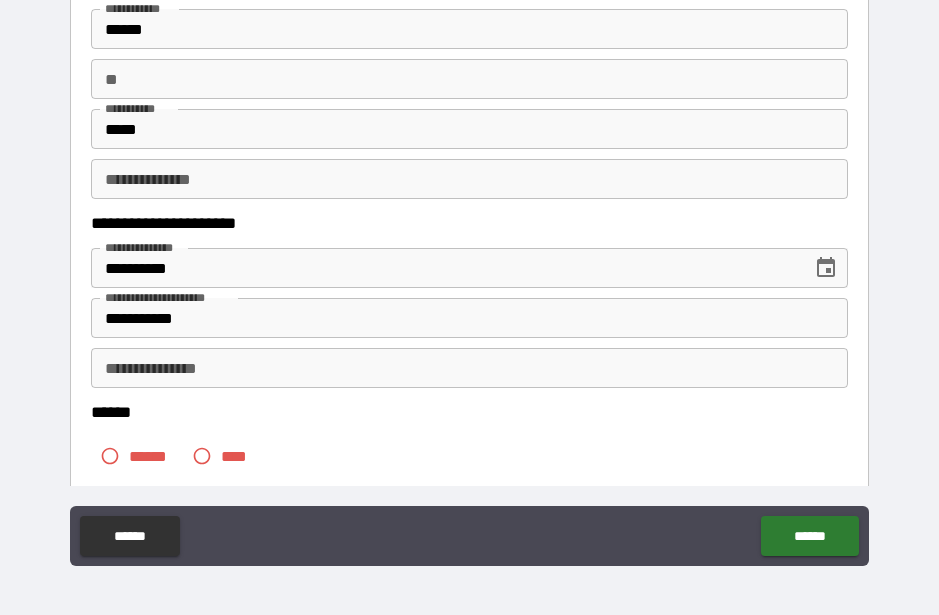scroll, scrollTop: 146, scrollLeft: 0, axis: vertical 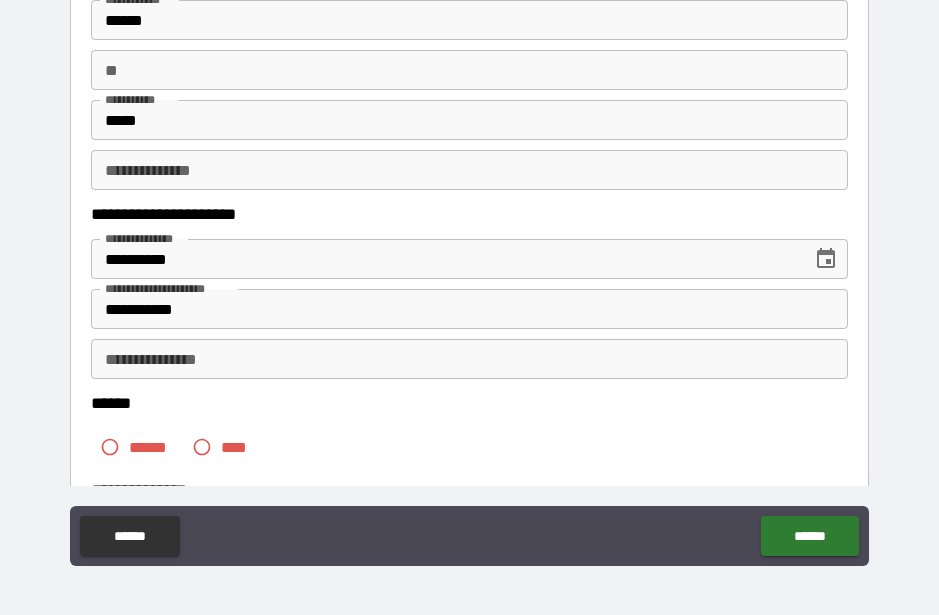 click on "**" at bounding box center (469, 70) 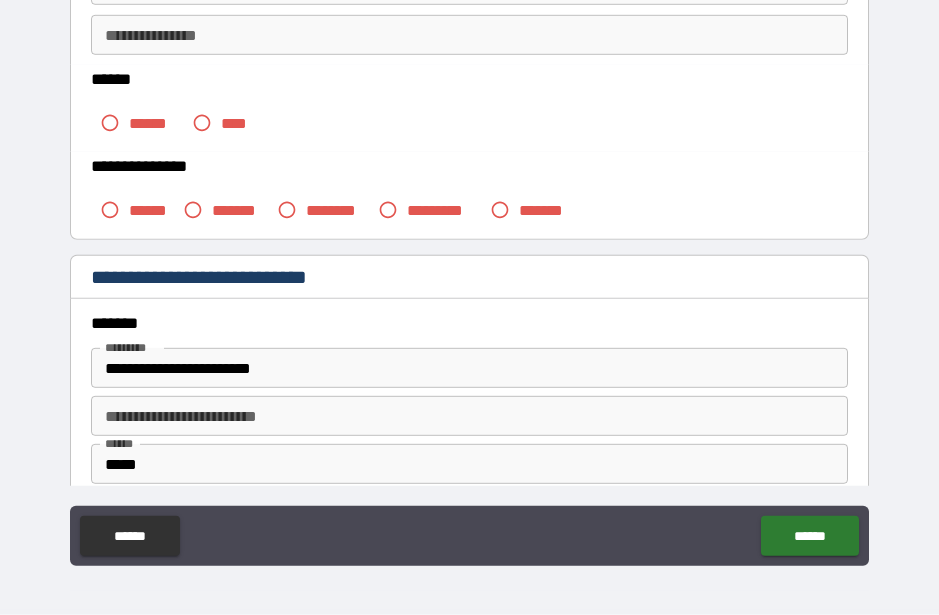 scroll, scrollTop: 471, scrollLeft: 0, axis: vertical 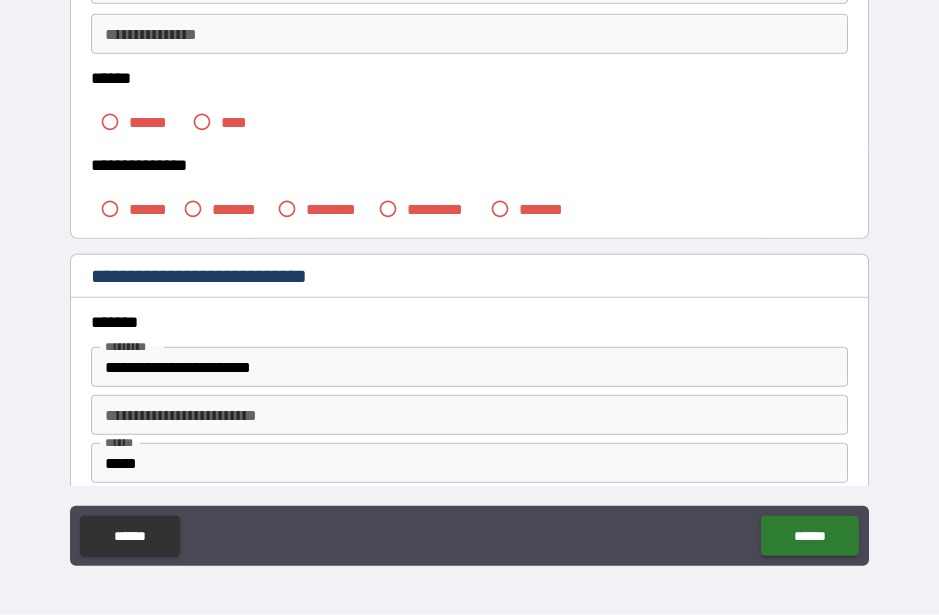 type on "*" 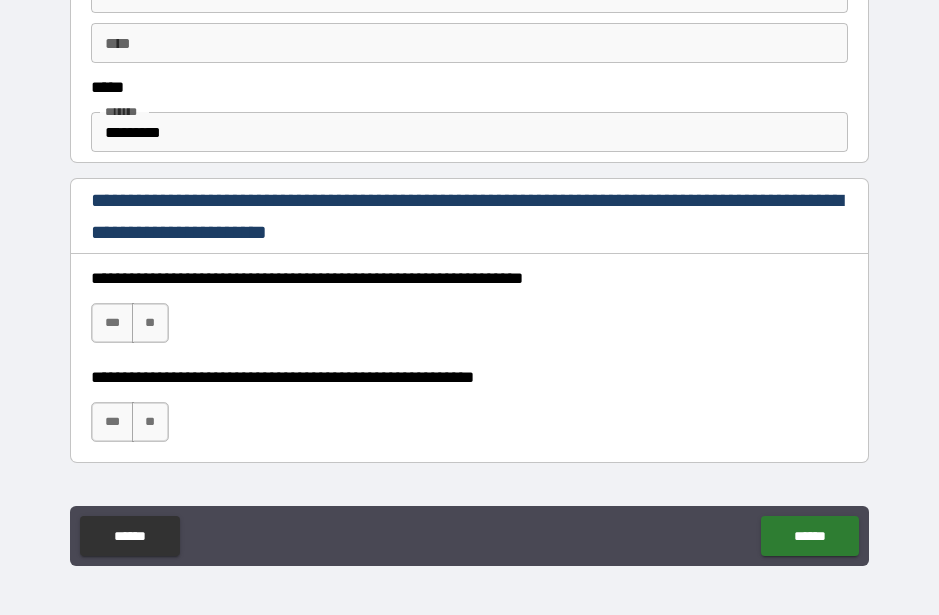 scroll, scrollTop: 1179, scrollLeft: 0, axis: vertical 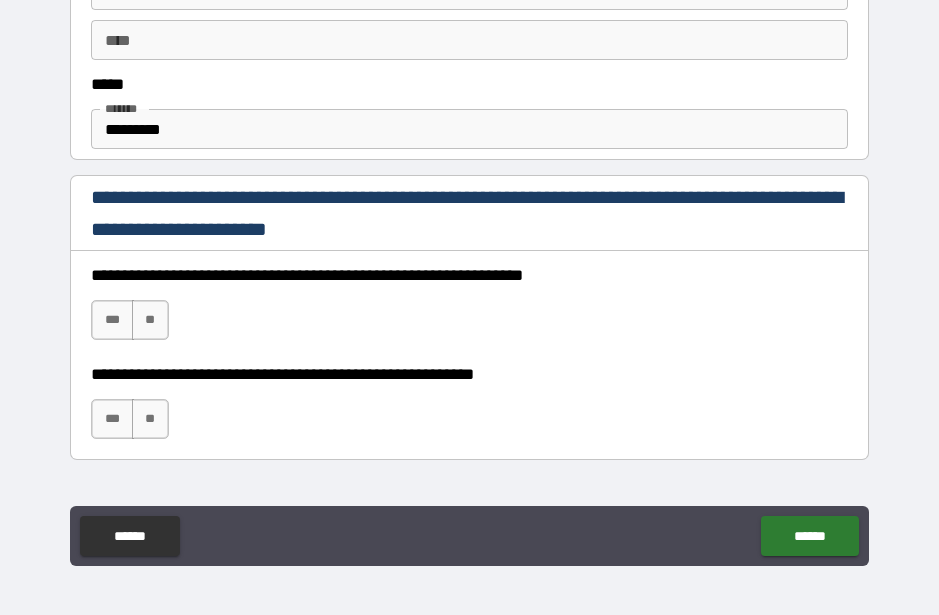 click on "***" at bounding box center (112, 320) 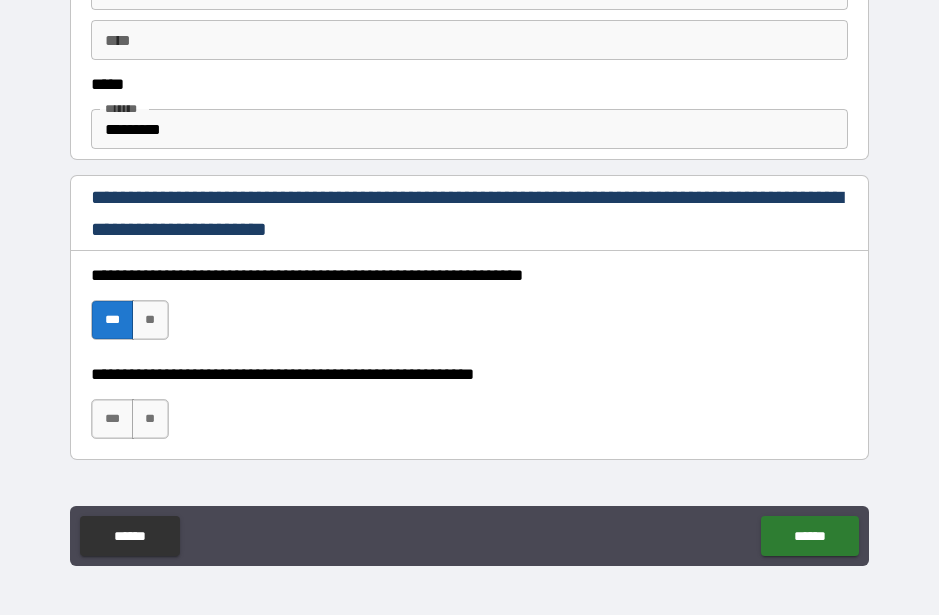 click on "**" at bounding box center (150, 419) 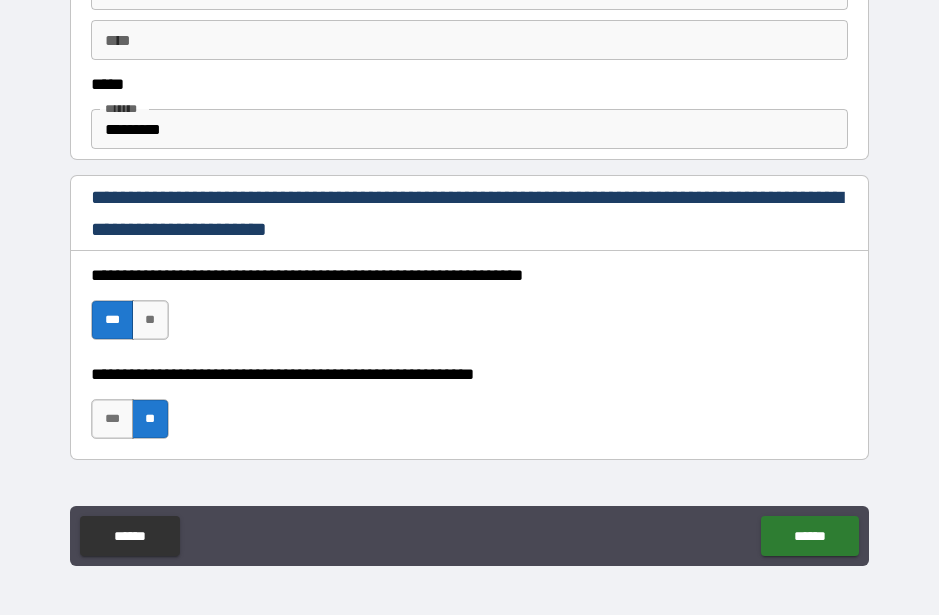 click on "******" at bounding box center [809, 536] 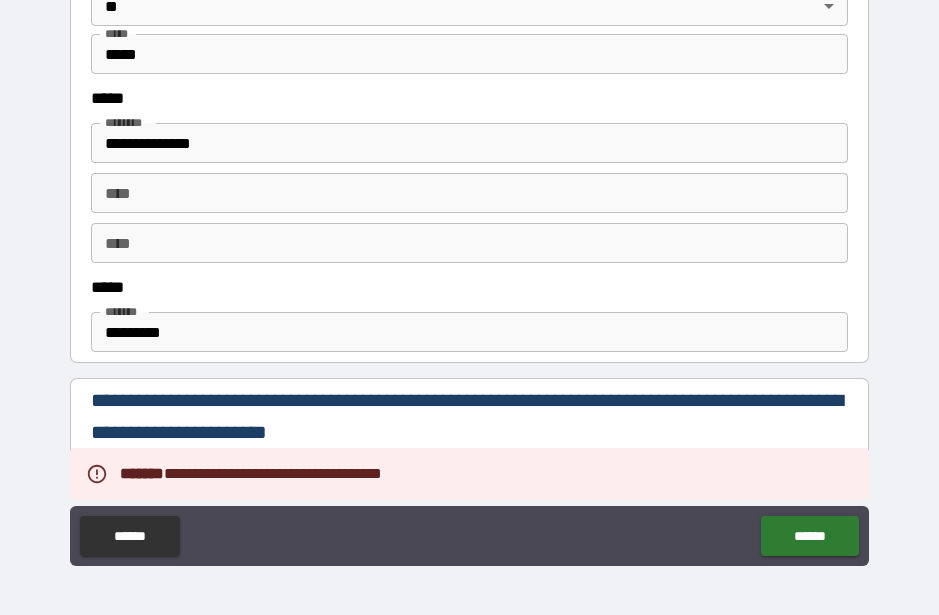 scroll, scrollTop: 977, scrollLeft: 0, axis: vertical 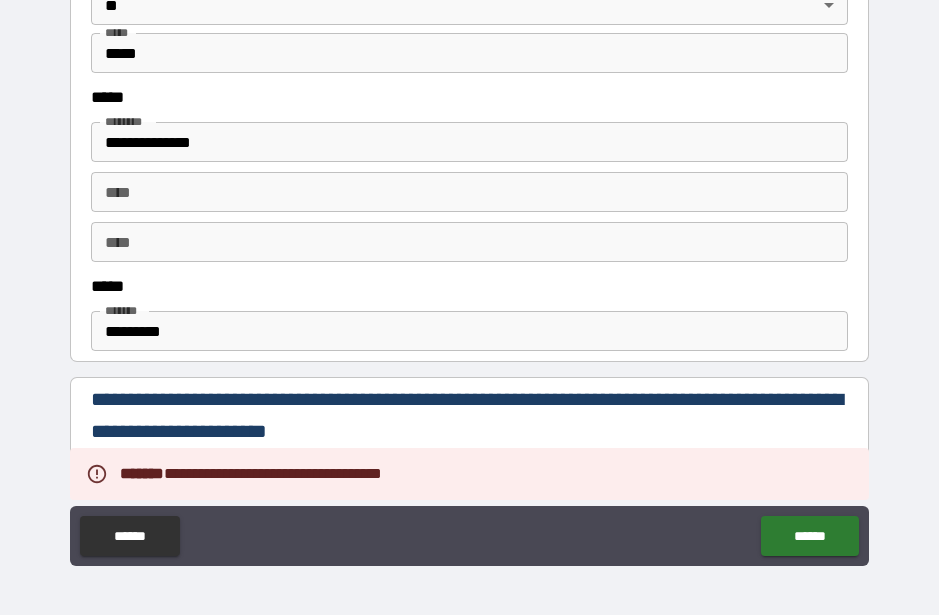 click on "*********" at bounding box center (469, 331) 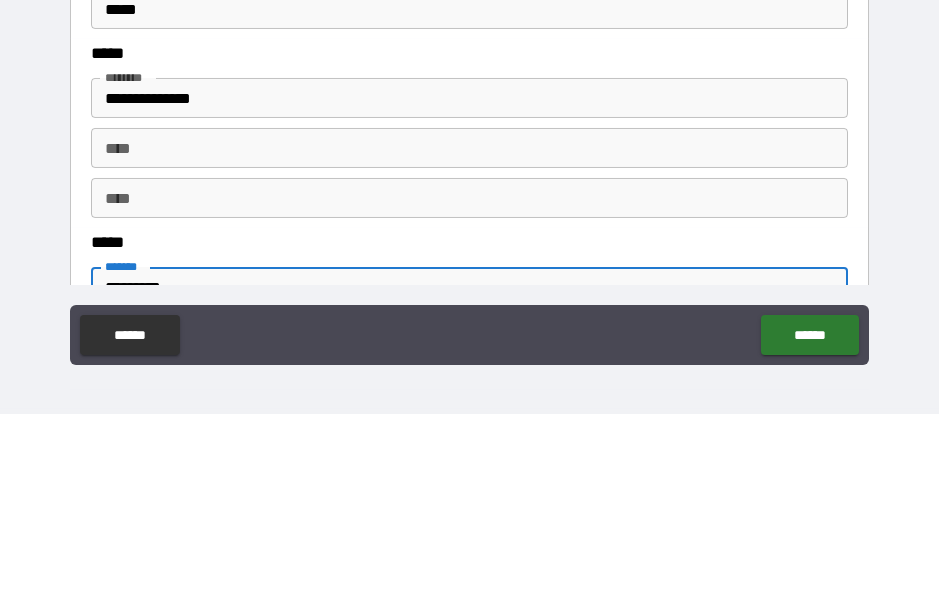 scroll, scrollTop: 897, scrollLeft: 0, axis: vertical 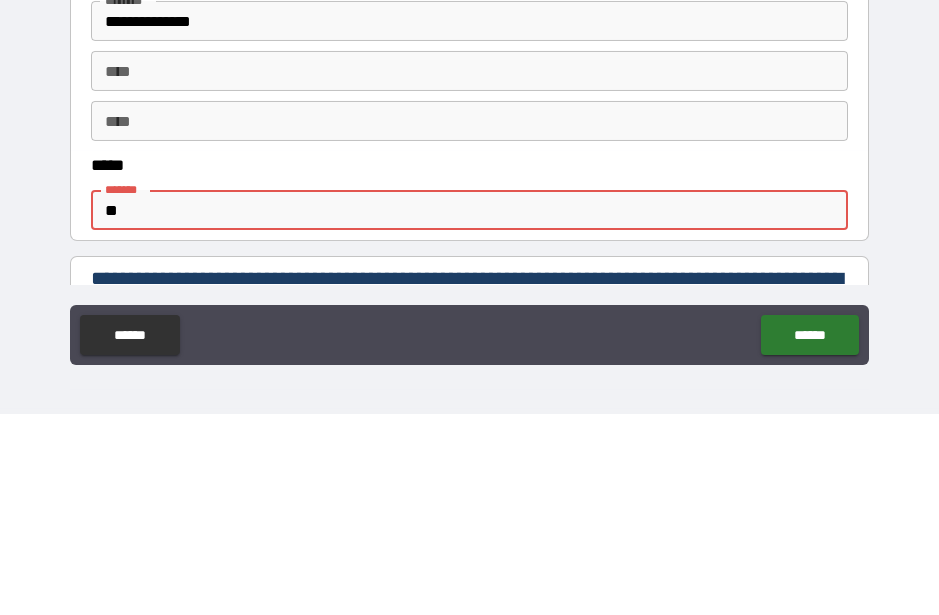 type on "*" 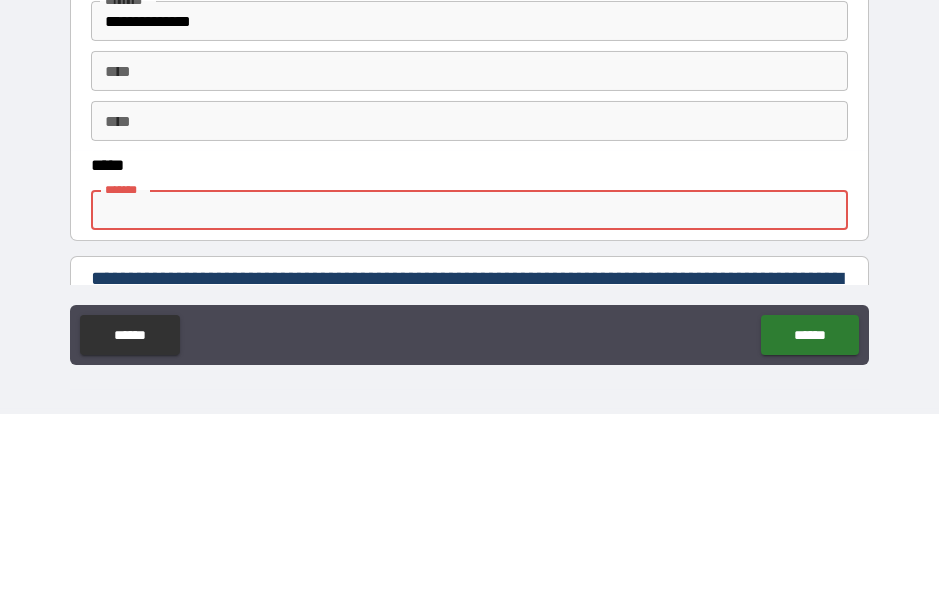 click on "**********" at bounding box center (469, 282) 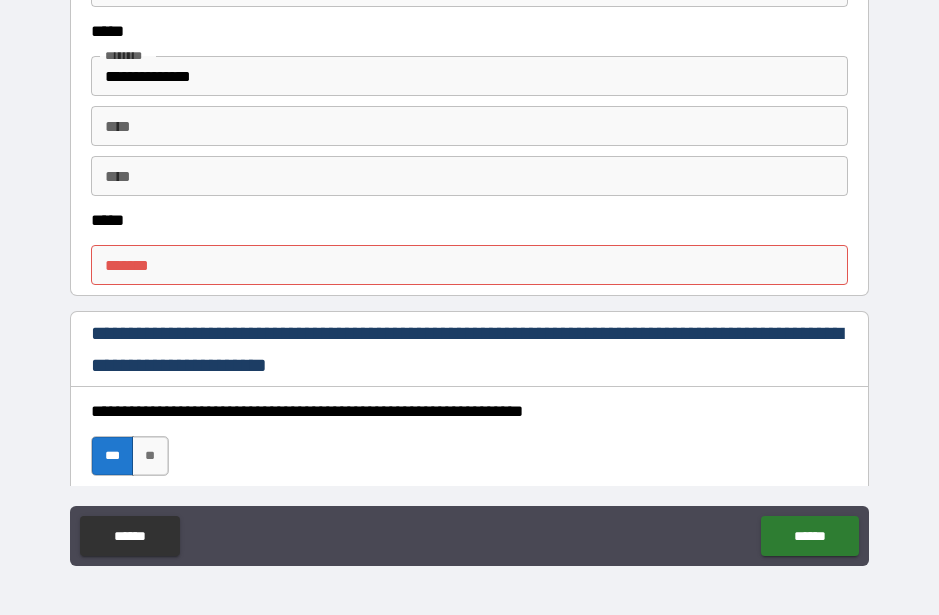 scroll, scrollTop: 1037, scrollLeft: 0, axis: vertical 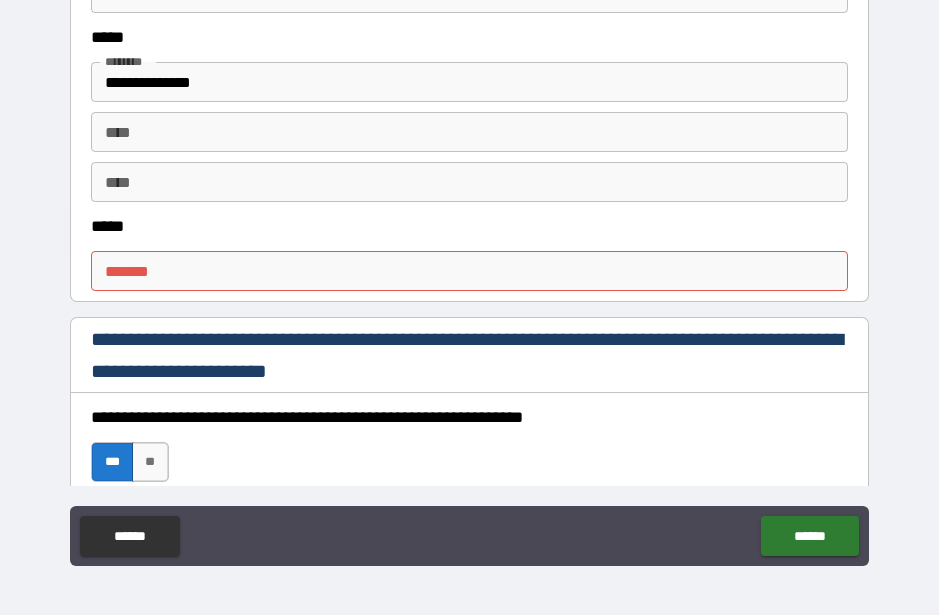 click on "*****   *" at bounding box center (469, 271) 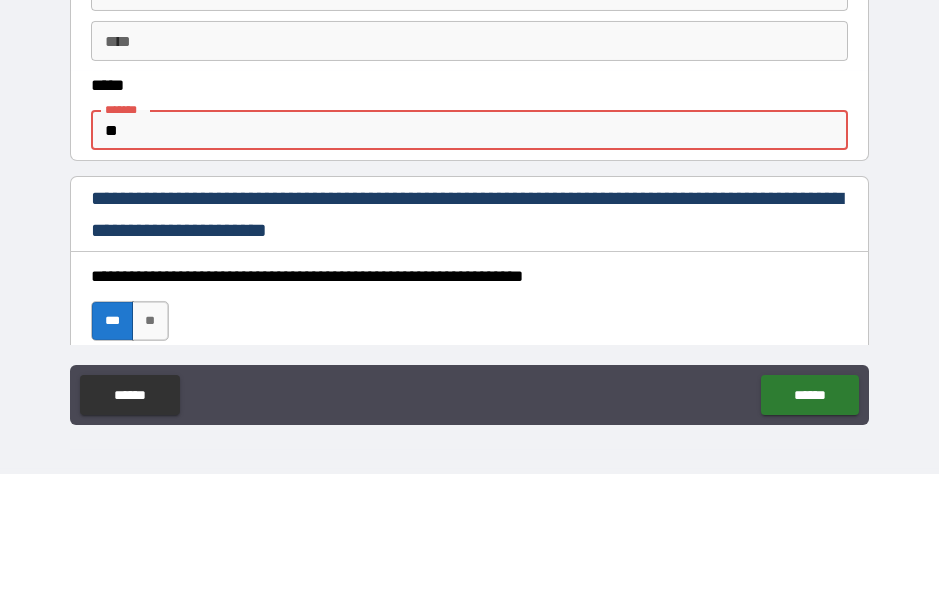 type on "*" 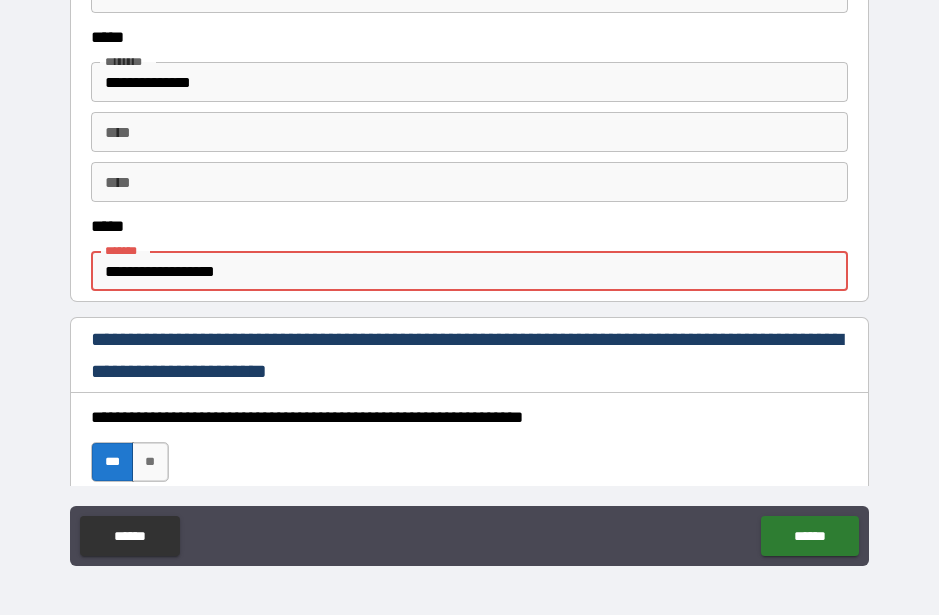 click on "**********" at bounding box center (469, 271) 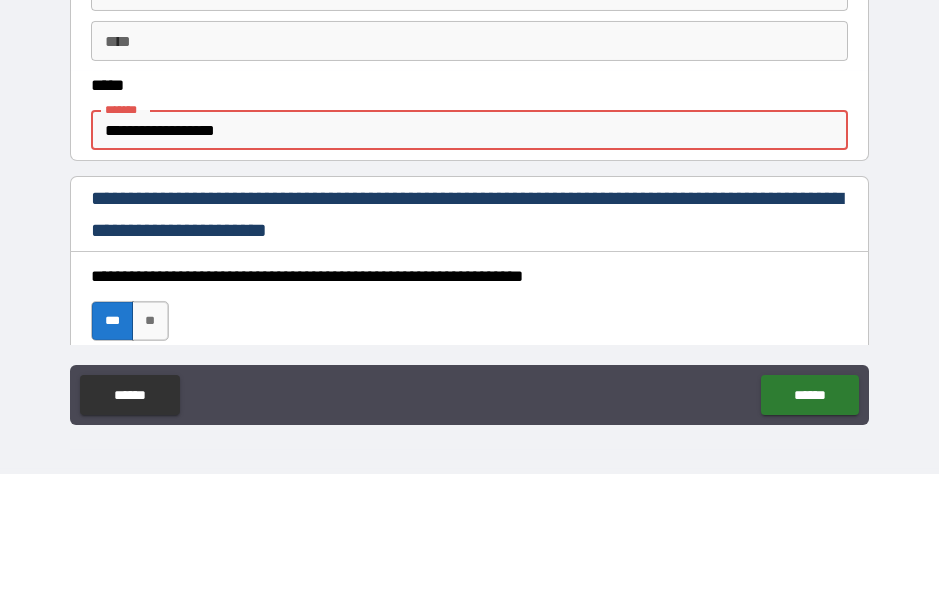 click on "**********" at bounding box center (469, 271) 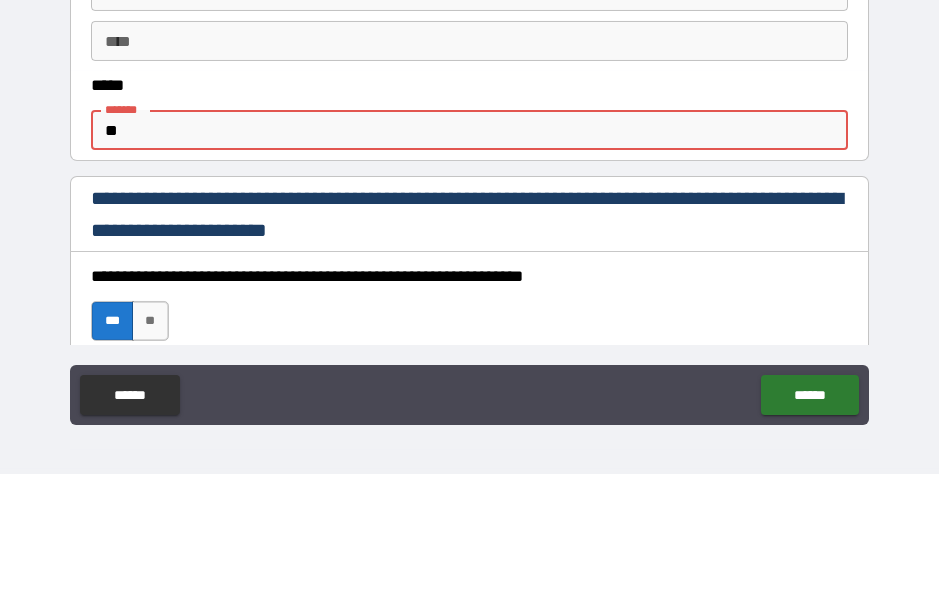type on "*" 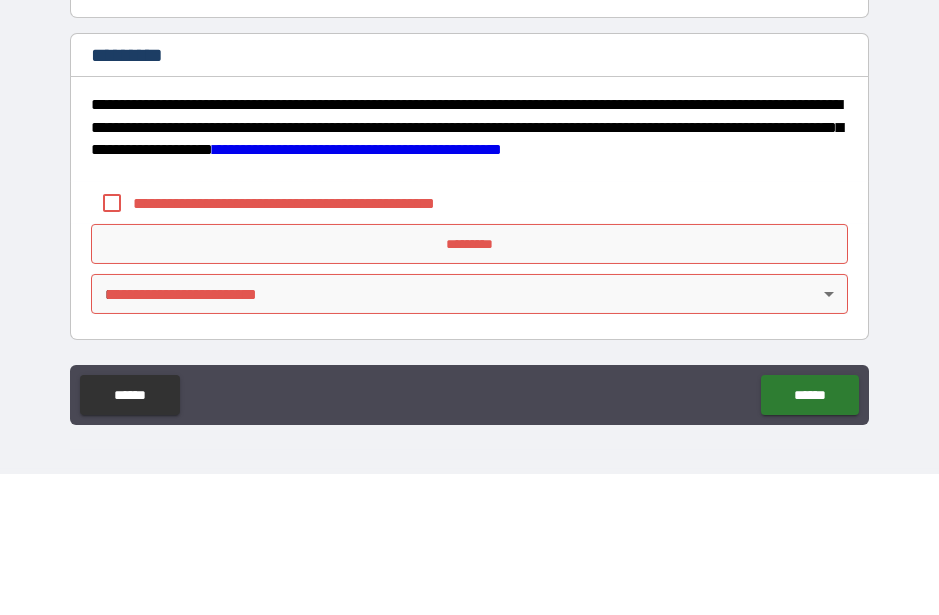 scroll, scrollTop: 3117, scrollLeft: 0, axis: vertical 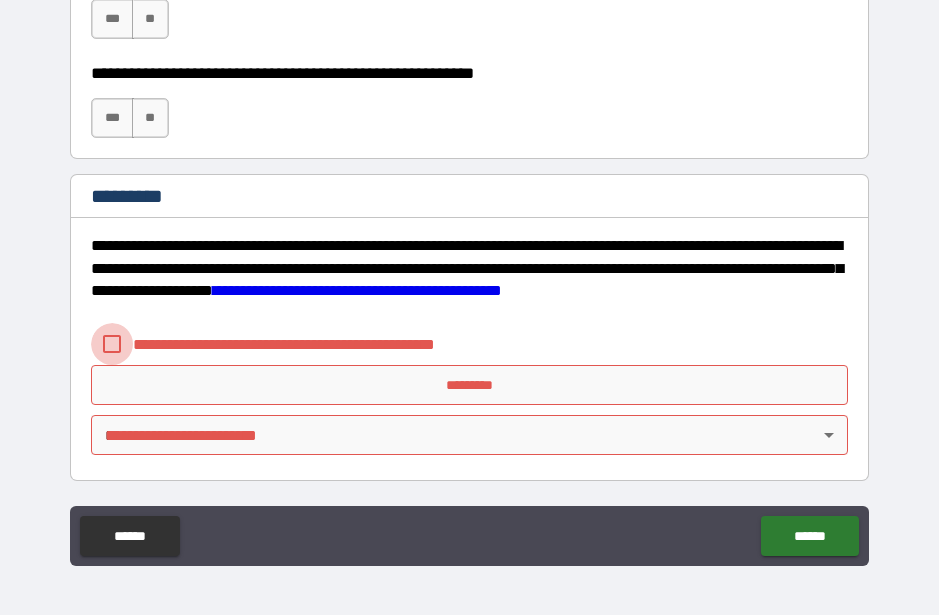 type on "**********" 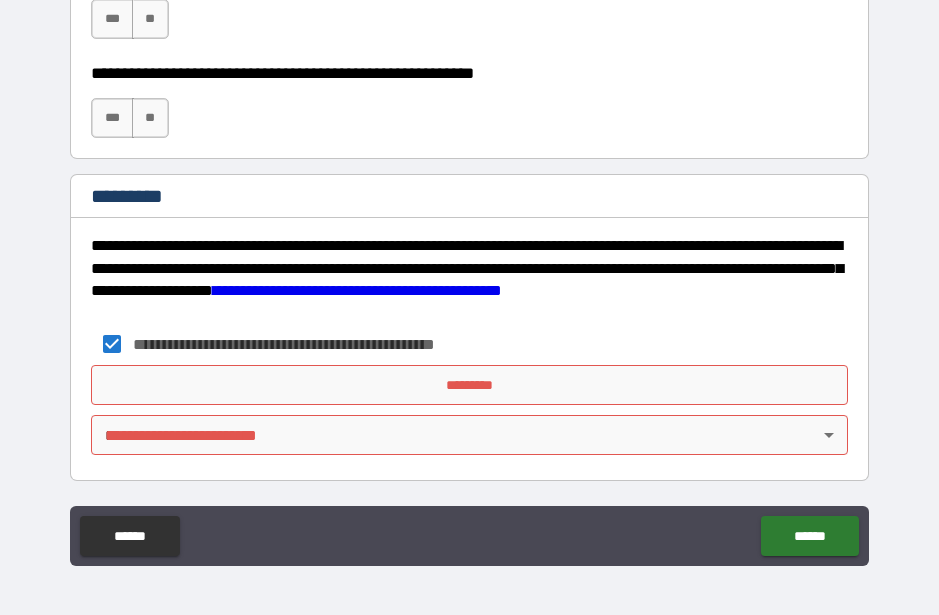 click on "*********" at bounding box center [469, 385] 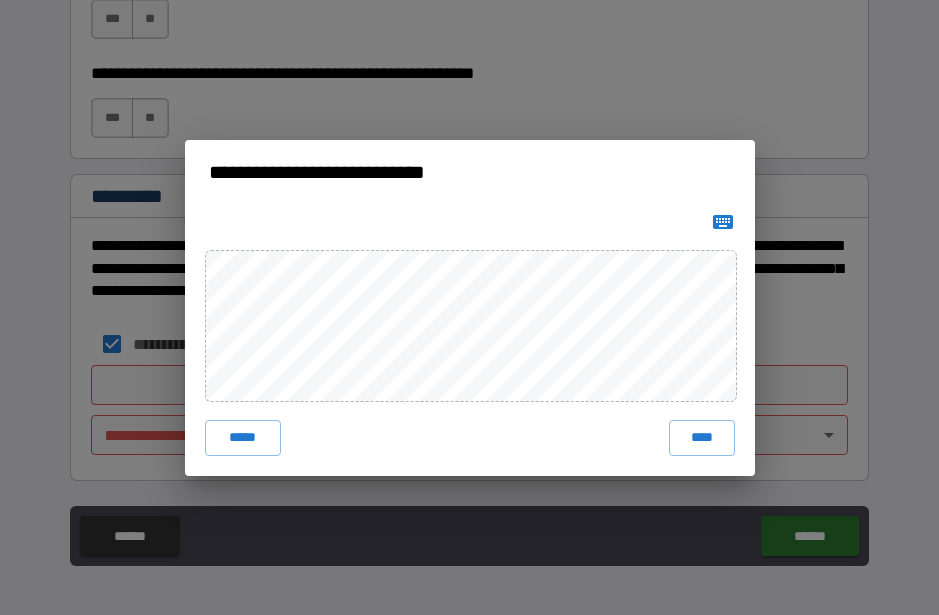 click on "****" at bounding box center [702, 438] 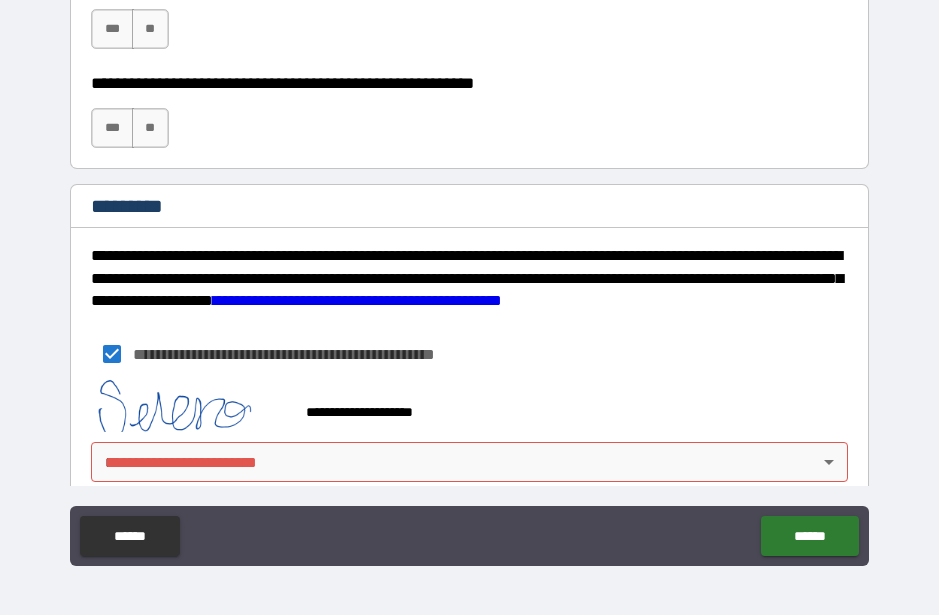 click on "**********" at bounding box center [469, 280] 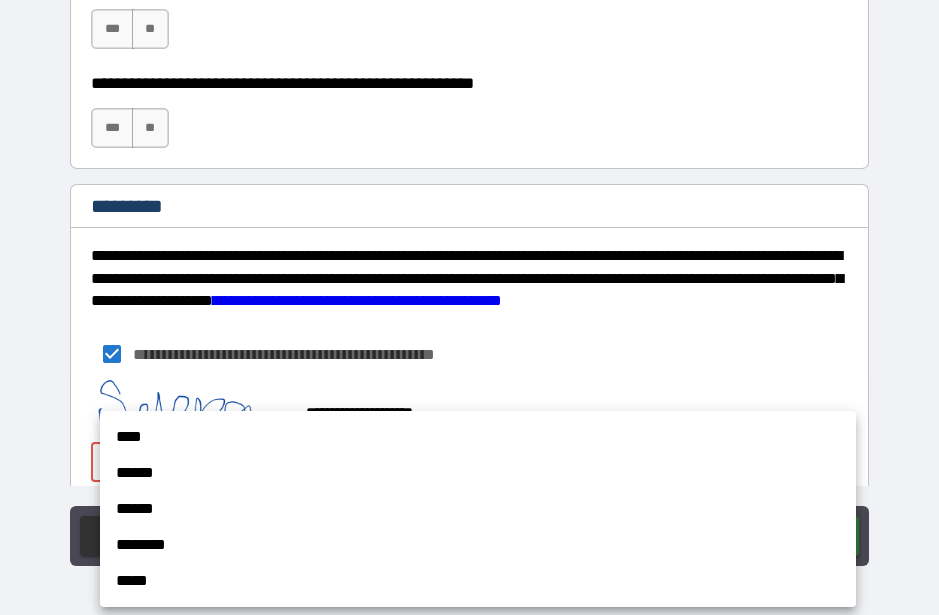 click on "******" at bounding box center (478, 473) 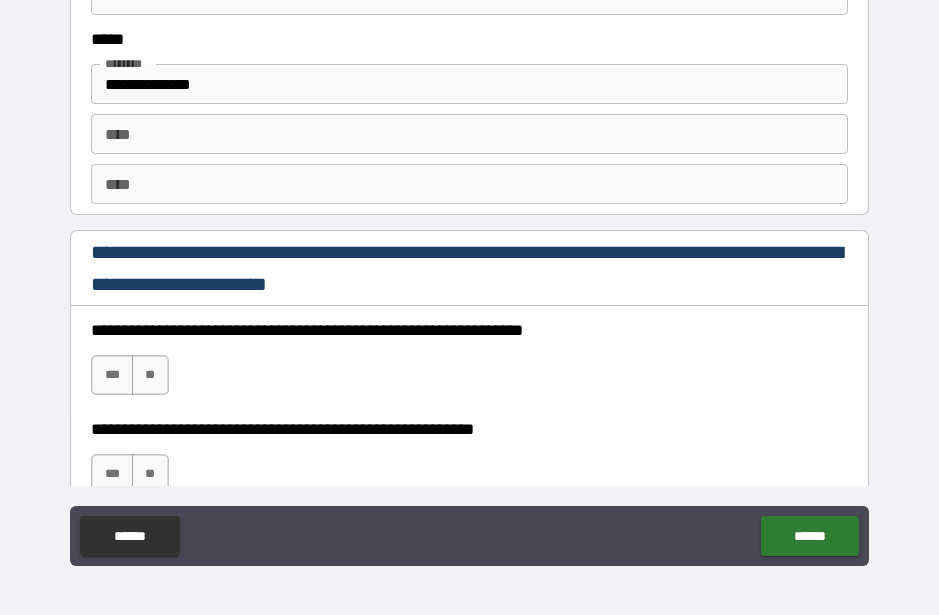 scroll, scrollTop: 2762, scrollLeft: 0, axis: vertical 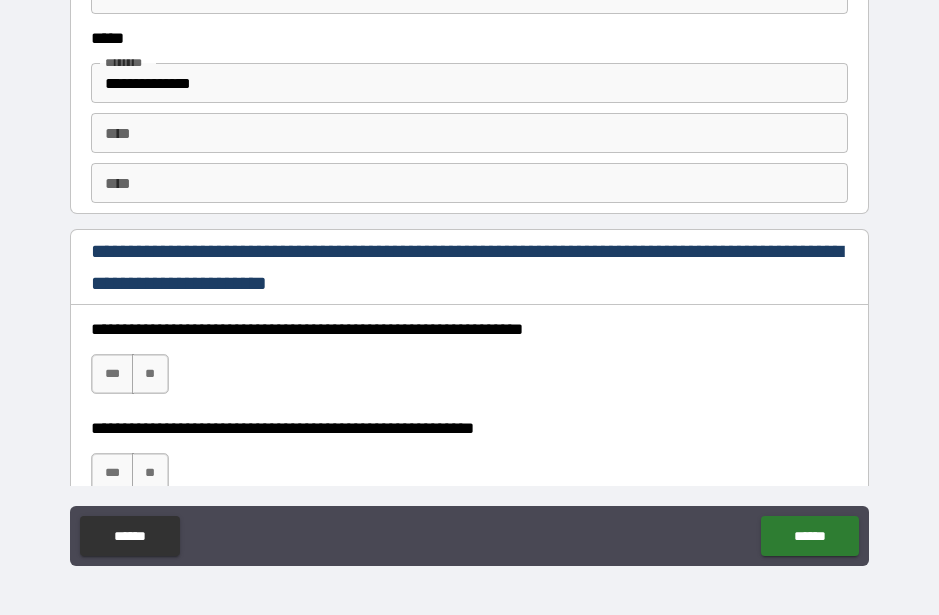 click on "***" at bounding box center (112, 374) 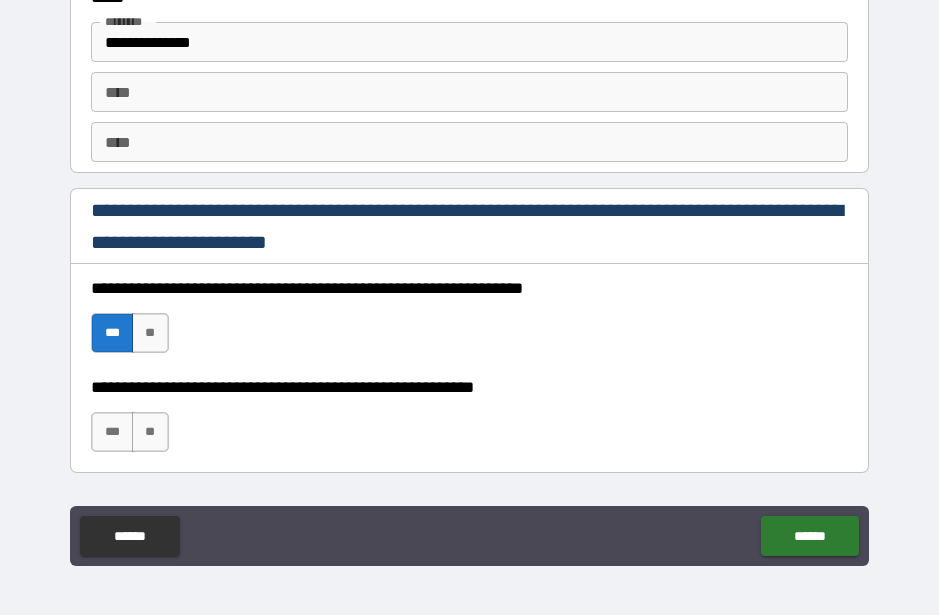 scroll, scrollTop: 2852, scrollLeft: 0, axis: vertical 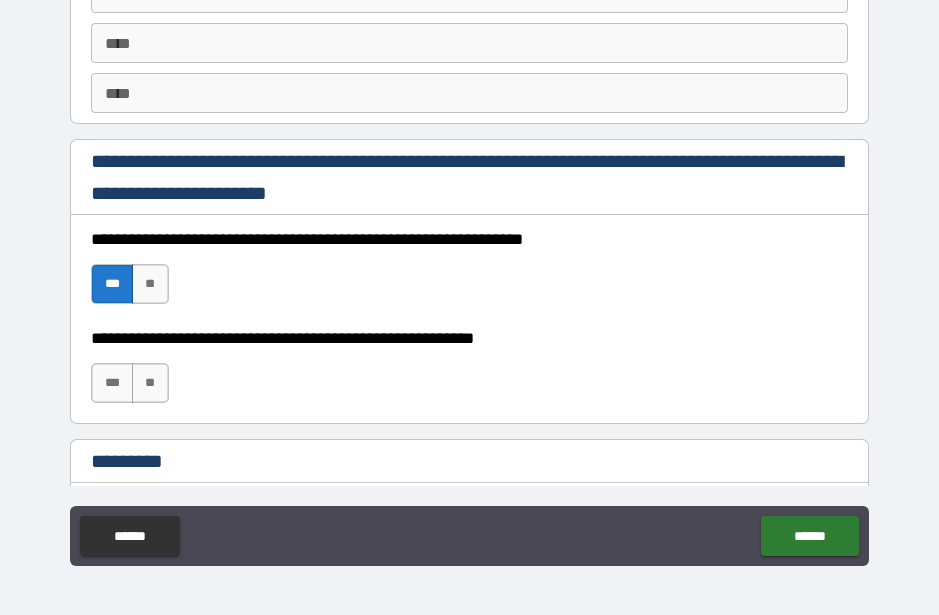 click on "**" at bounding box center [150, 383] 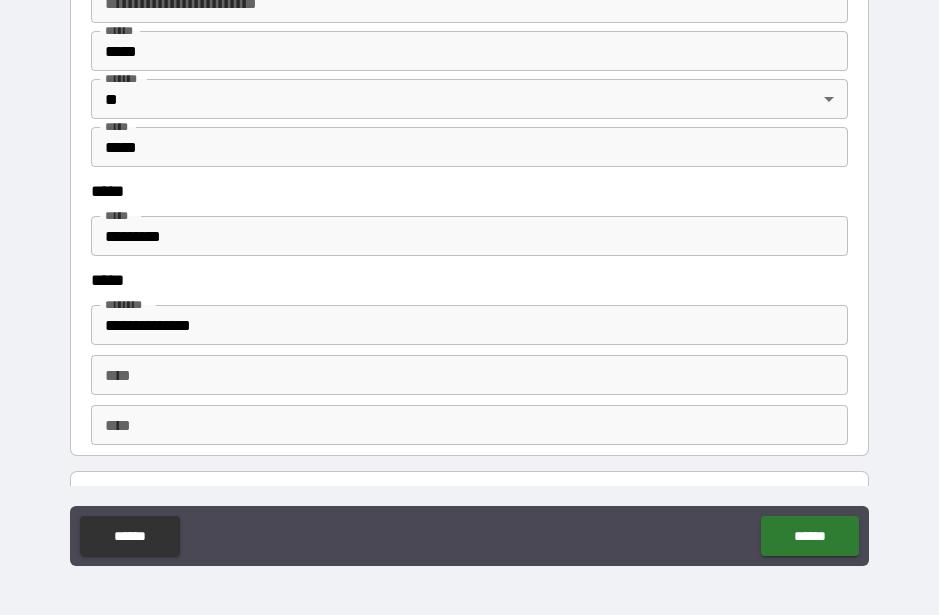 scroll, scrollTop: 2522, scrollLeft: 0, axis: vertical 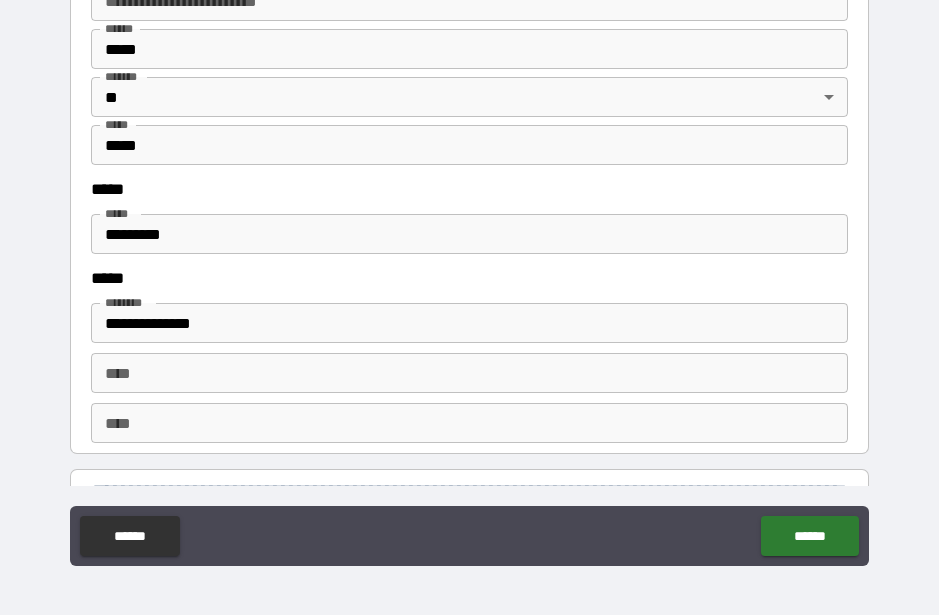 click on "*********" at bounding box center (469, 234) 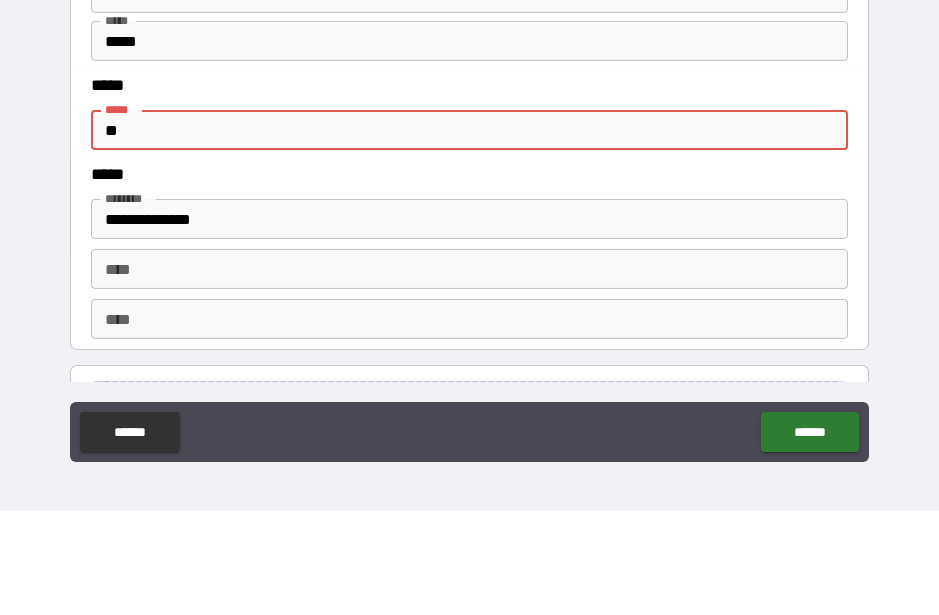 type on "*" 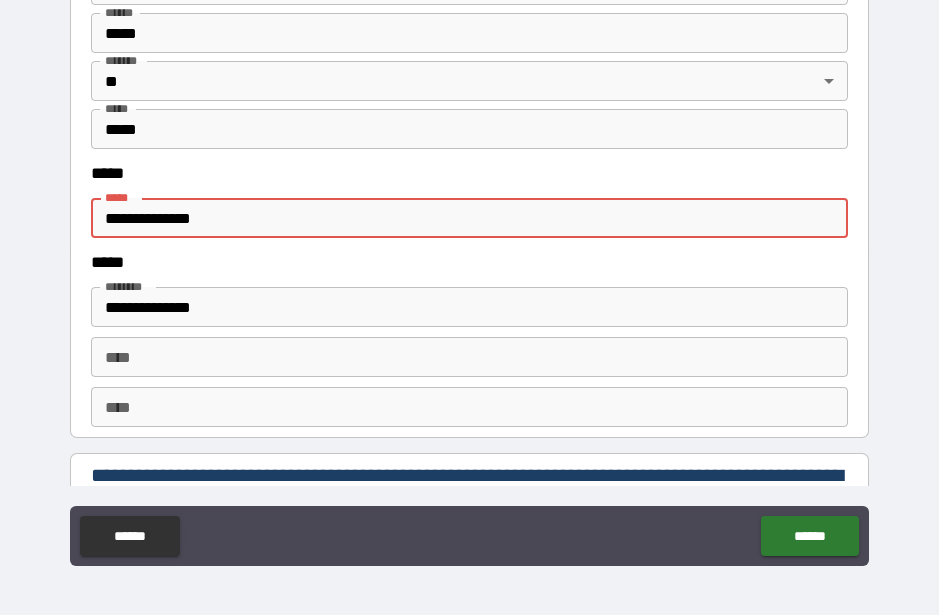 scroll, scrollTop: 2537, scrollLeft: 0, axis: vertical 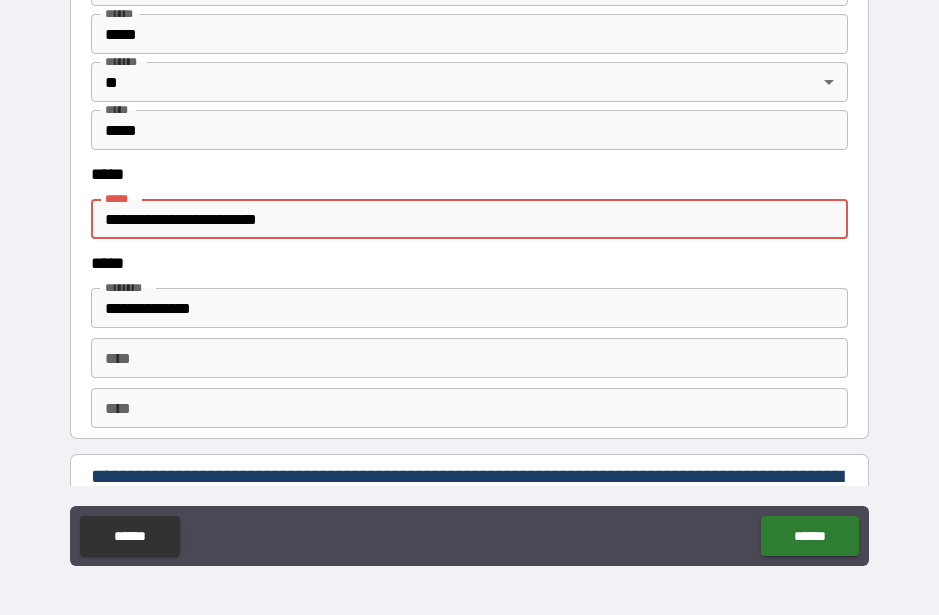 type on "**********" 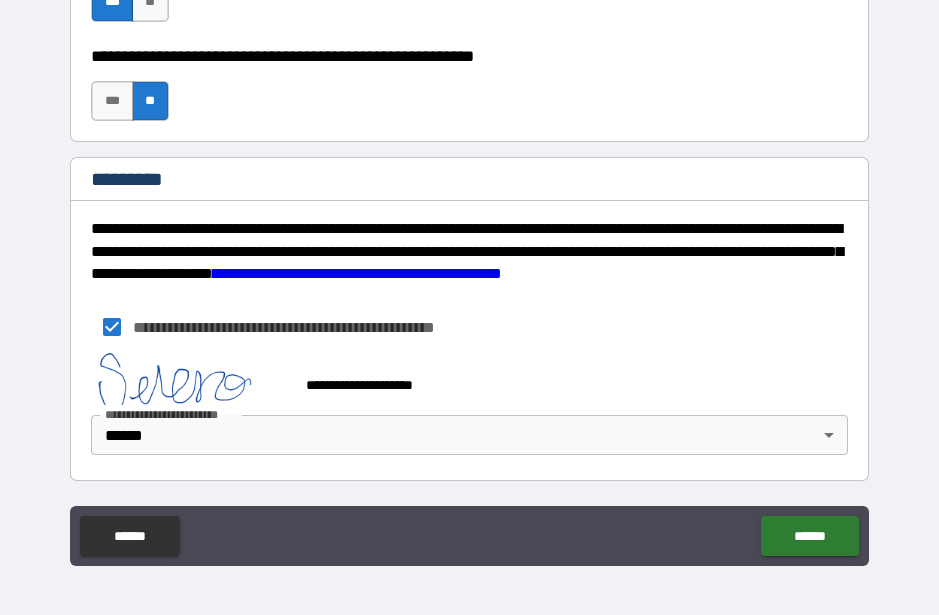 scroll, scrollTop: 3134, scrollLeft: 0, axis: vertical 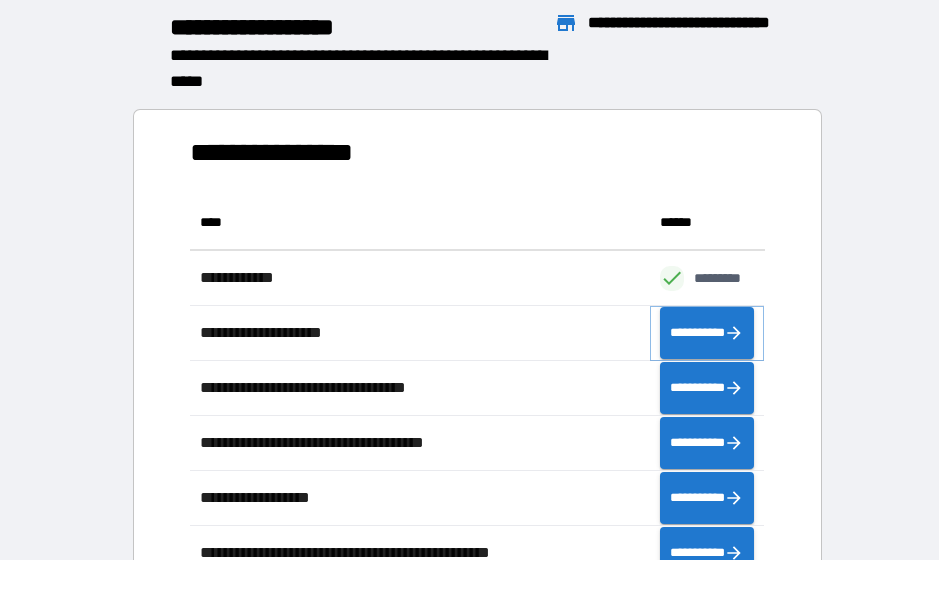 click on "**********" at bounding box center (707, 333) 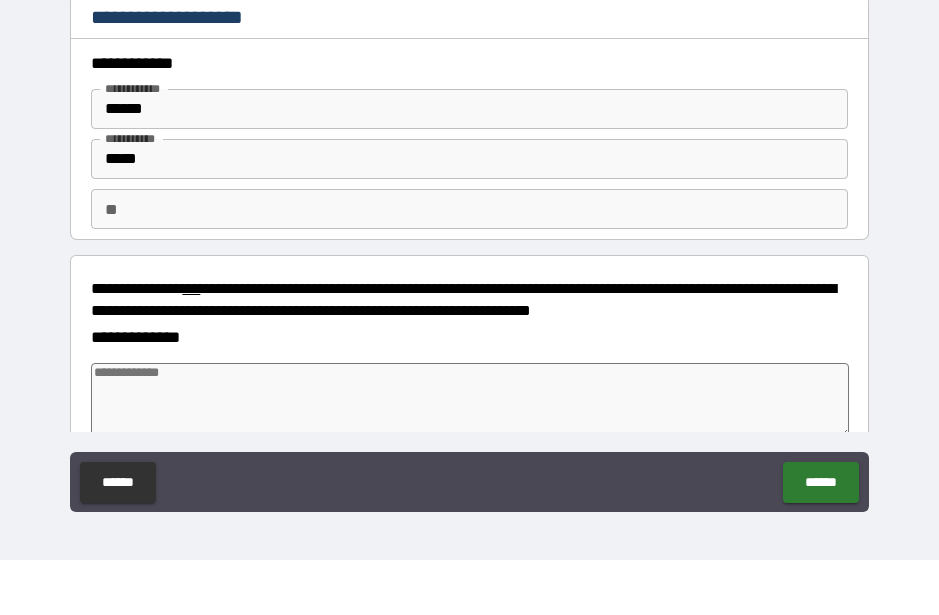 type on "*" 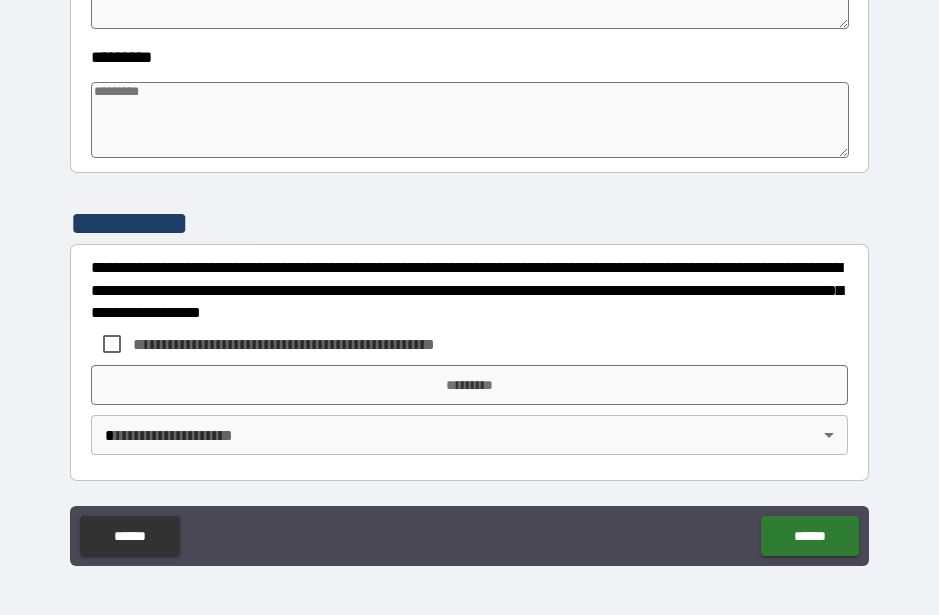 scroll, scrollTop: 667, scrollLeft: 0, axis: vertical 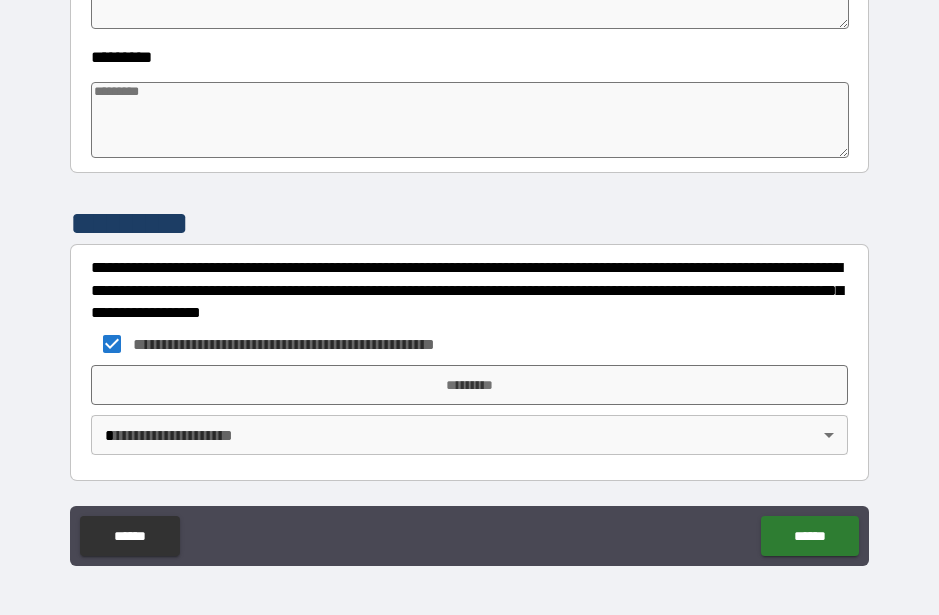 type on "*" 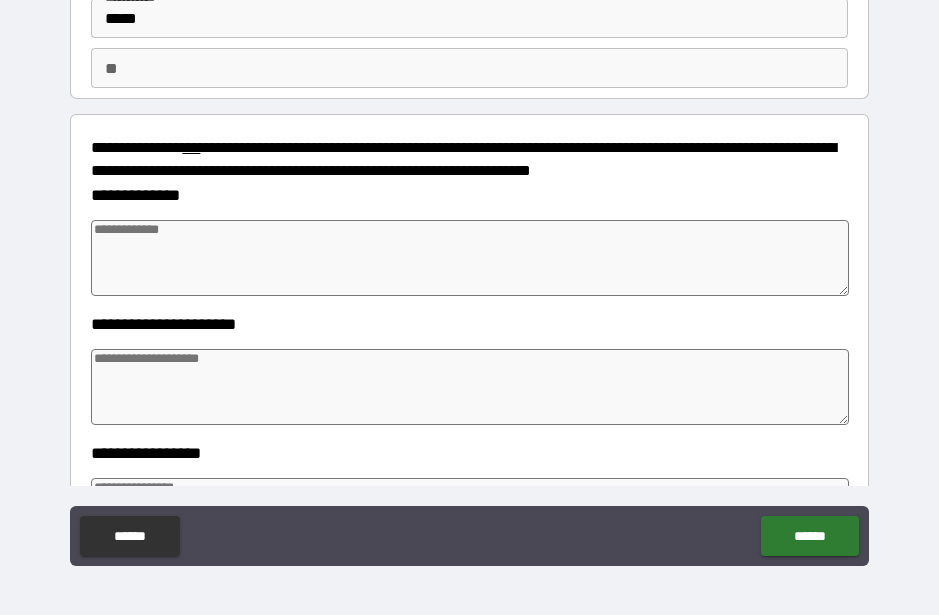 scroll, scrollTop: 166, scrollLeft: 0, axis: vertical 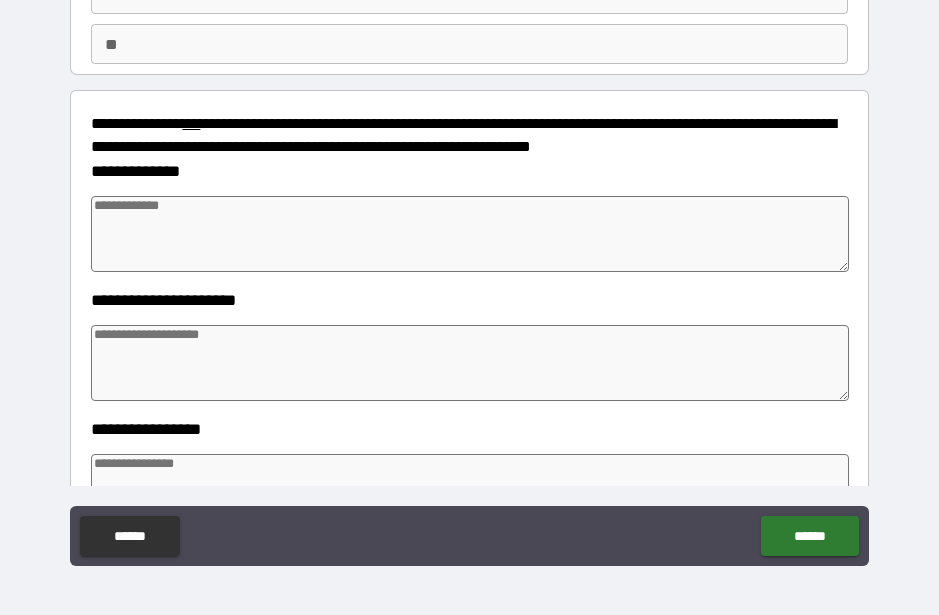 click at bounding box center [469, 234] 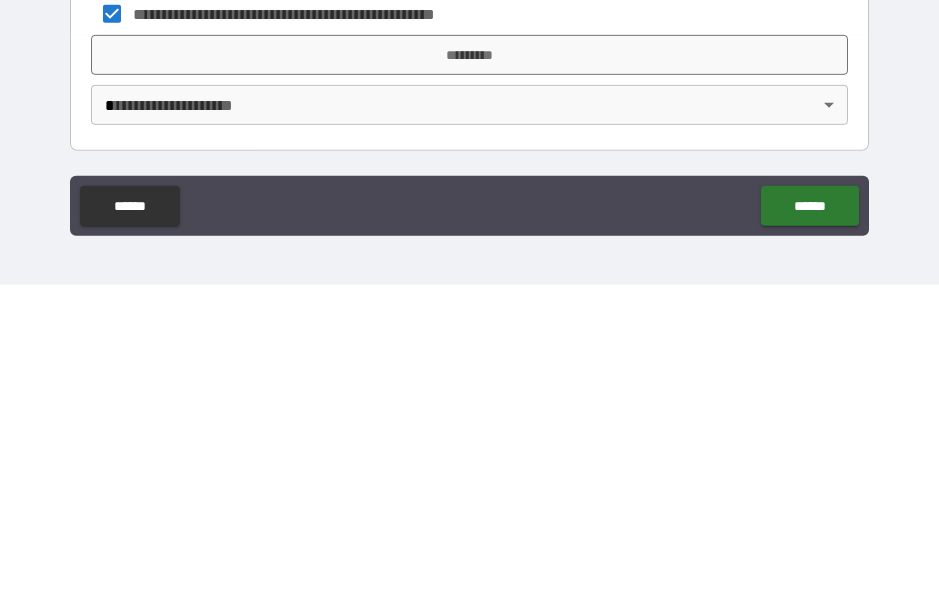 scroll, scrollTop: 667, scrollLeft: 0, axis: vertical 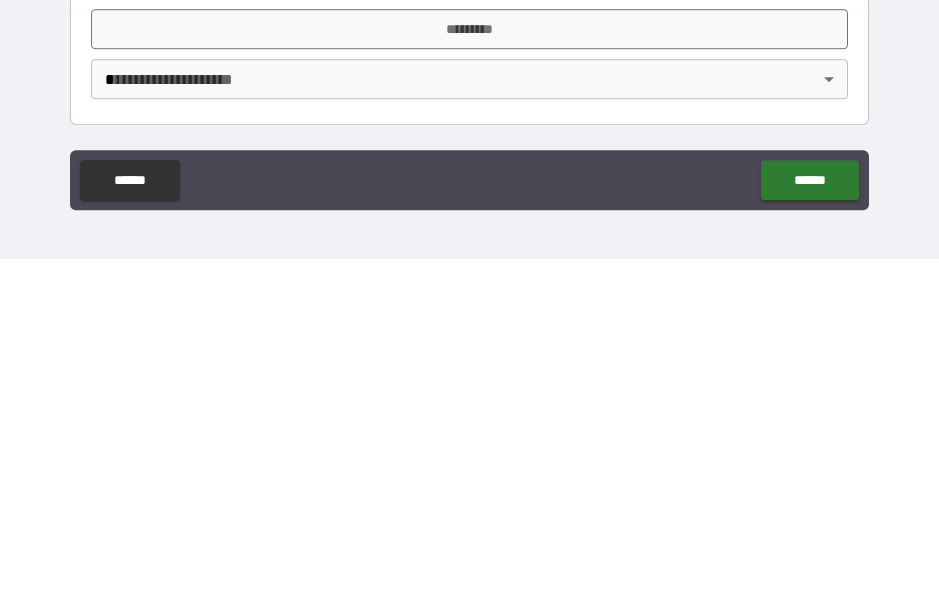 click on "******" at bounding box center [809, 536] 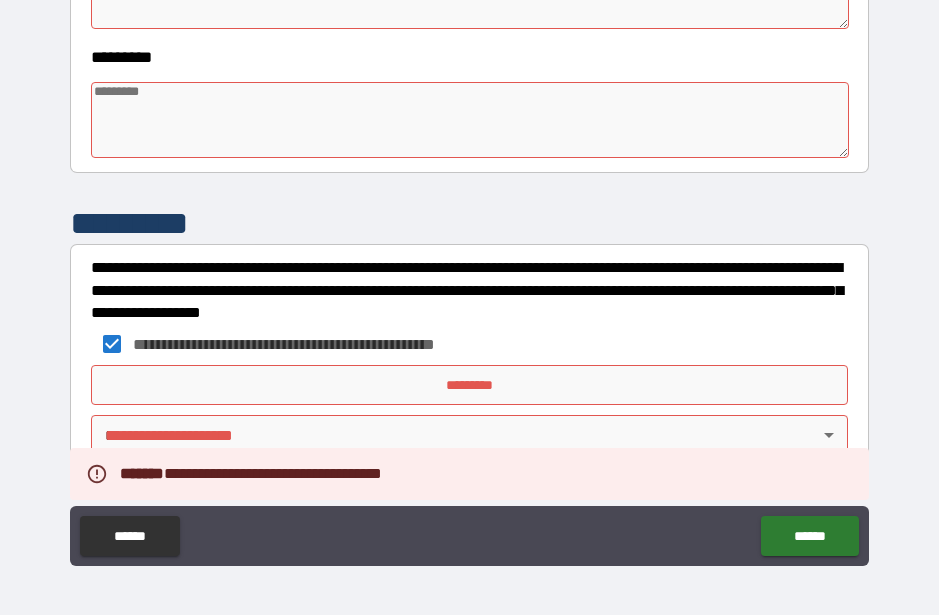 type on "*" 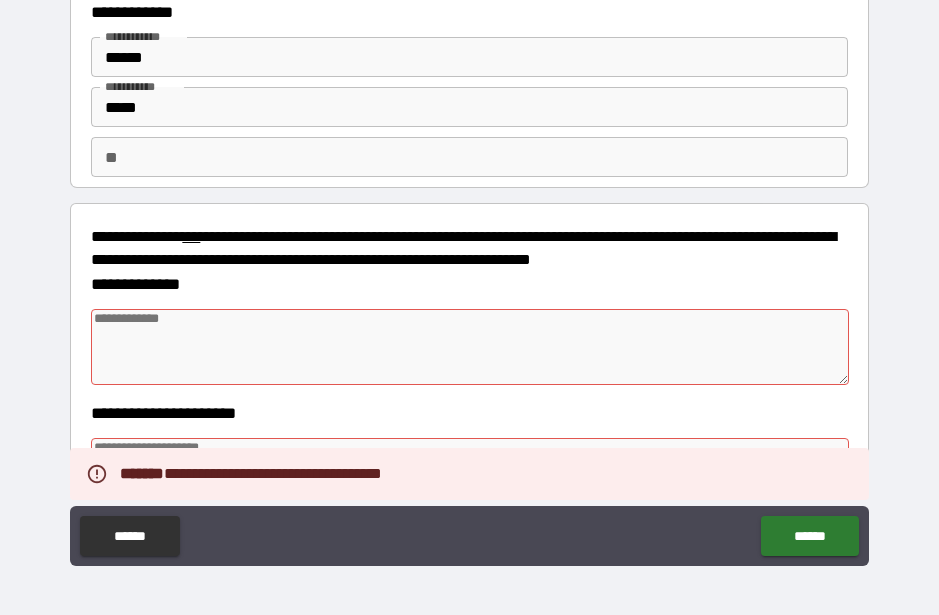 scroll, scrollTop: 55, scrollLeft: 0, axis: vertical 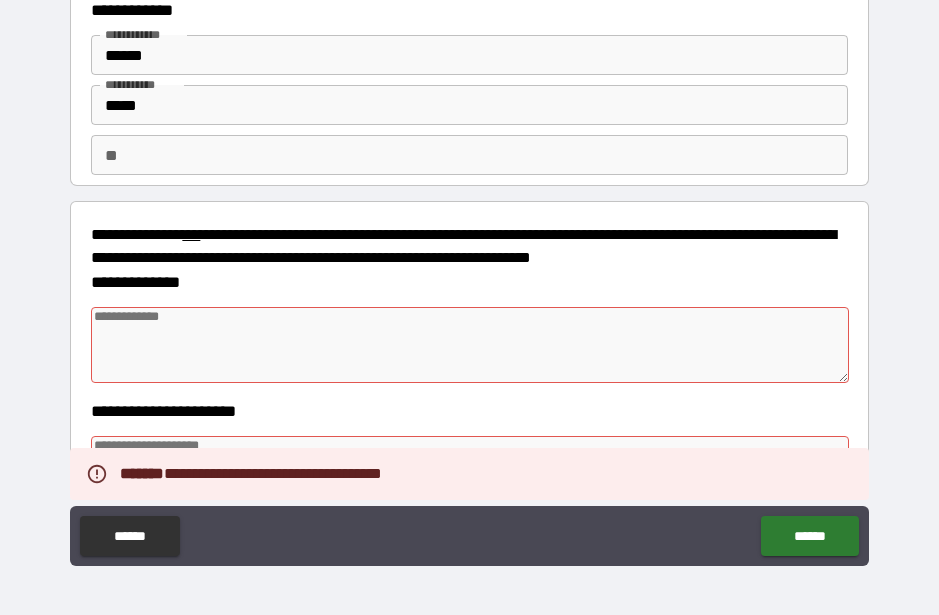 click at bounding box center [469, 345] 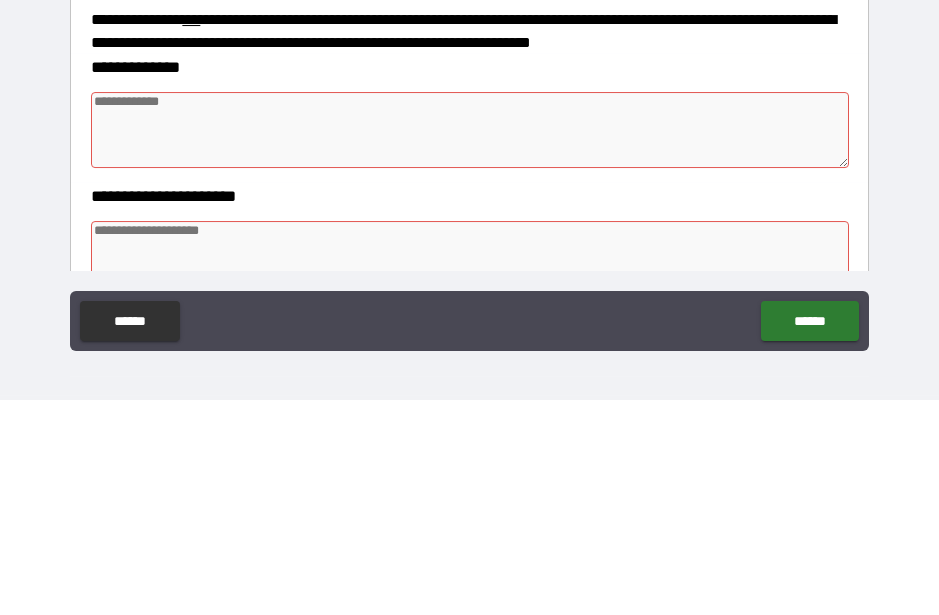 type on "*" 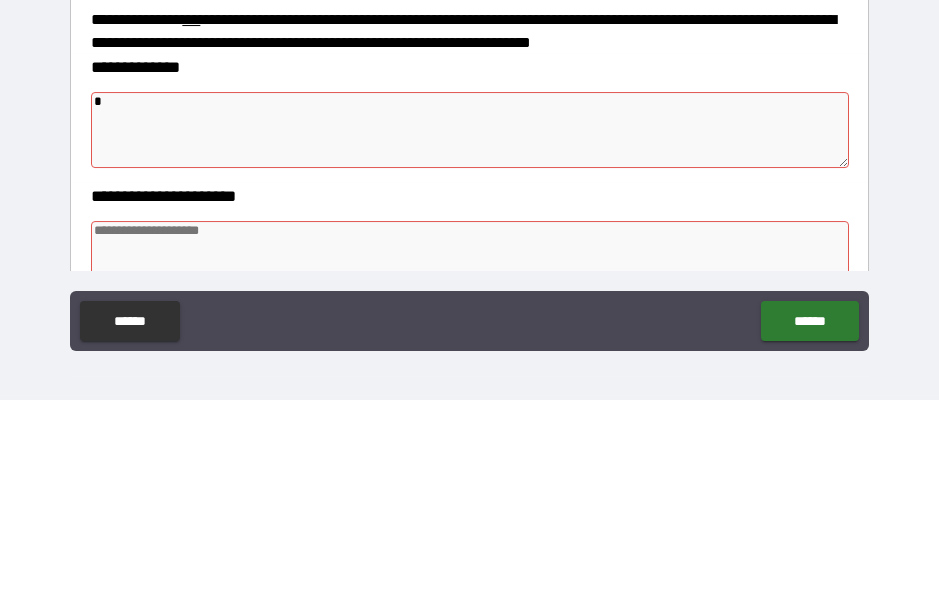 type on "*" 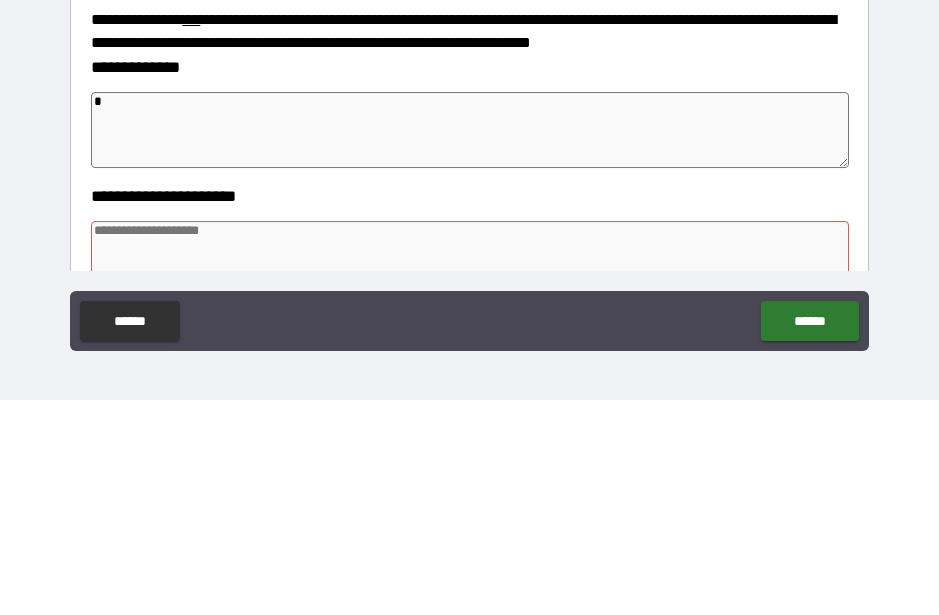 type on "**" 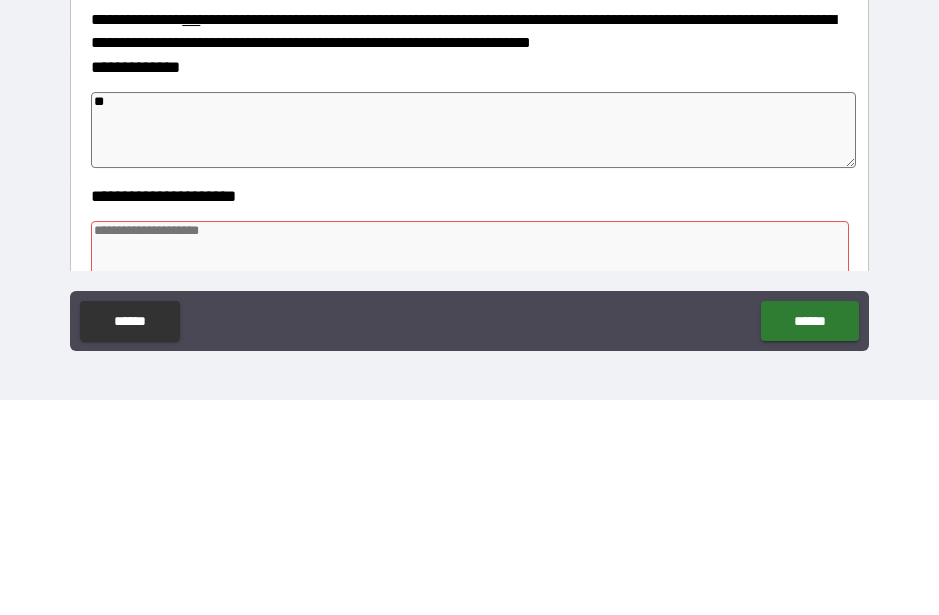 type on "***" 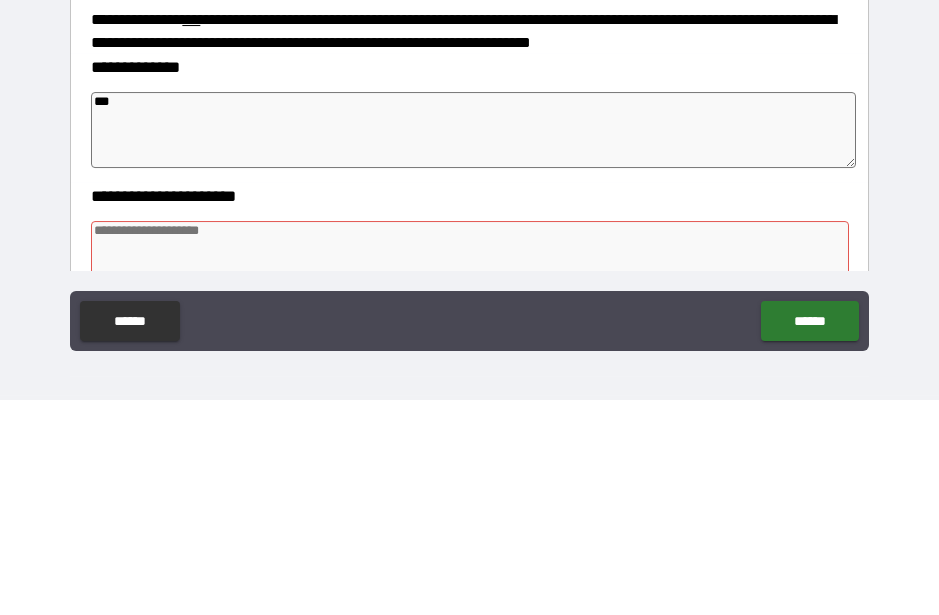 type on "*" 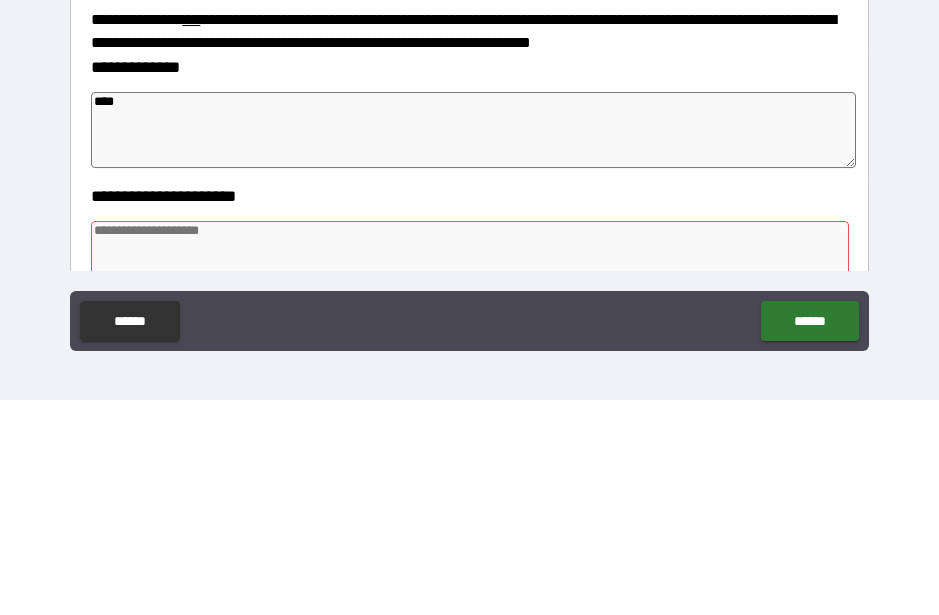 type on "*" 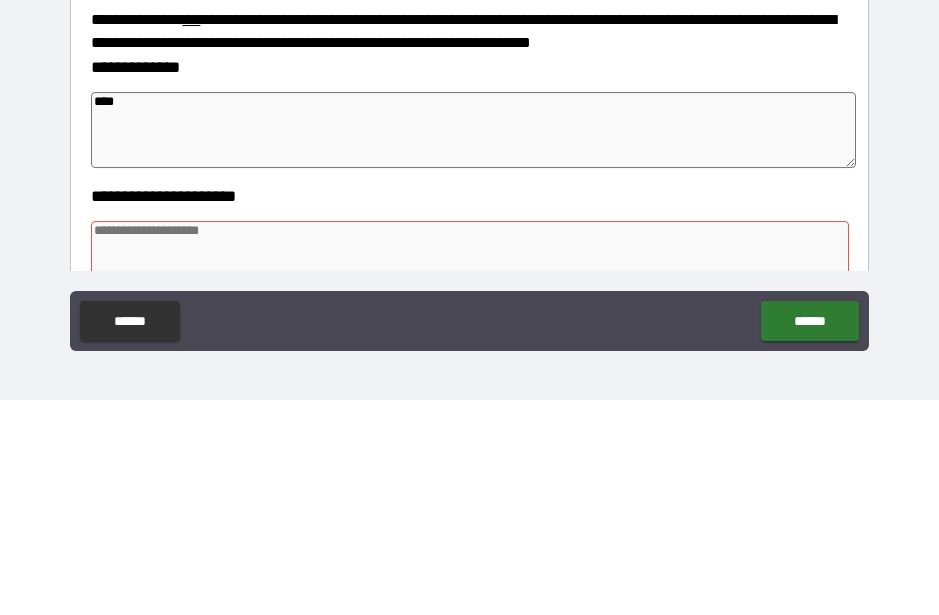 type on "*" 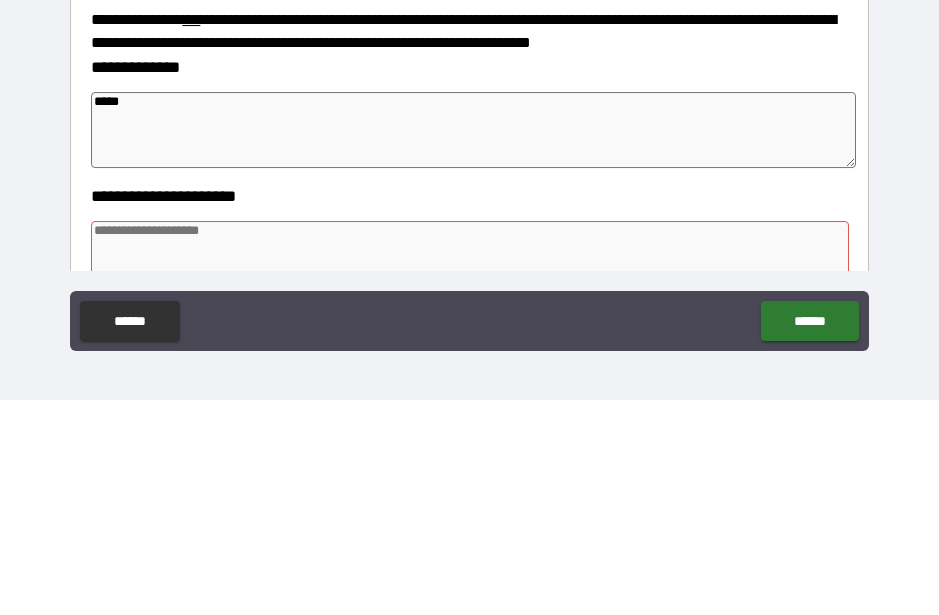 type on "******" 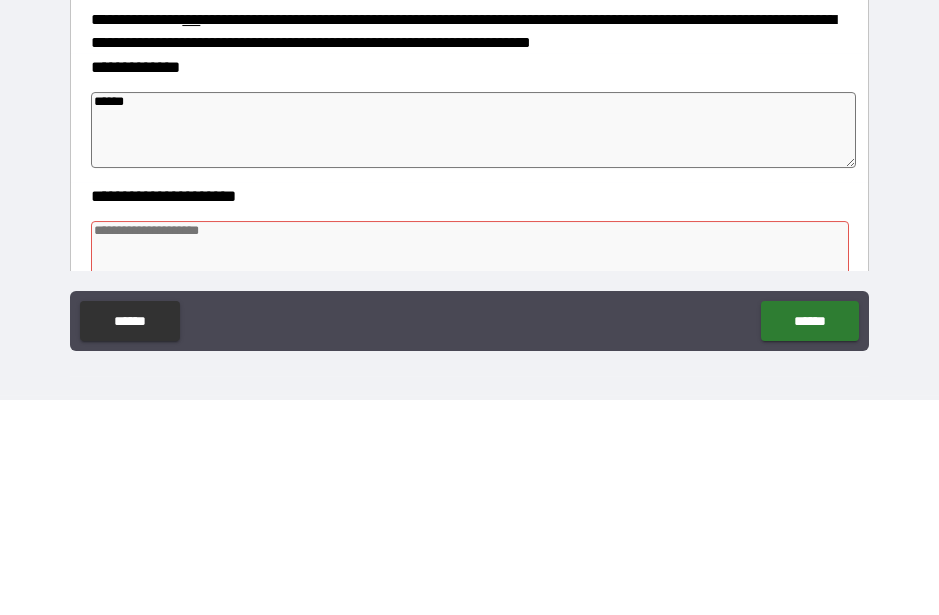 type on "*" 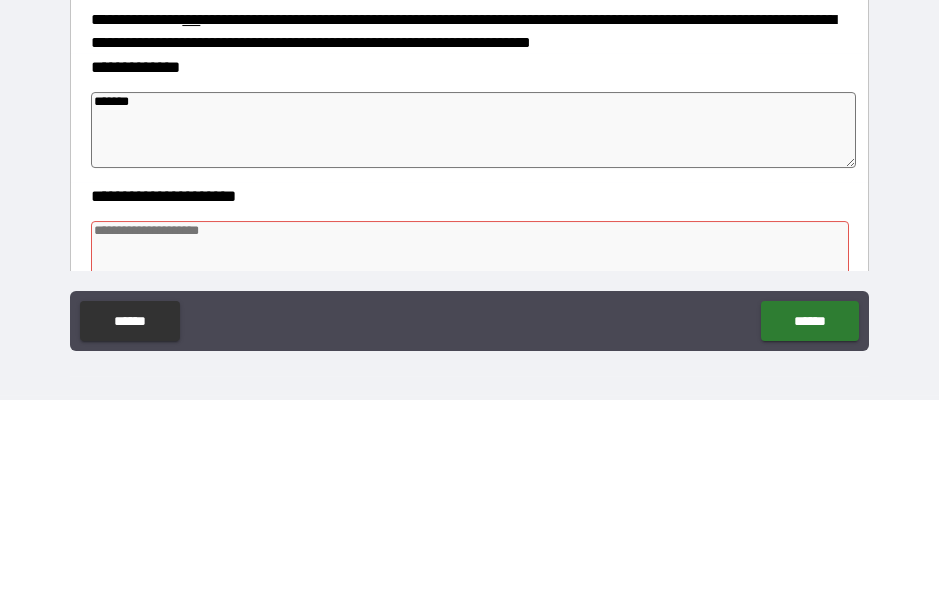 type on "*" 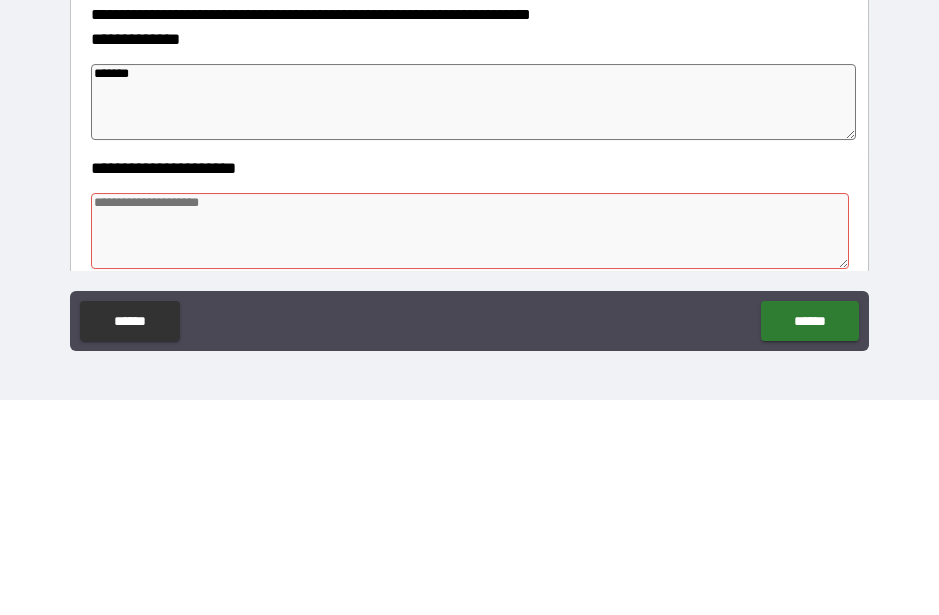 scroll, scrollTop: 129, scrollLeft: 0, axis: vertical 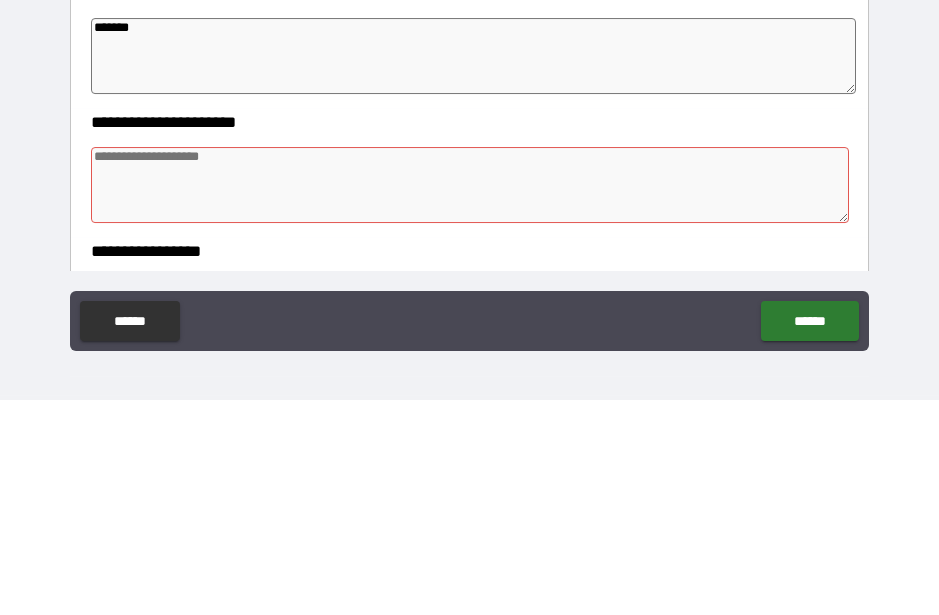 type on "*******" 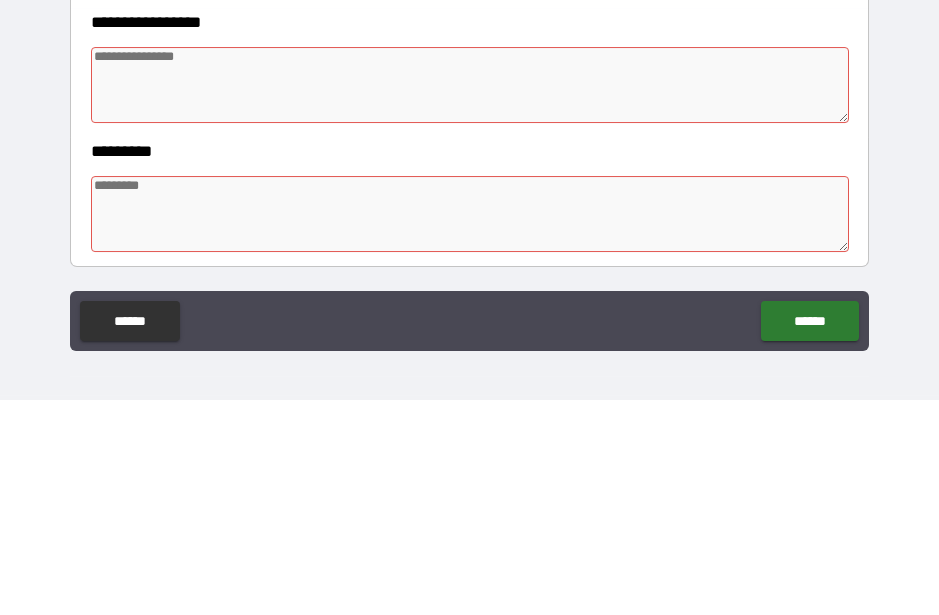scroll, scrollTop: 361, scrollLeft: 0, axis: vertical 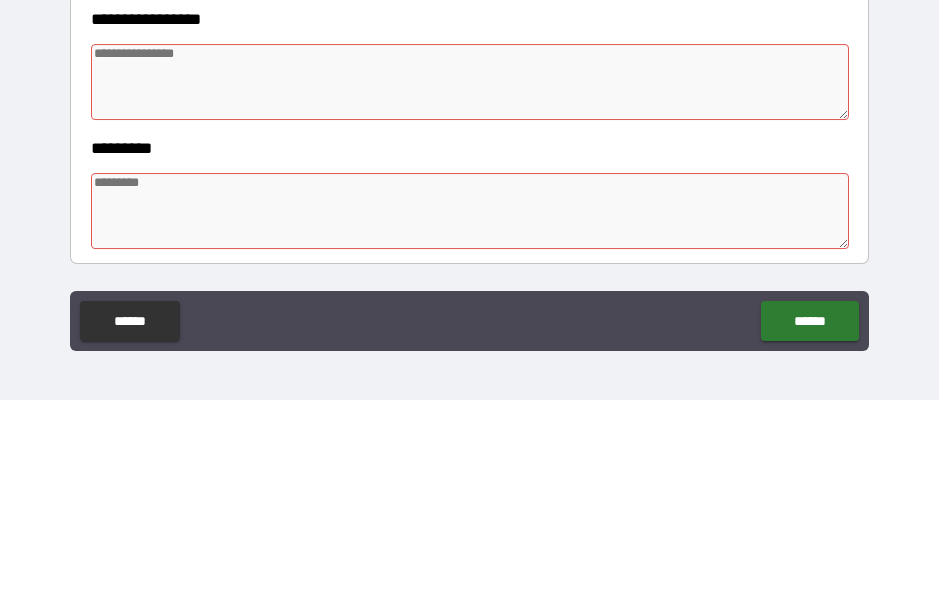 click at bounding box center (469, 426) 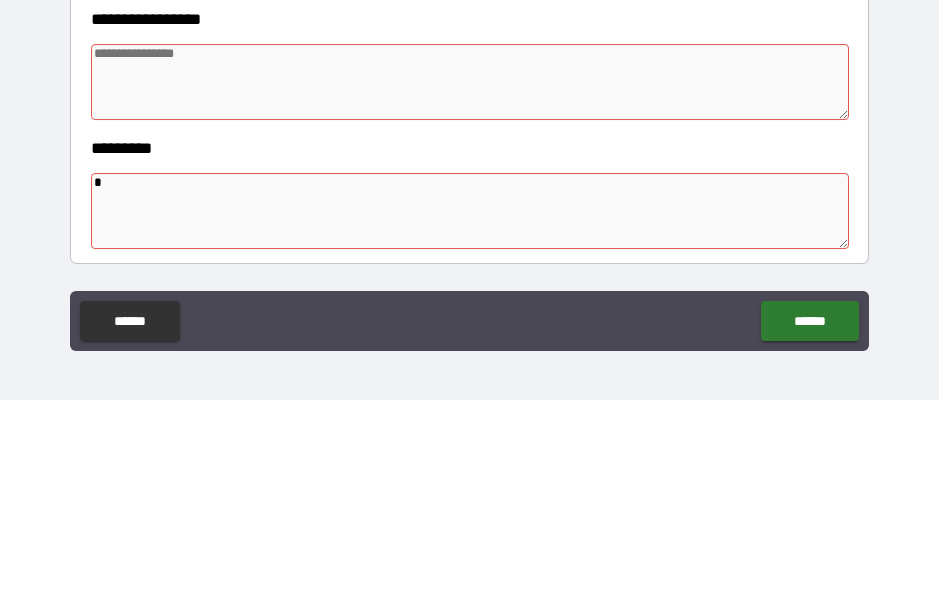 type on "**" 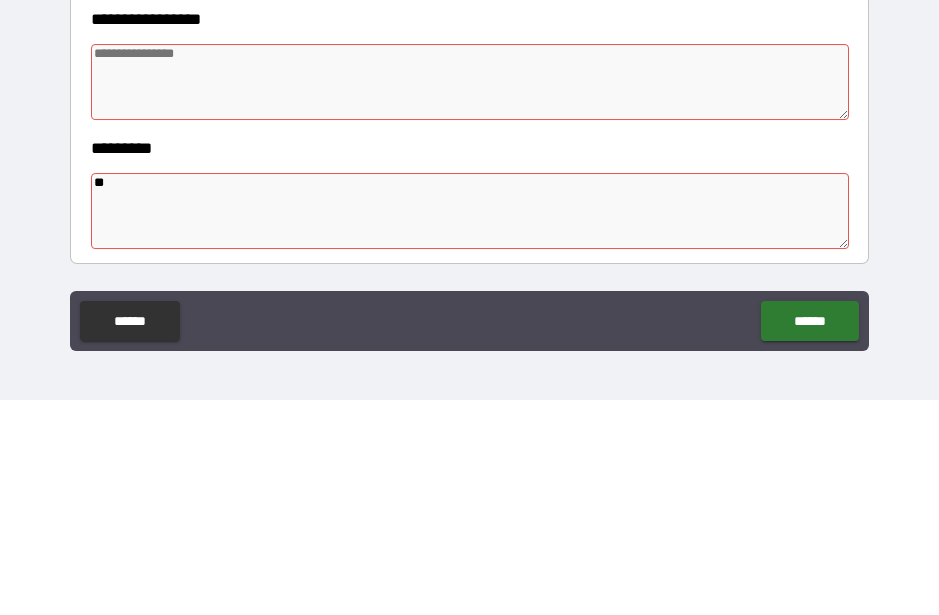 type on "*" 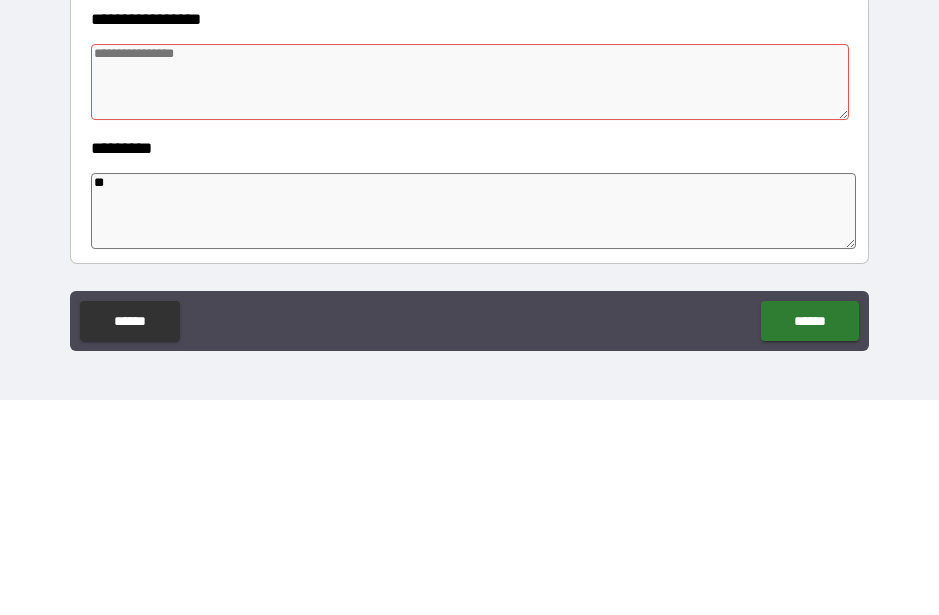 type on "*" 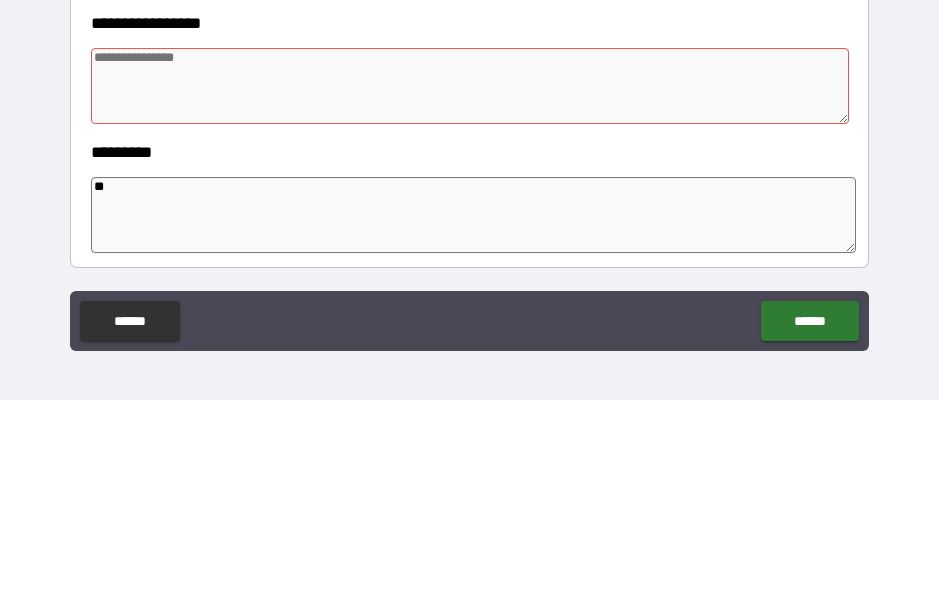 type on "**" 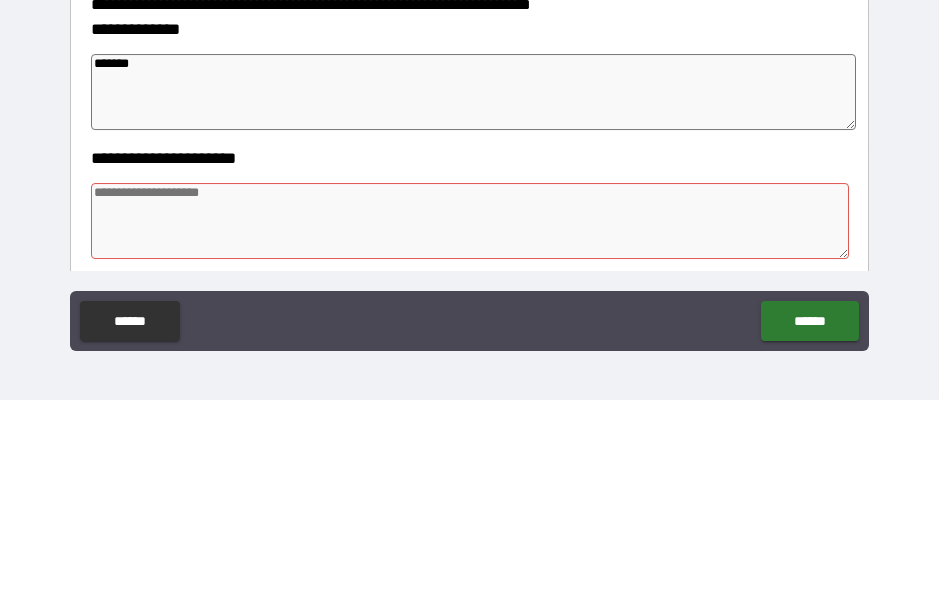 scroll, scrollTop: 157, scrollLeft: 0, axis: vertical 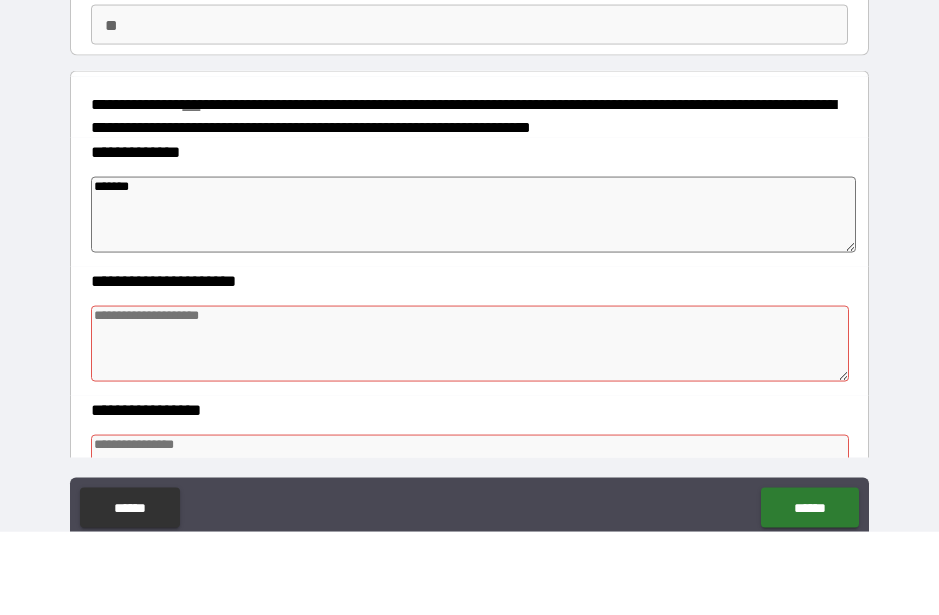 type on "*" 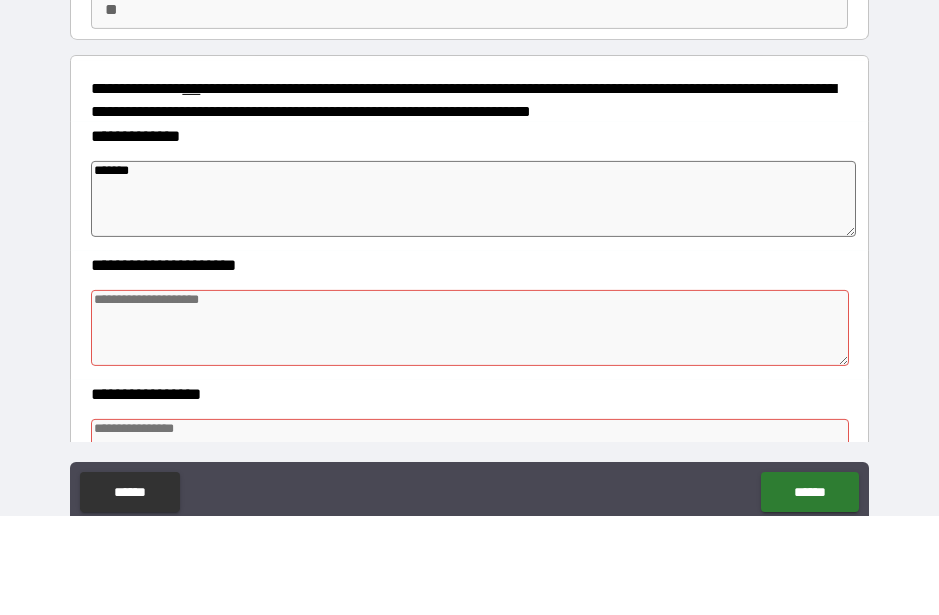type on "*" 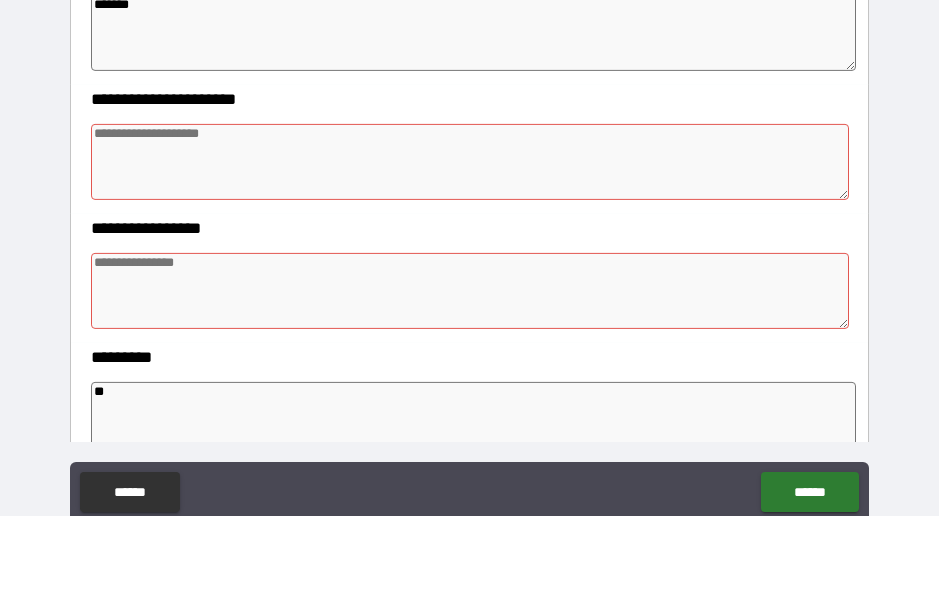 scroll, scrollTop: 322, scrollLeft: 0, axis: vertical 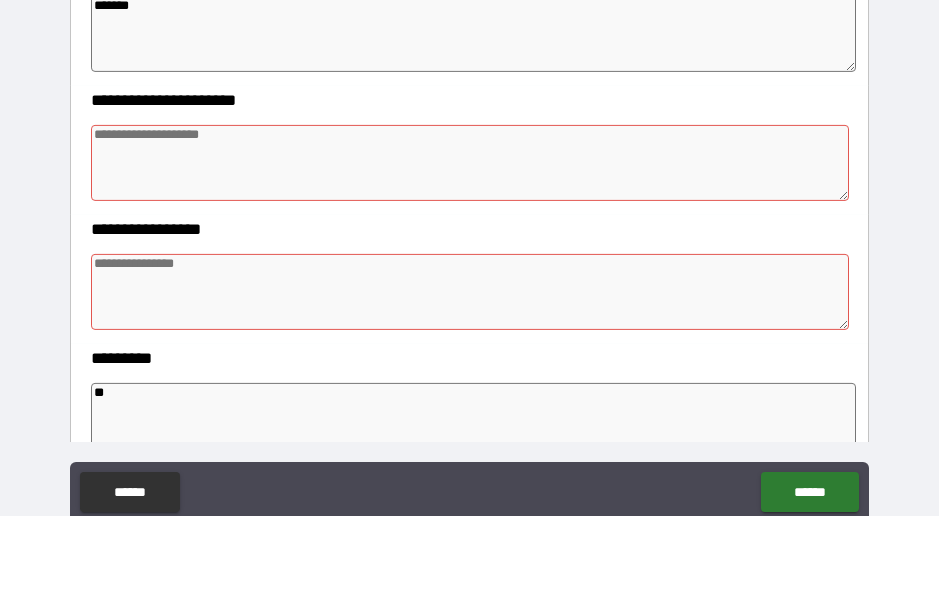click at bounding box center (469, 262) 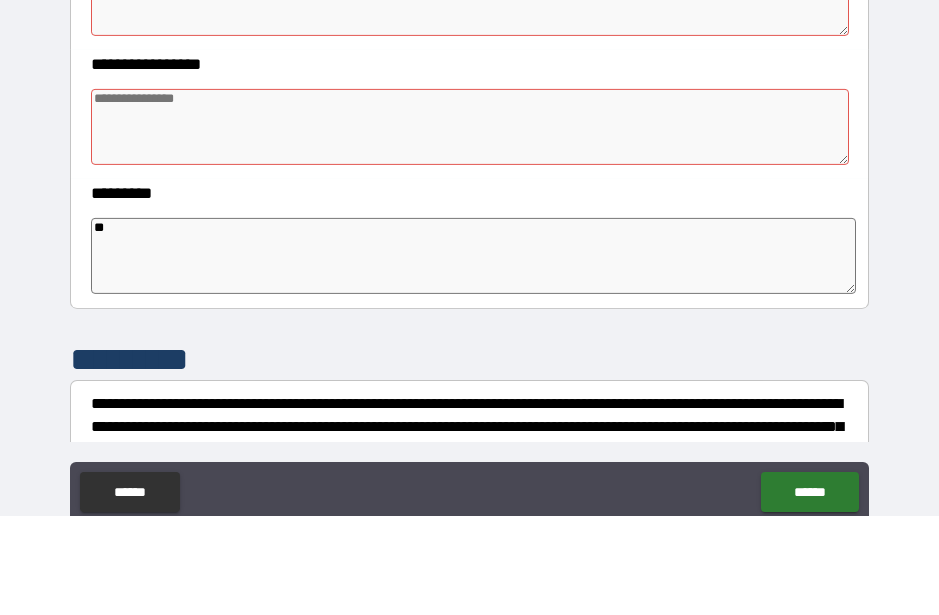 scroll, scrollTop: 486, scrollLeft: 0, axis: vertical 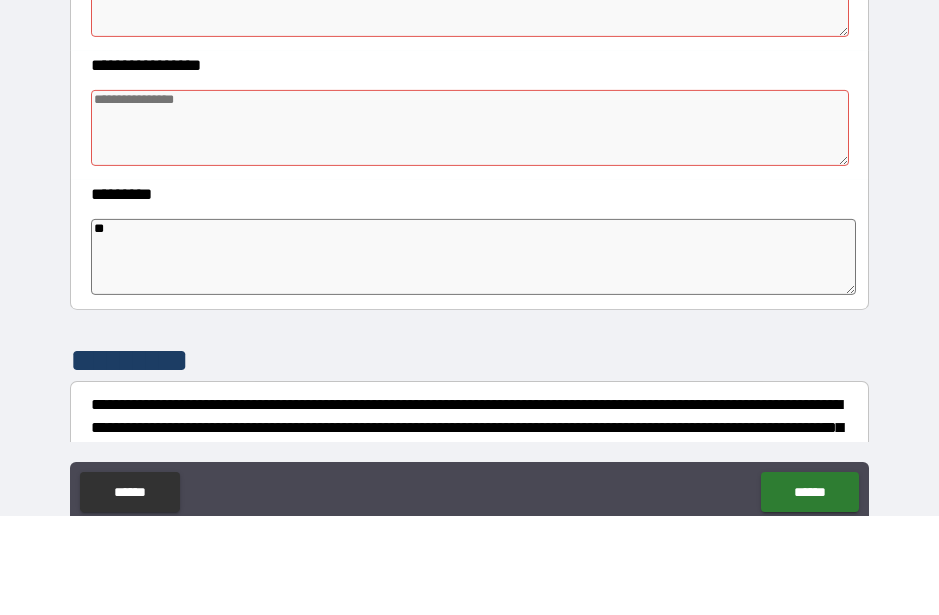 click at bounding box center (469, 227) 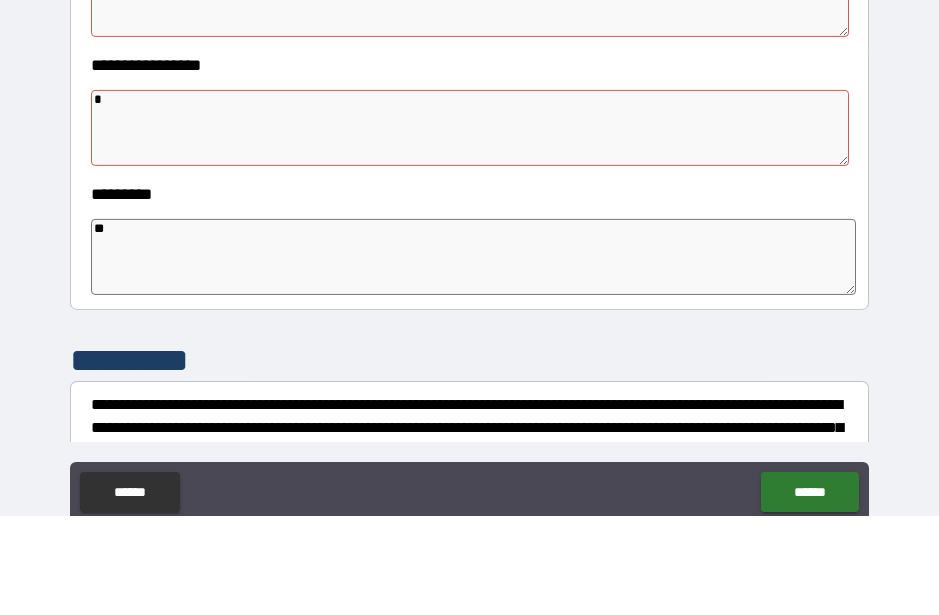 type on "*" 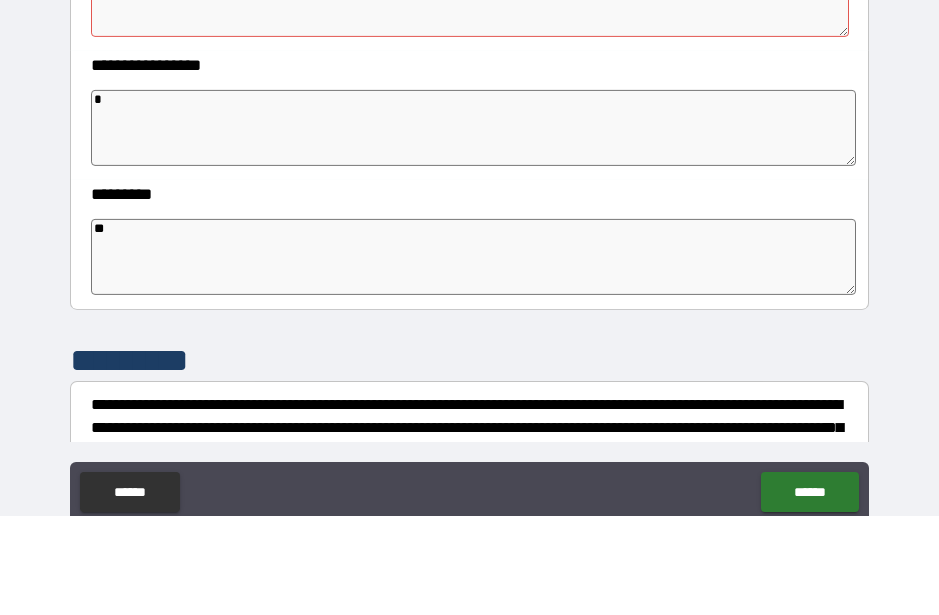 type on "*" 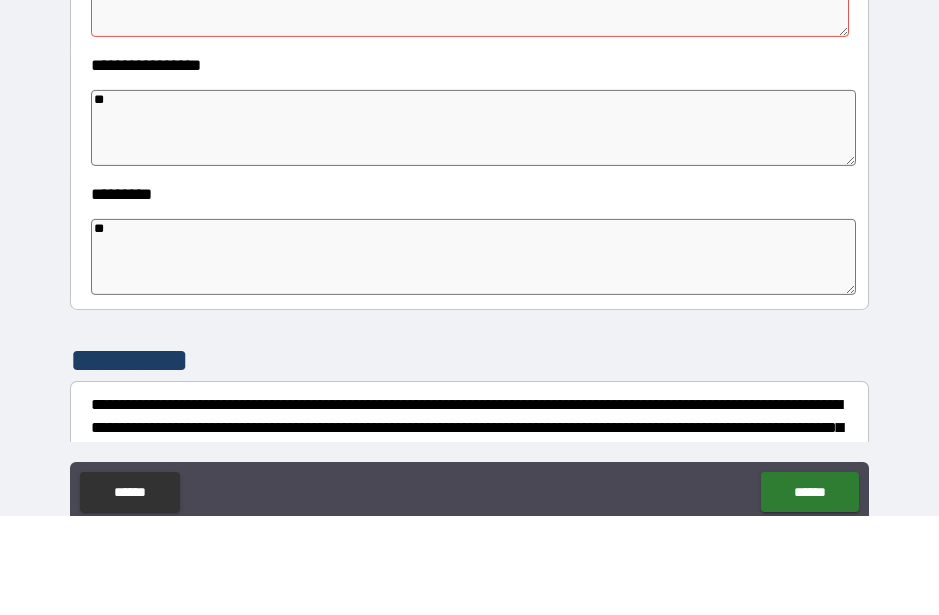 type on "*" 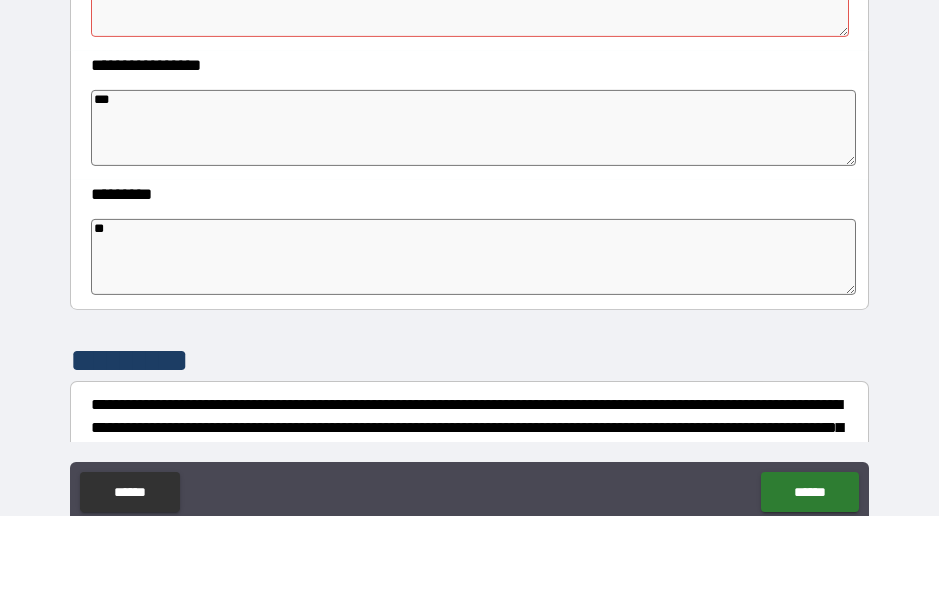 type on "*" 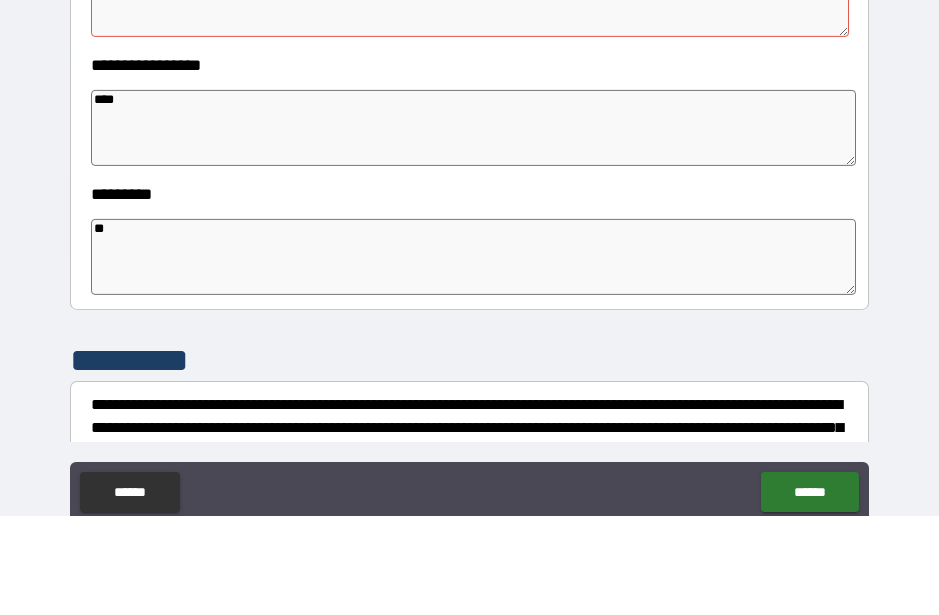 type on "*" 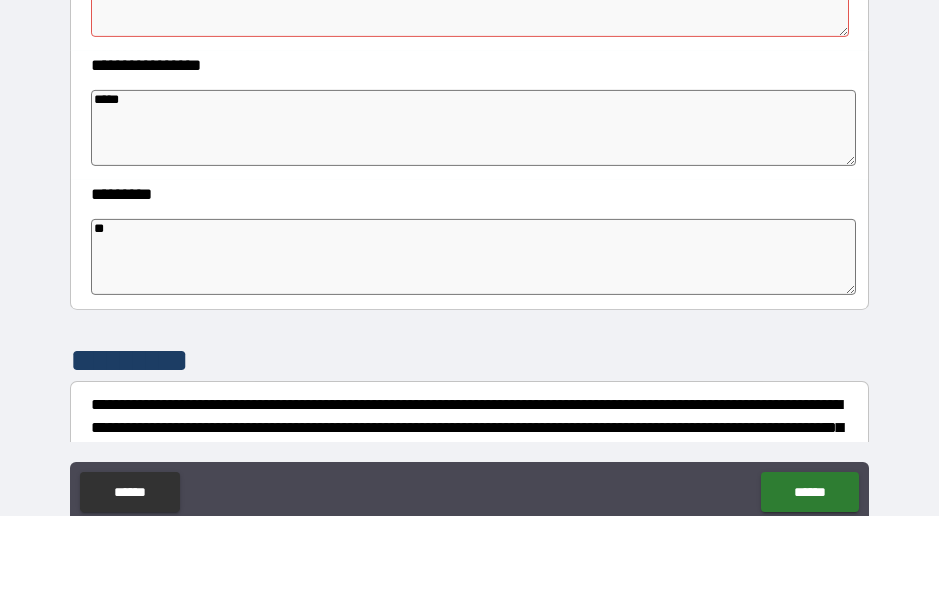 type on "*" 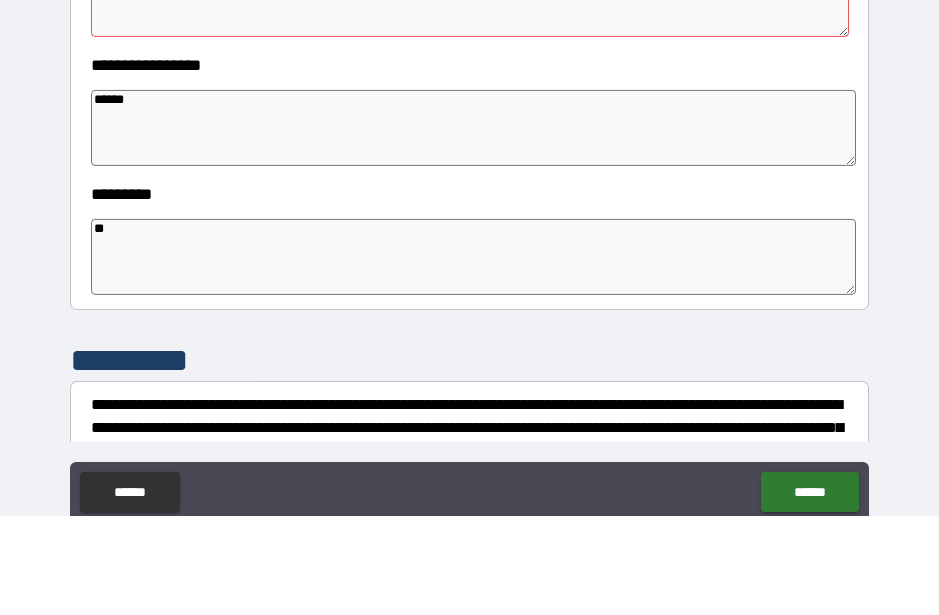 type on "*" 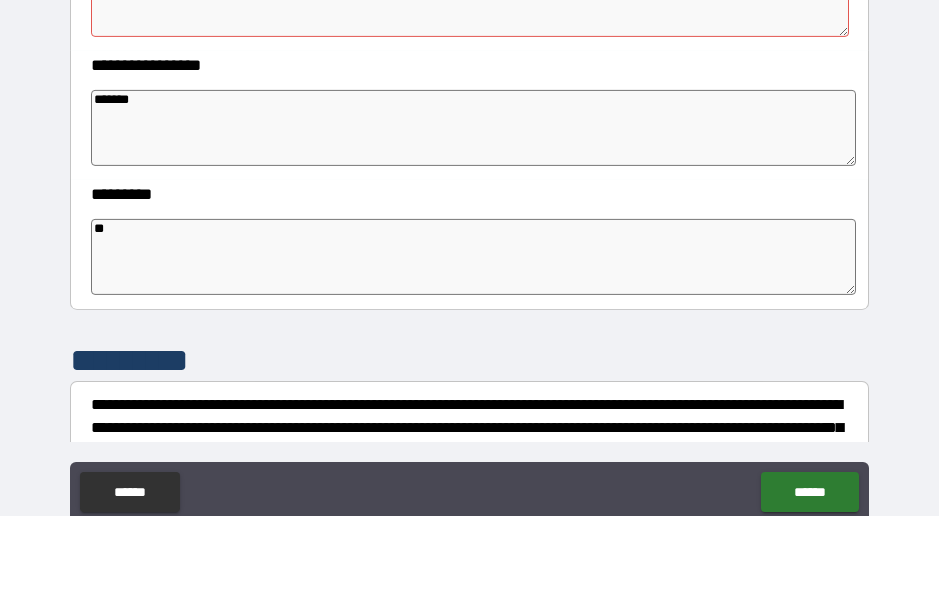 type on "*" 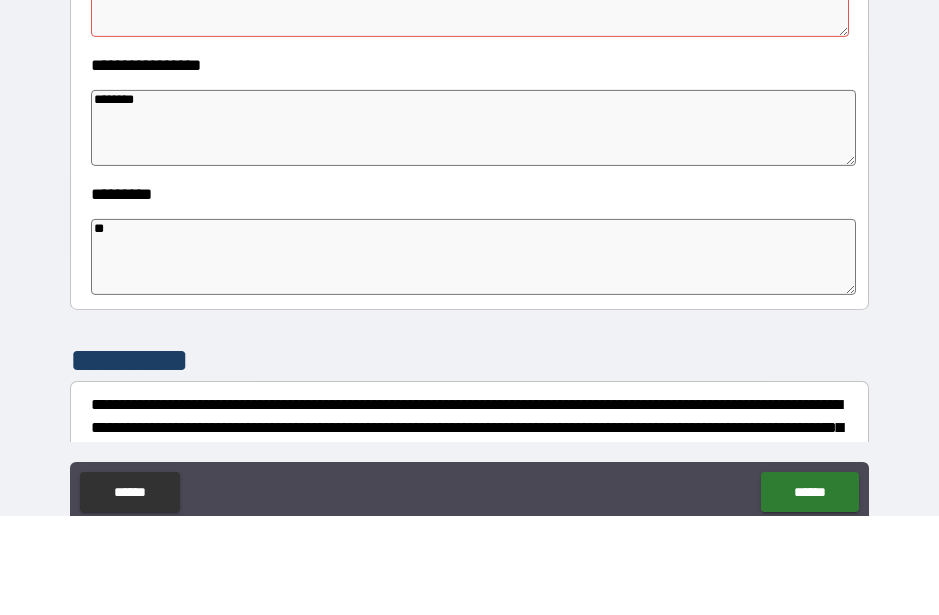 type on "*" 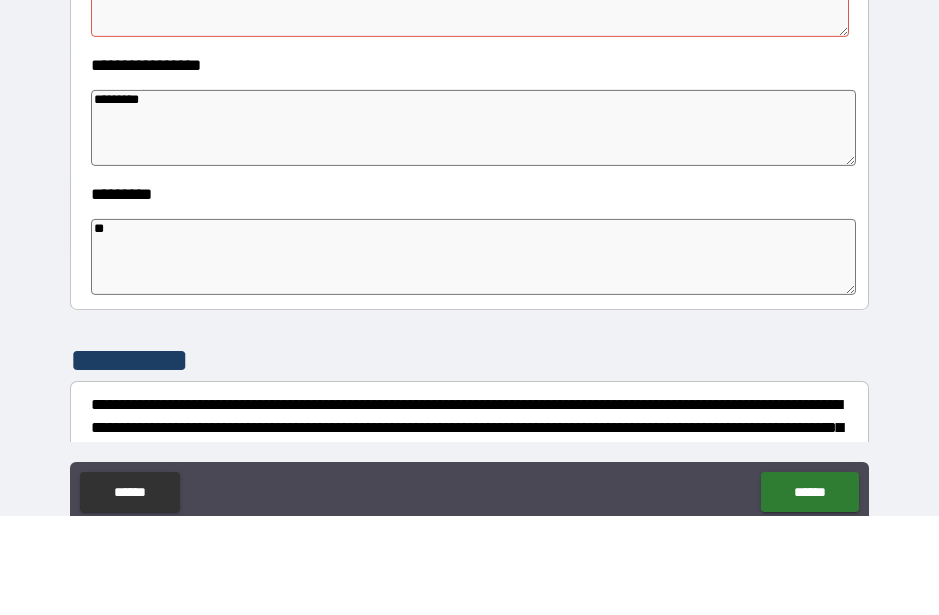 type on "*" 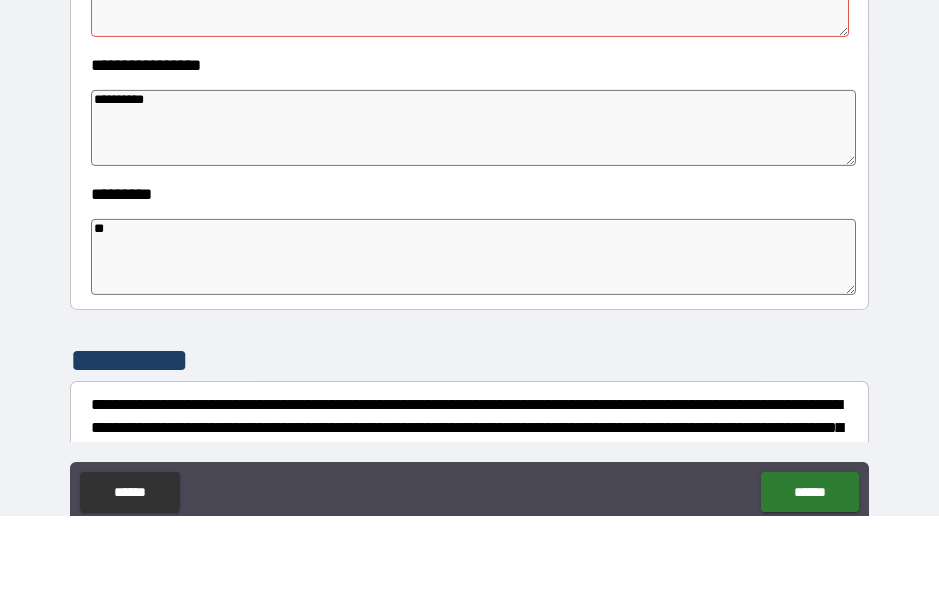 type on "*" 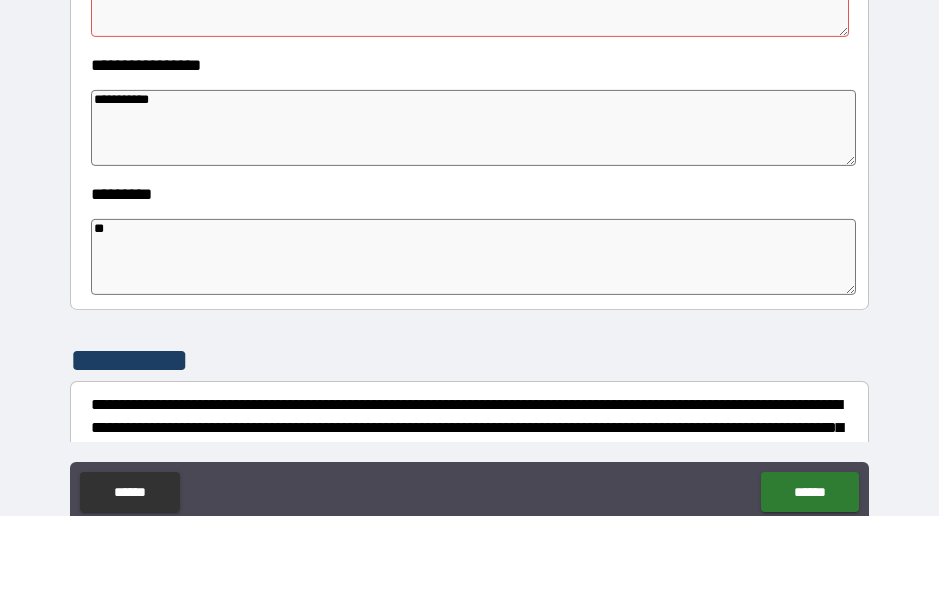 type on "*" 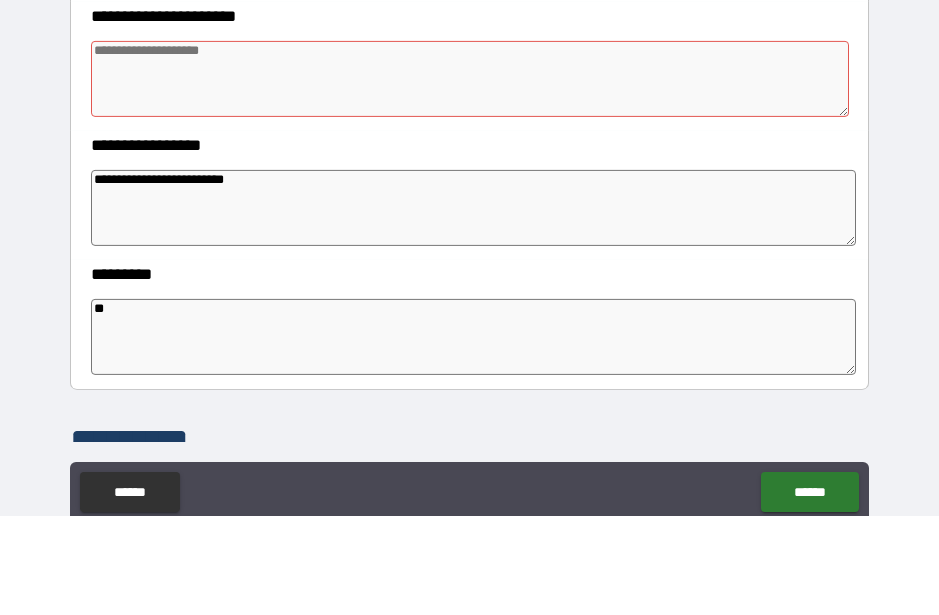 scroll, scrollTop: 408, scrollLeft: 0, axis: vertical 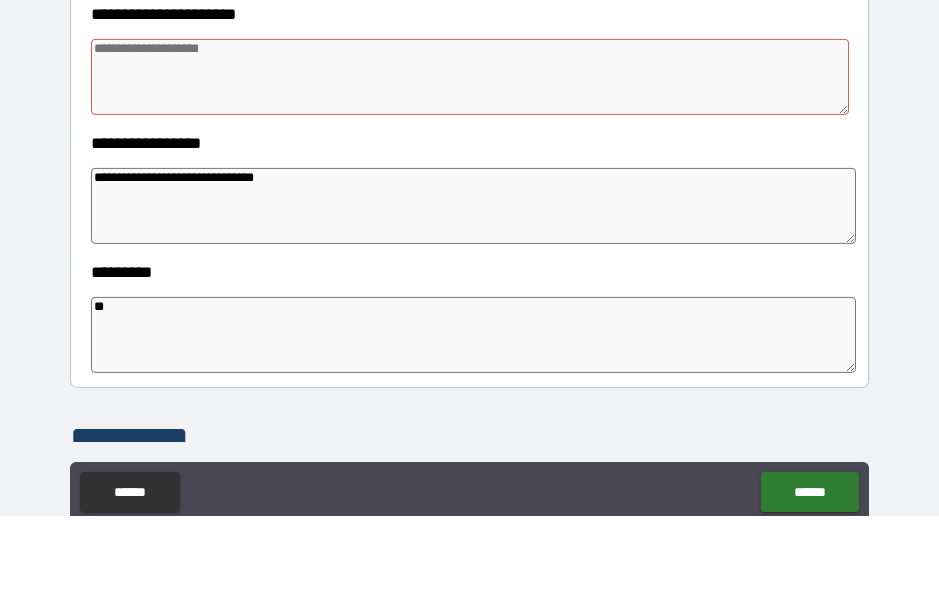 click at bounding box center (469, 176) 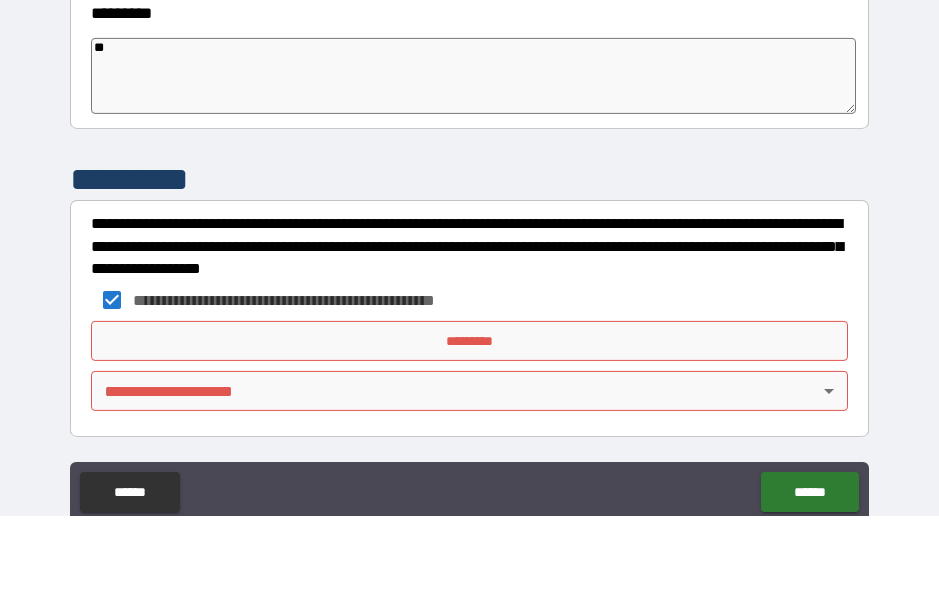 scroll, scrollTop: 667, scrollLeft: 0, axis: vertical 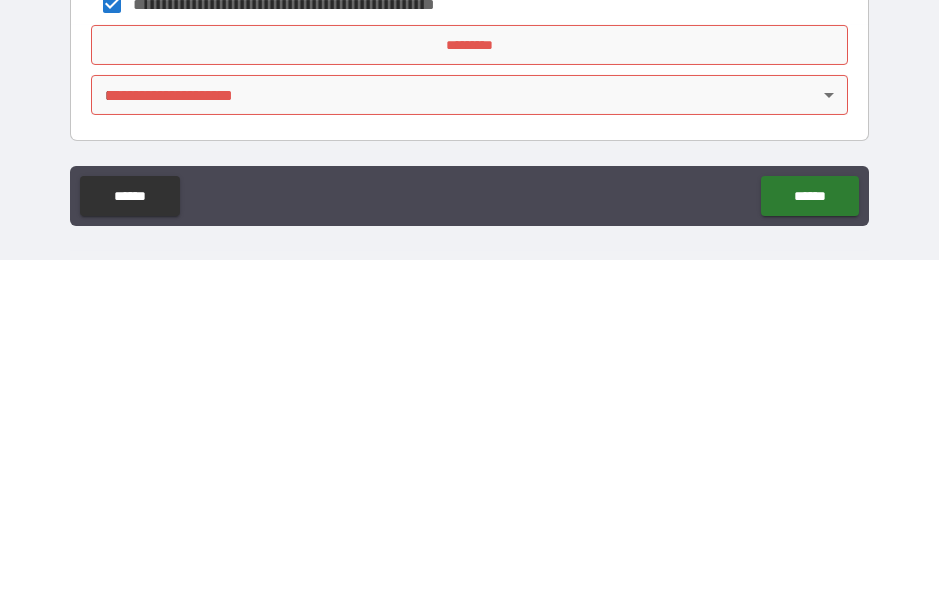 click on "*********" at bounding box center [469, 400] 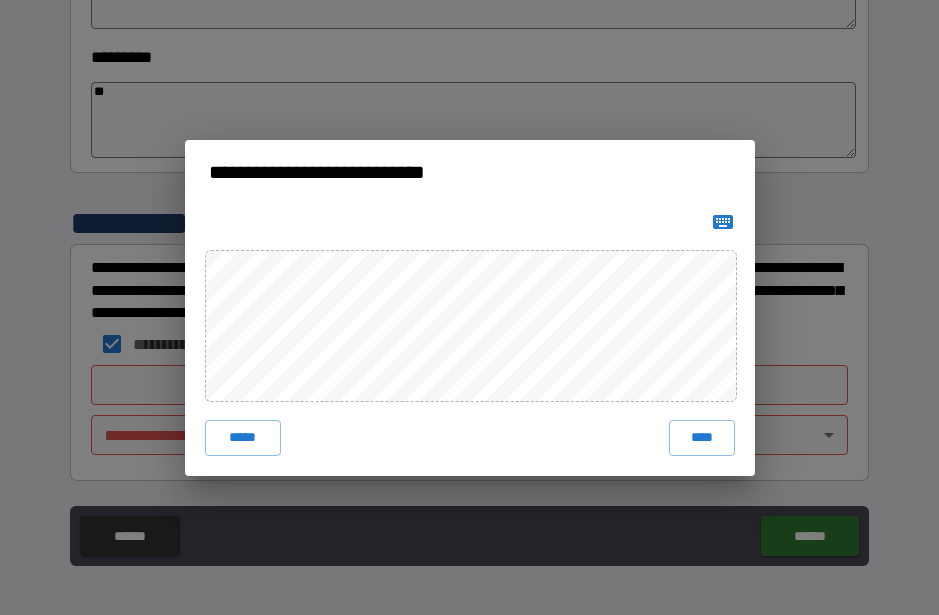 click on "****" at bounding box center [702, 438] 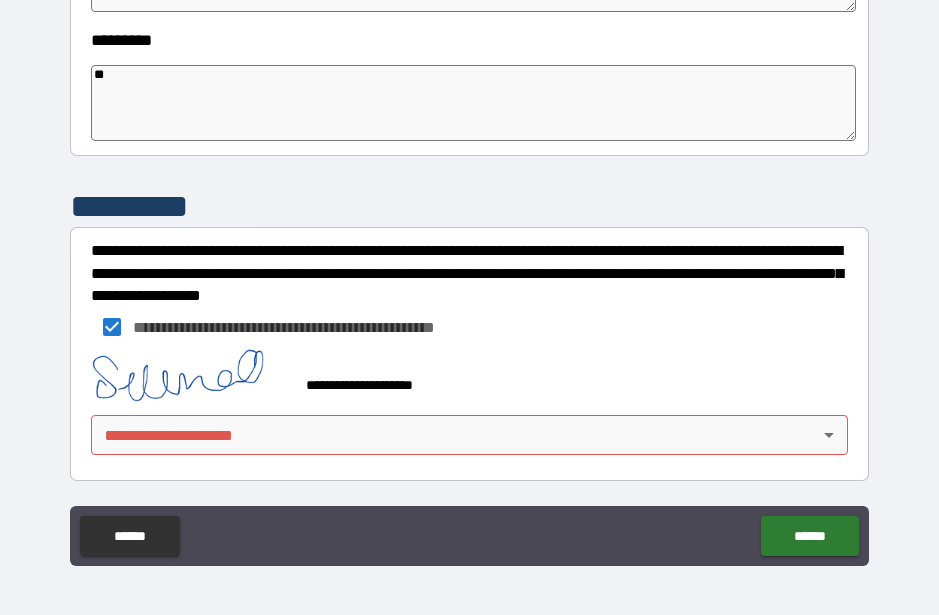 scroll, scrollTop: 684, scrollLeft: 0, axis: vertical 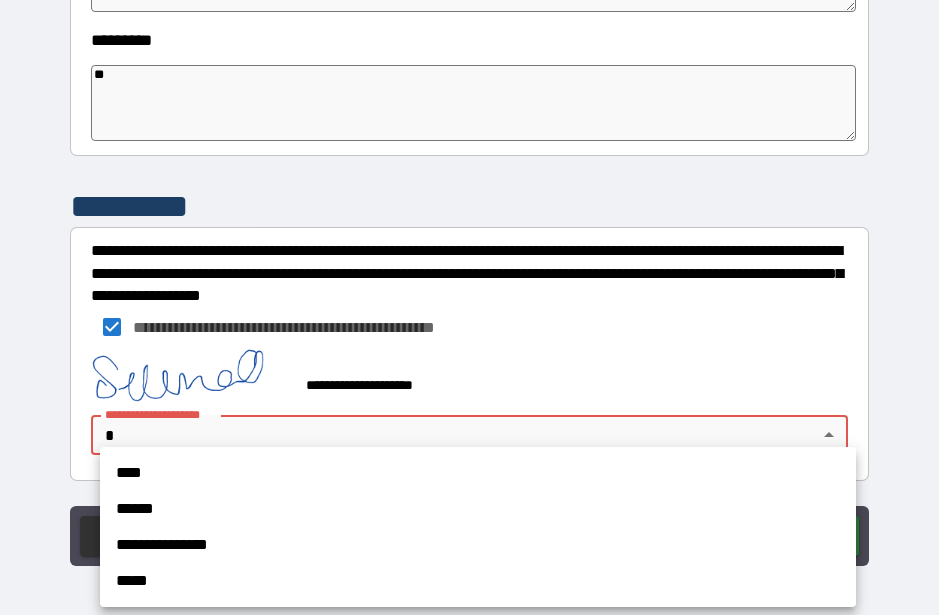 click on "**********" at bounding box center [478, 545] 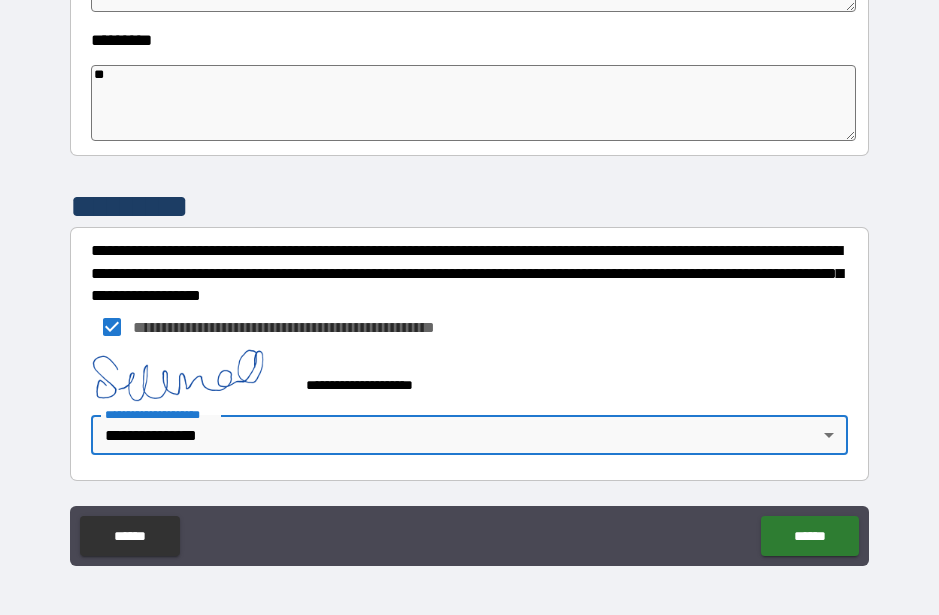 click on "******" at bounding box center [809, 536] 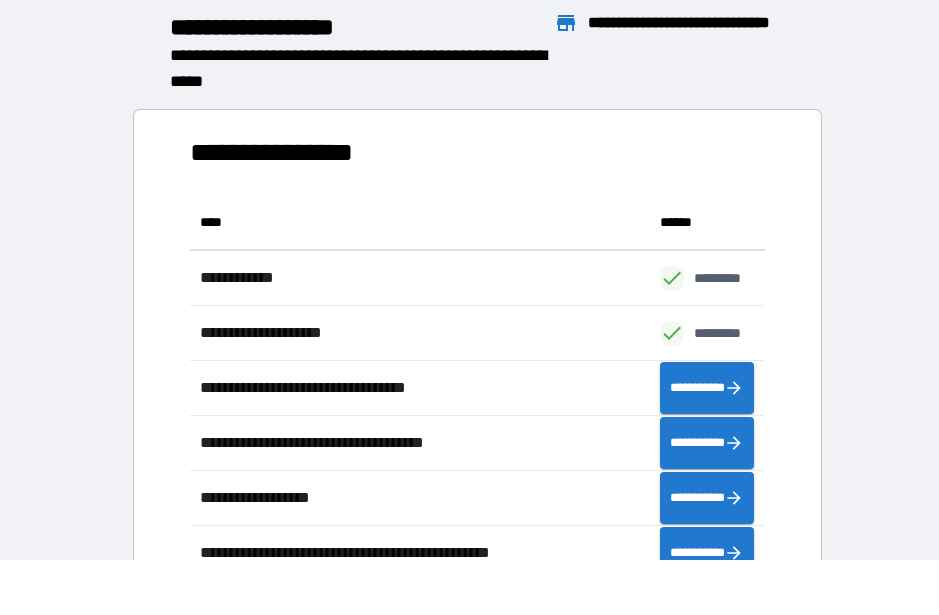 scroll, scrollTop: 386, scrollLeft: 575, axis: both 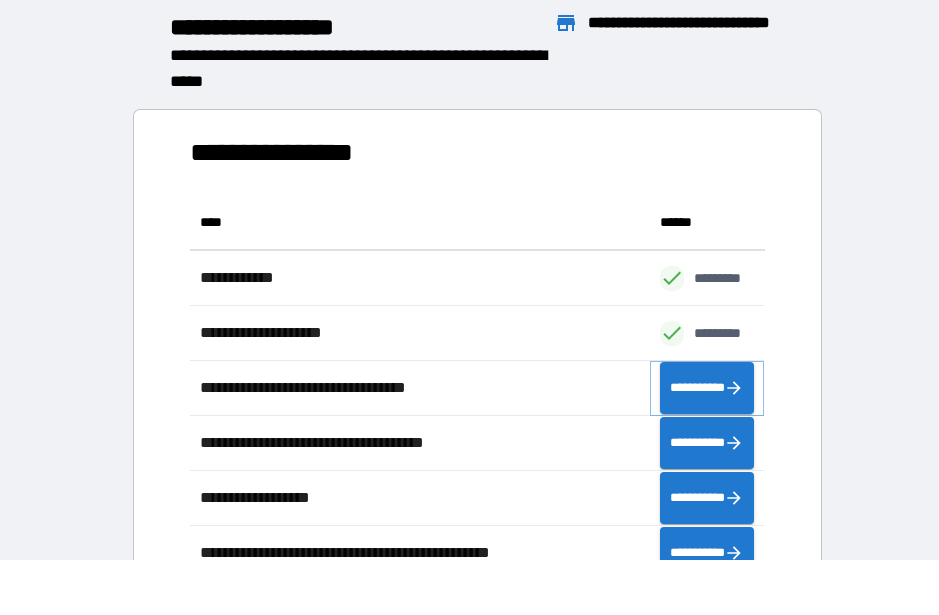 click on "**********" at bounding box center [707, 388] 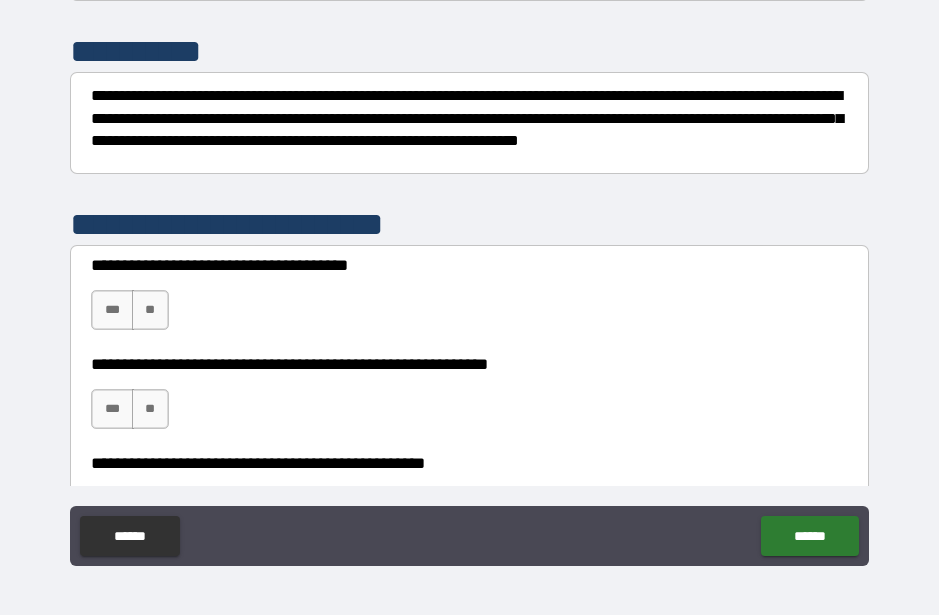 scroll, scrollTop: 270, scrollLeft: 0, axis: vertical 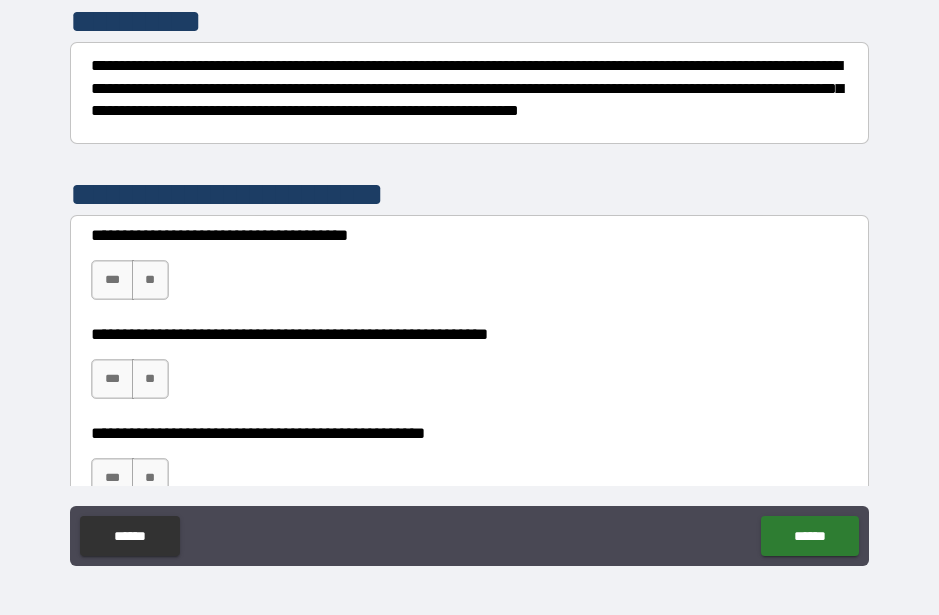 click on "**" at bounding box center [150, 280] 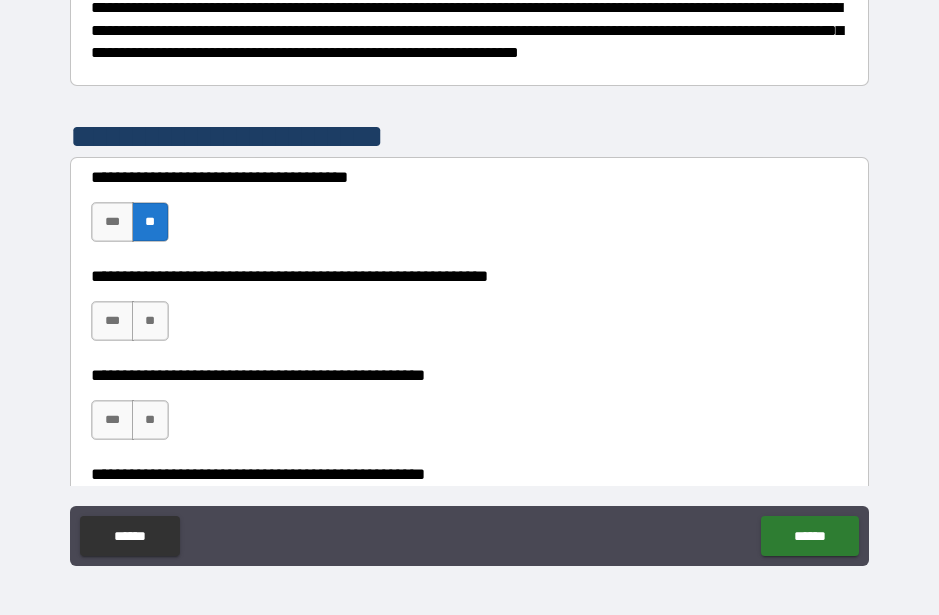 scroll, scrollTop: 329, scrollLeft: 0, axis: vertical 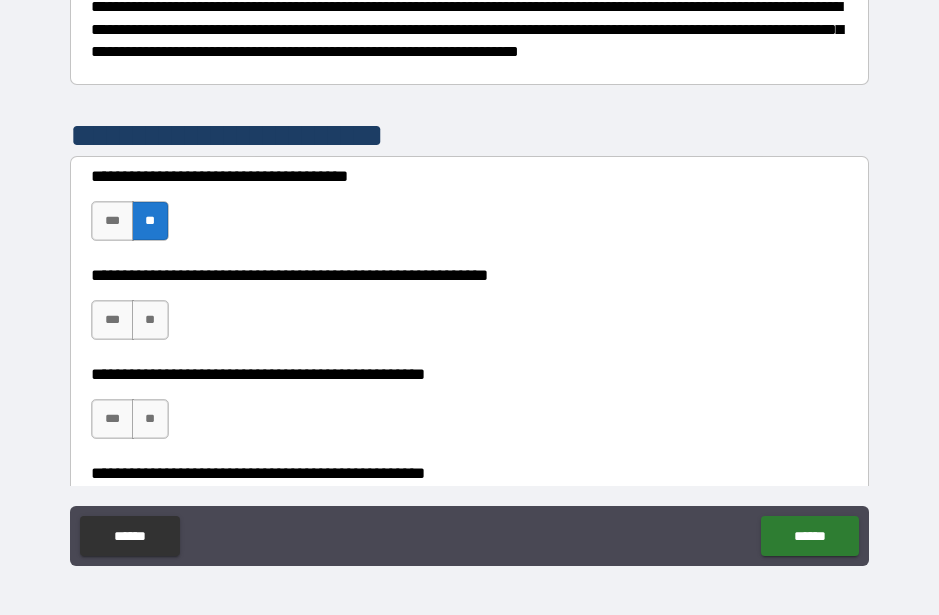 click on "**" at bounding box center (150, 320) 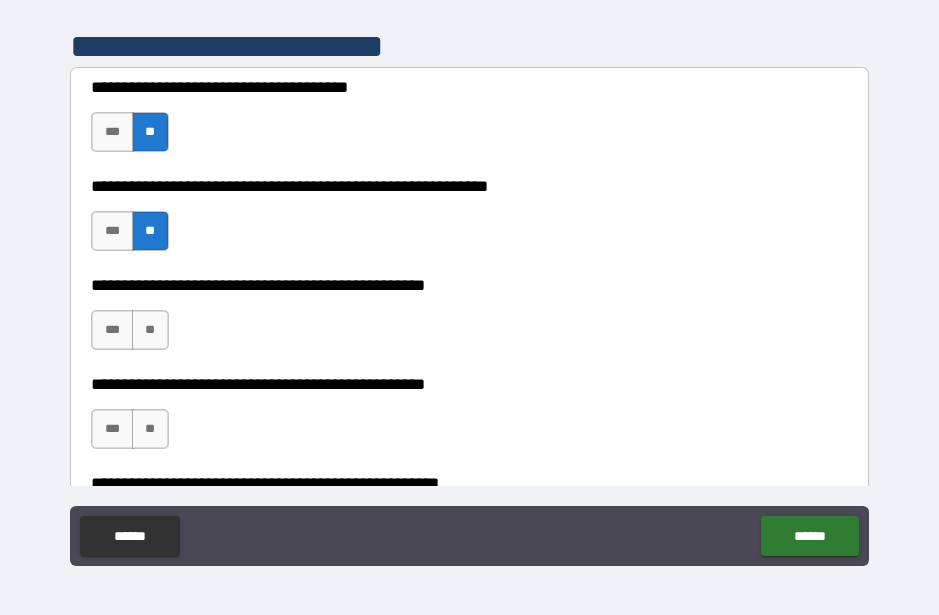 scroll, scrollTop: 422, scrollLeft: 0, axis: vertical 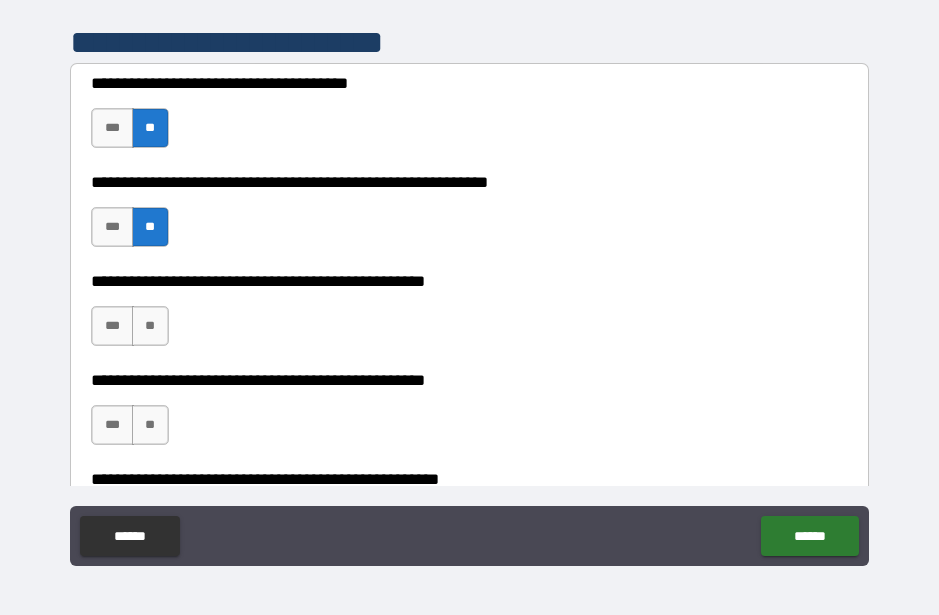 click on "**" at bounding box center [150, 326] 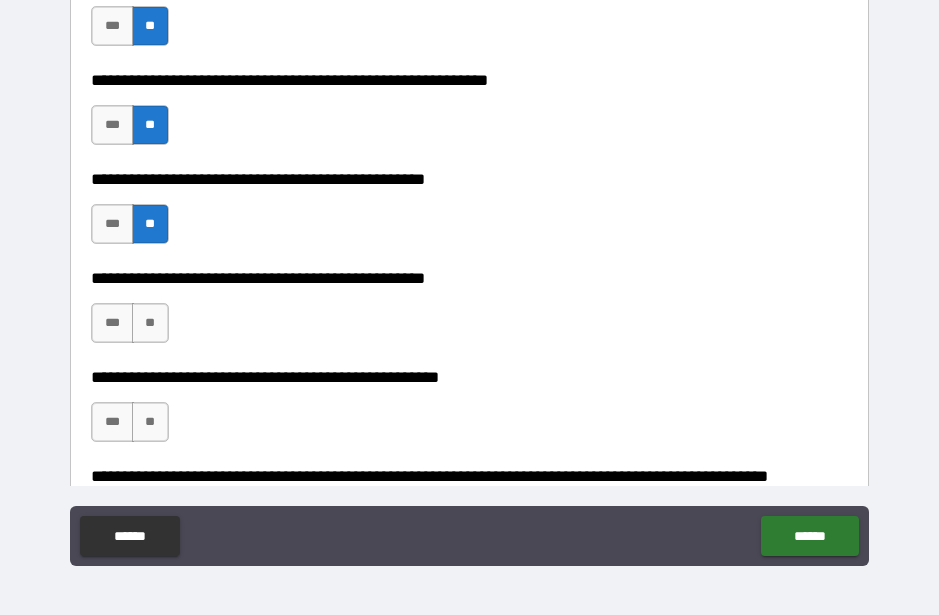 scroll, scrollTop: 538, scrollLeft: 0, axis: vertical 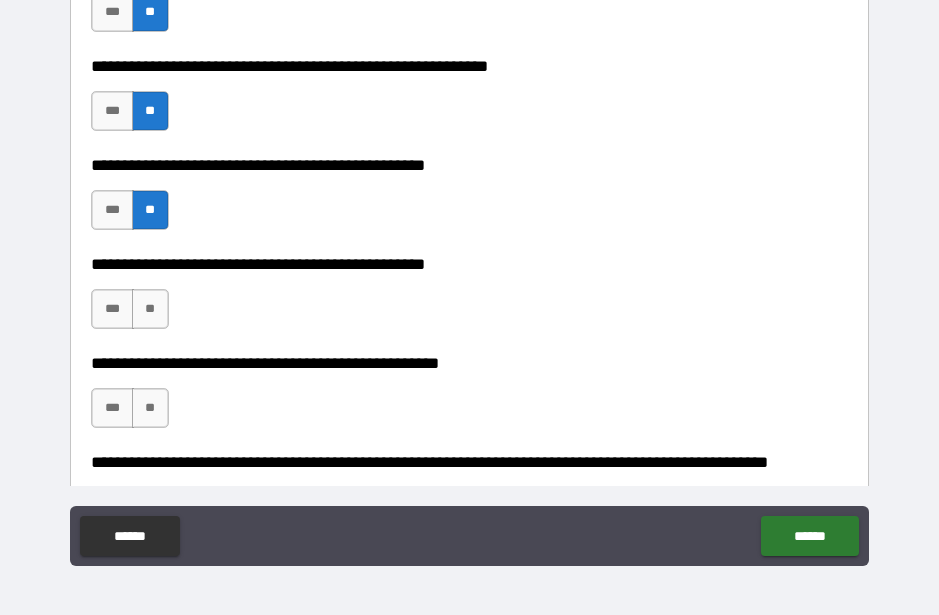 click on "**" at bounding box center (150, 309) 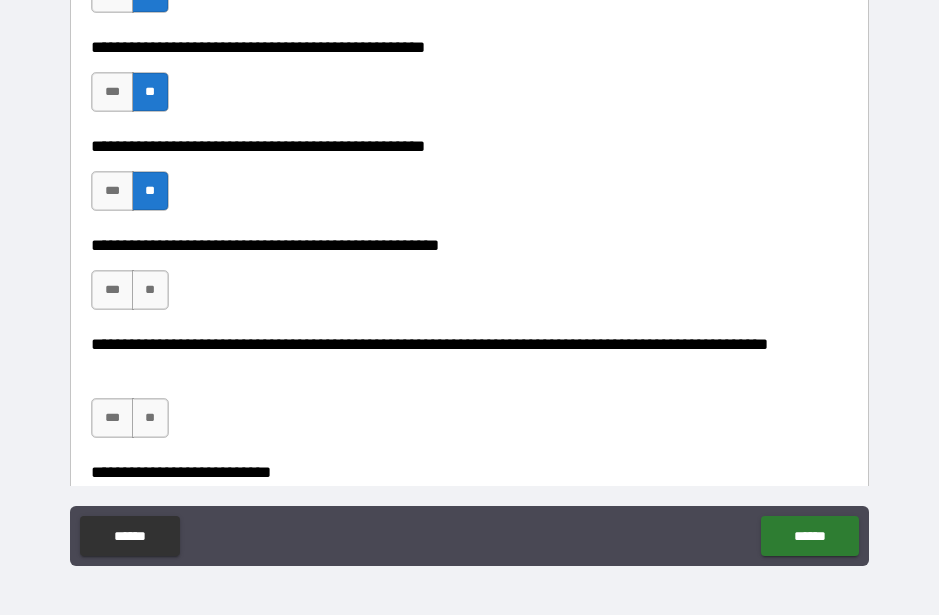 scroll, scrollTop: 659, scrollLeft: 0, axis: vertical 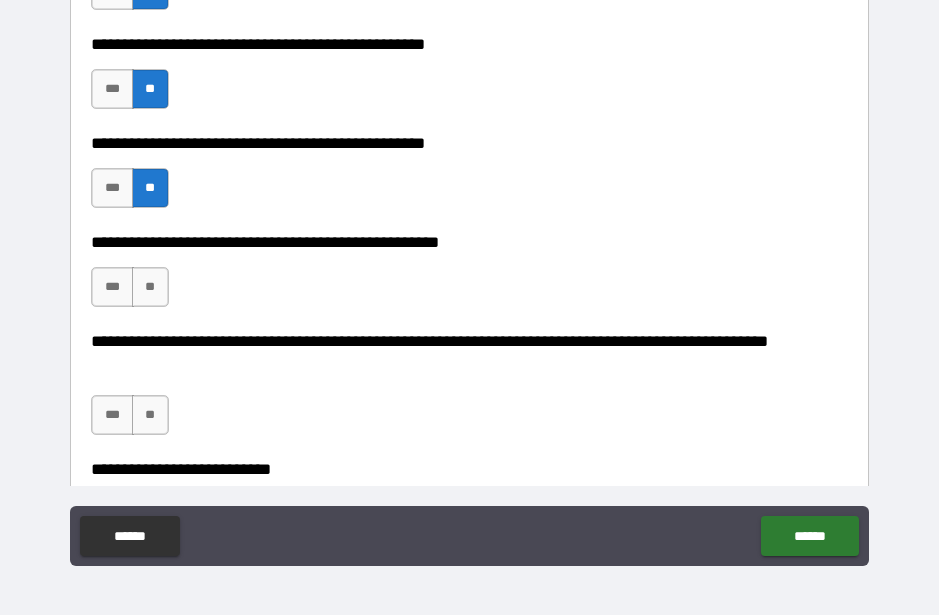 click on "**" at bounding box center (150, 287) 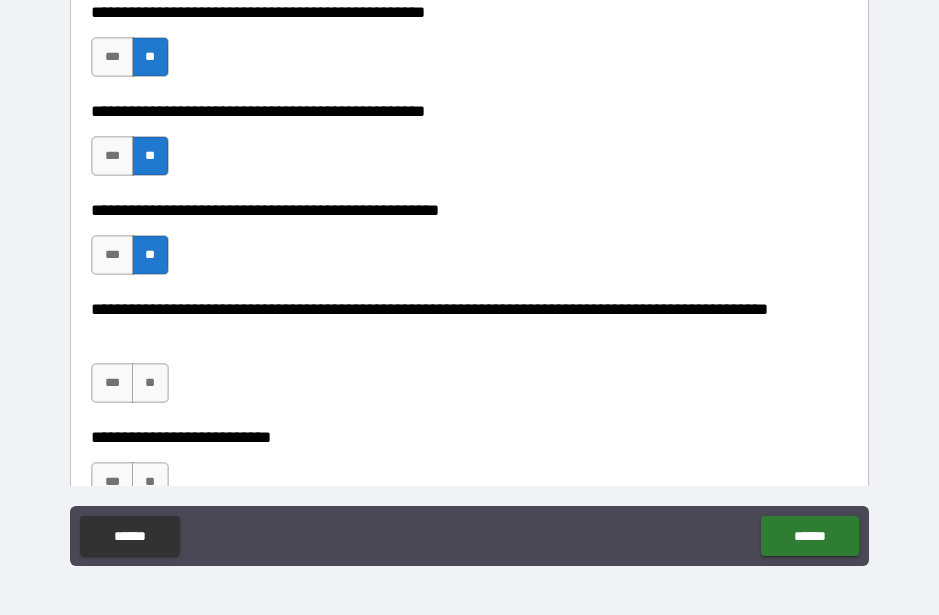 scroll, scrollTop: 706, scrollLeft: 0, axis: vertical 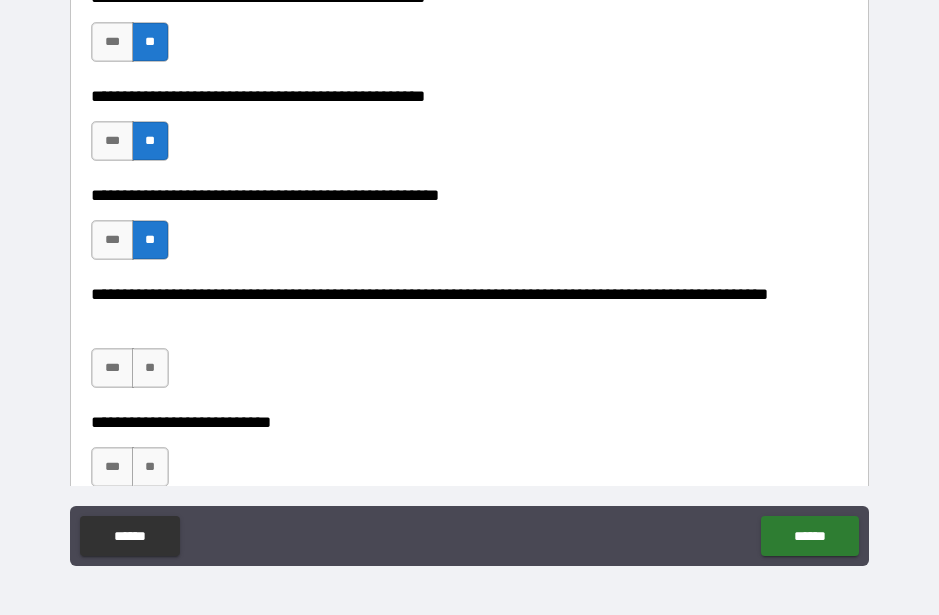 click on "**" at bounding box center [150, 368] 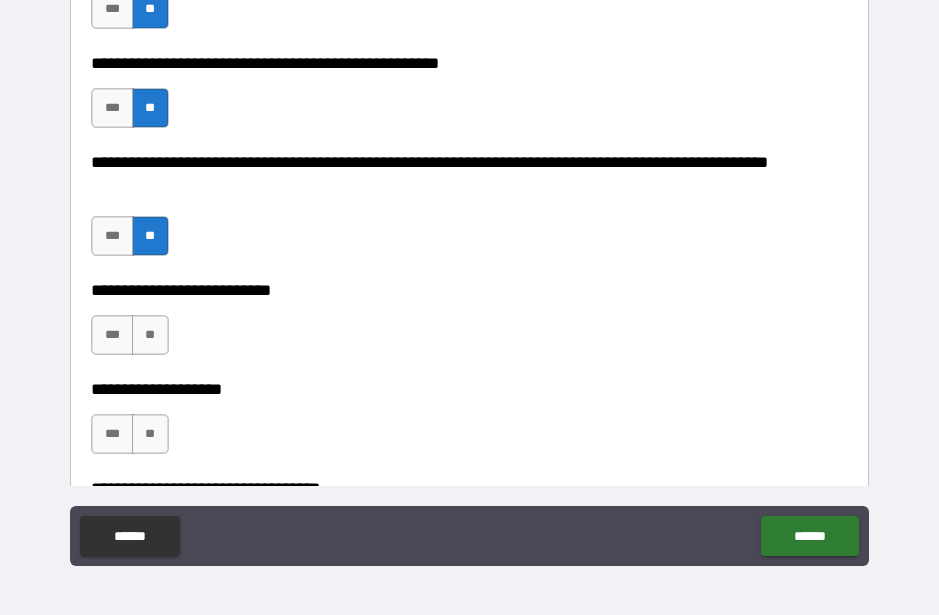 click on "**" at bounding box center (150, 335) 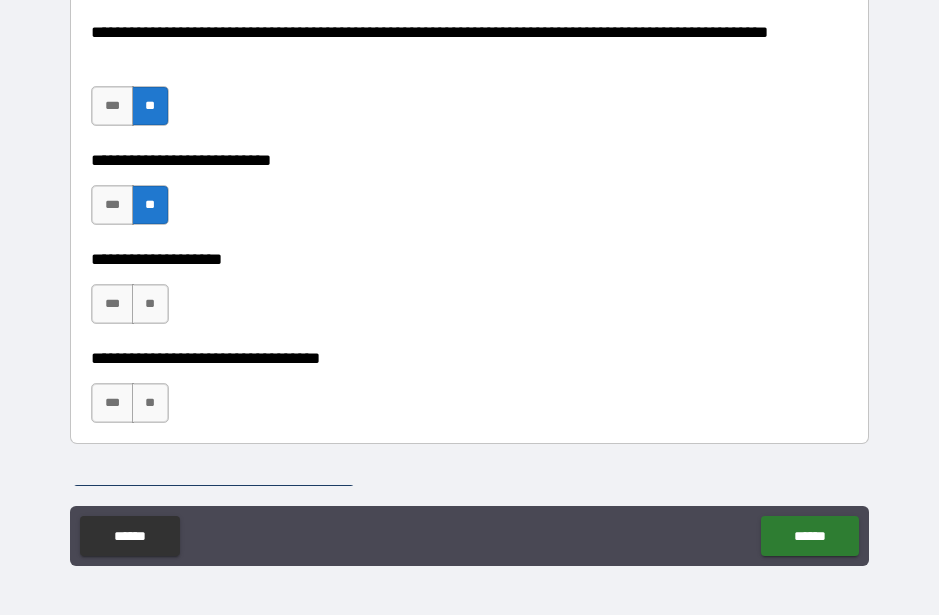 click on "**" at bounding box center (150, 304) 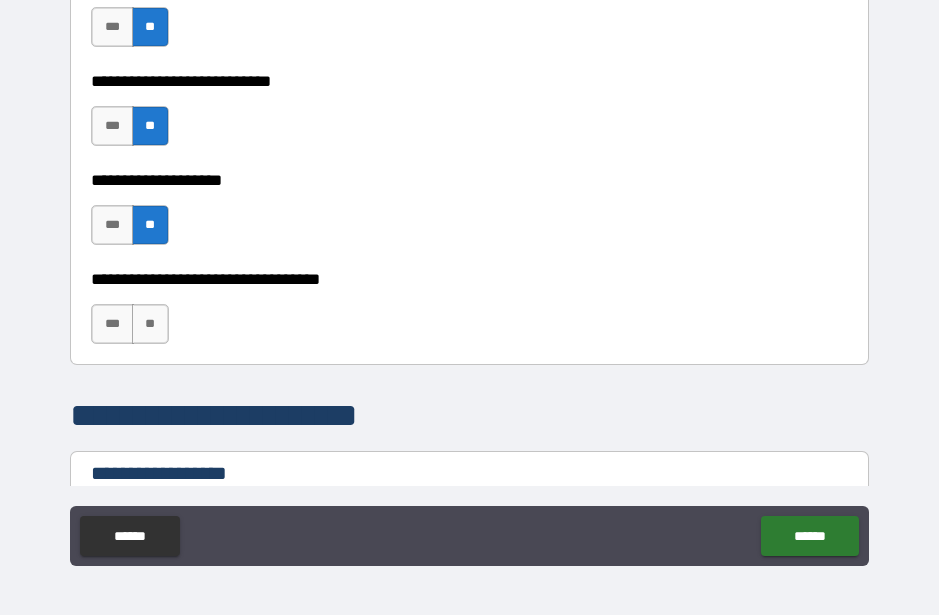 scroll, scrollTop: 1052, scrollLeft: 0, axis: vertical 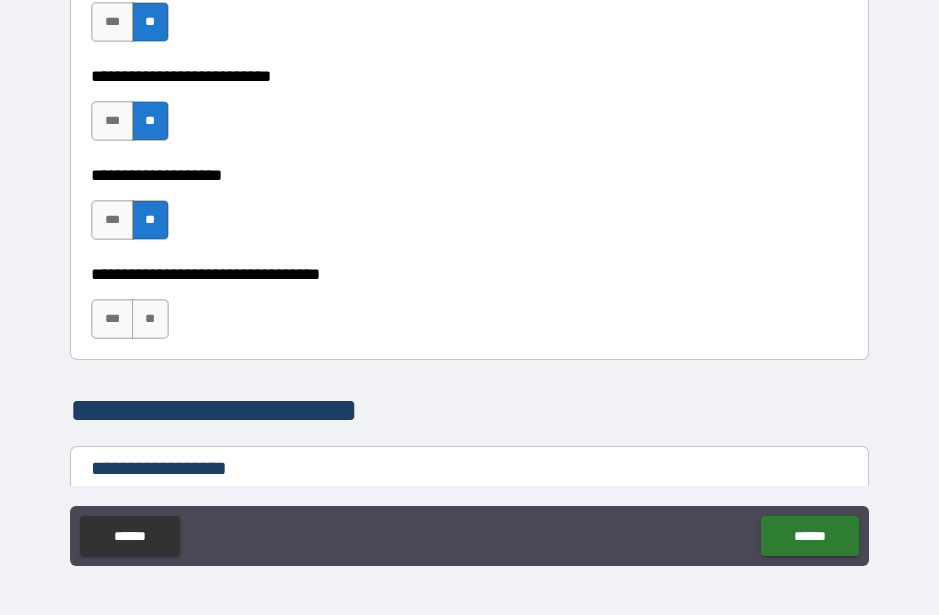 click on "**" at bounding box center [150, 319] 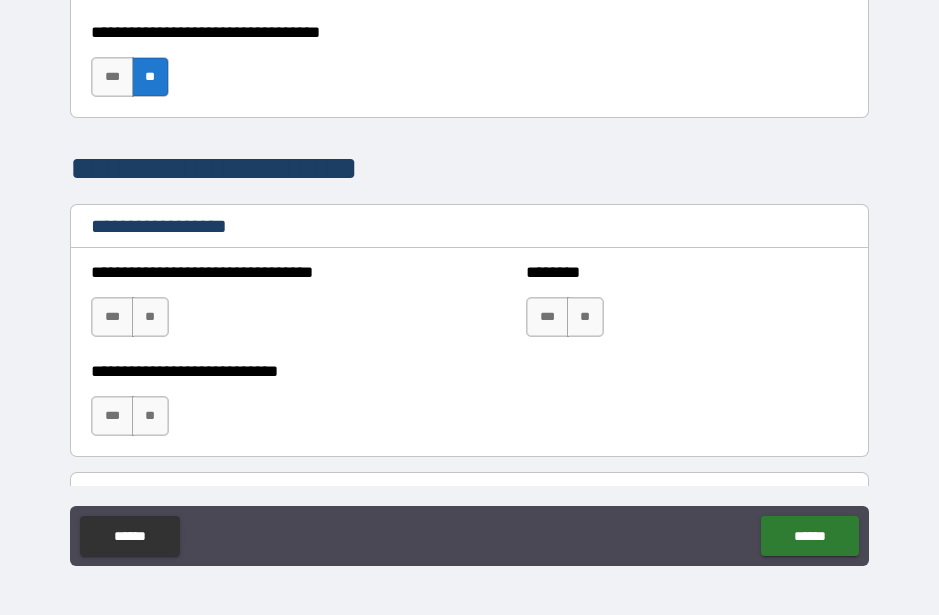 scroll, scrollTop: 1319, scrollLeft: 0, axis: vertical 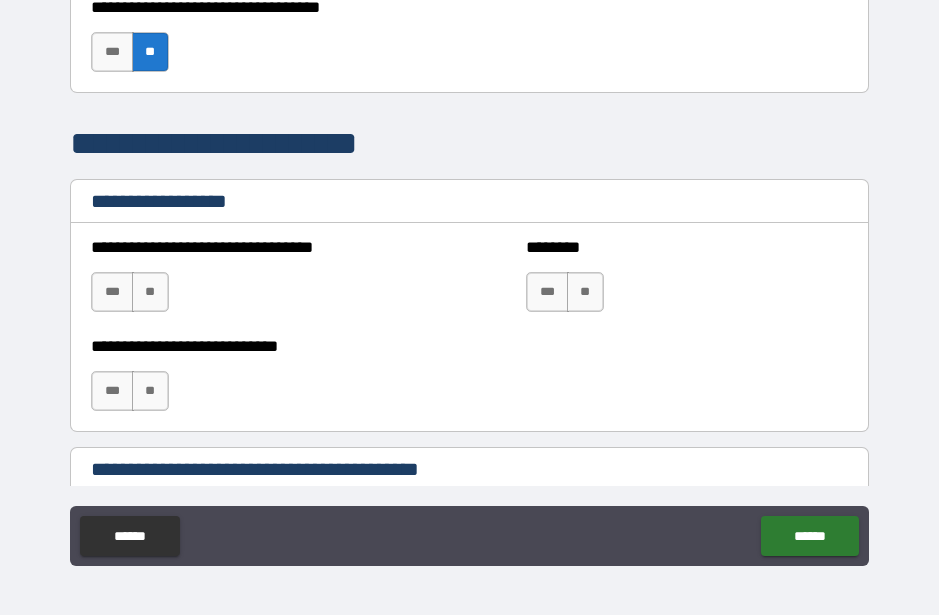 click on "**" at bounding box center [150, 292] 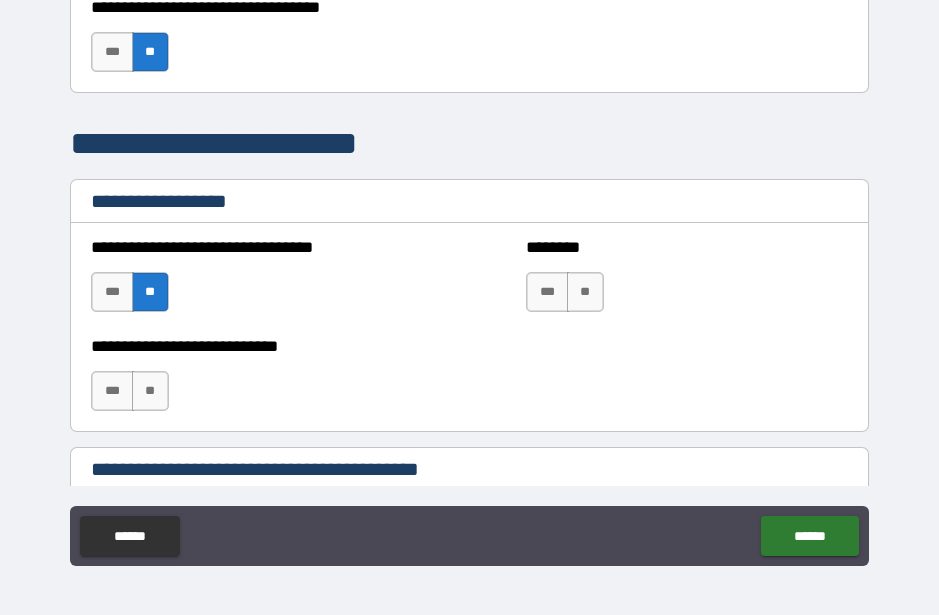 click on "**" at bounding box center [150, 391] 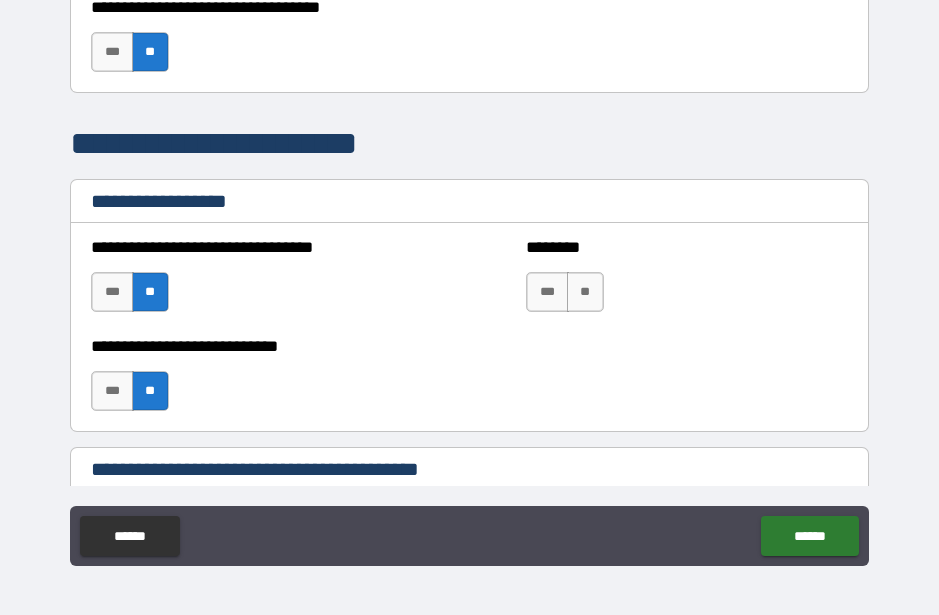 click on "**" at bounding box center (585, 292) 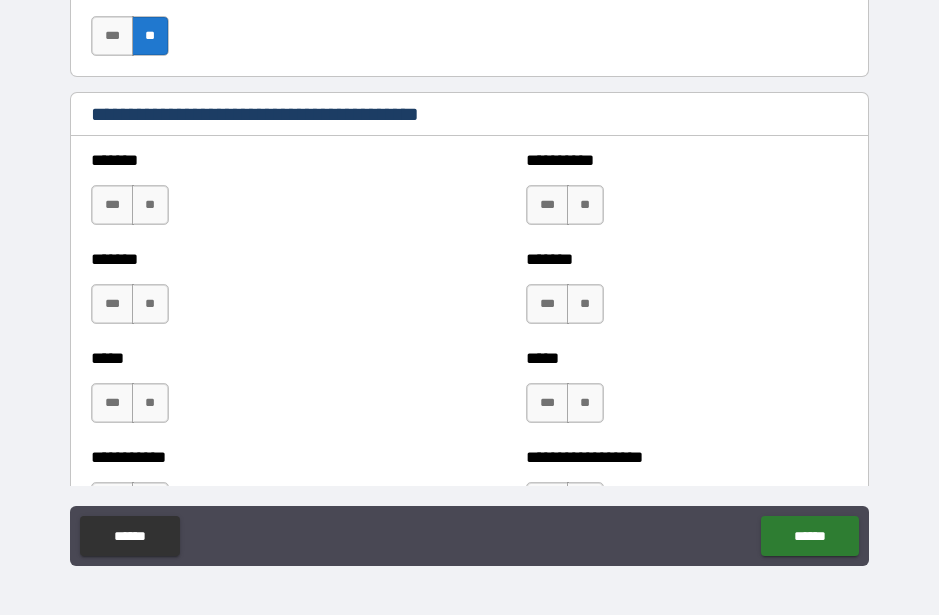 scroll, scrollTop: 1681, scrollLeft: 0, axis: vertical 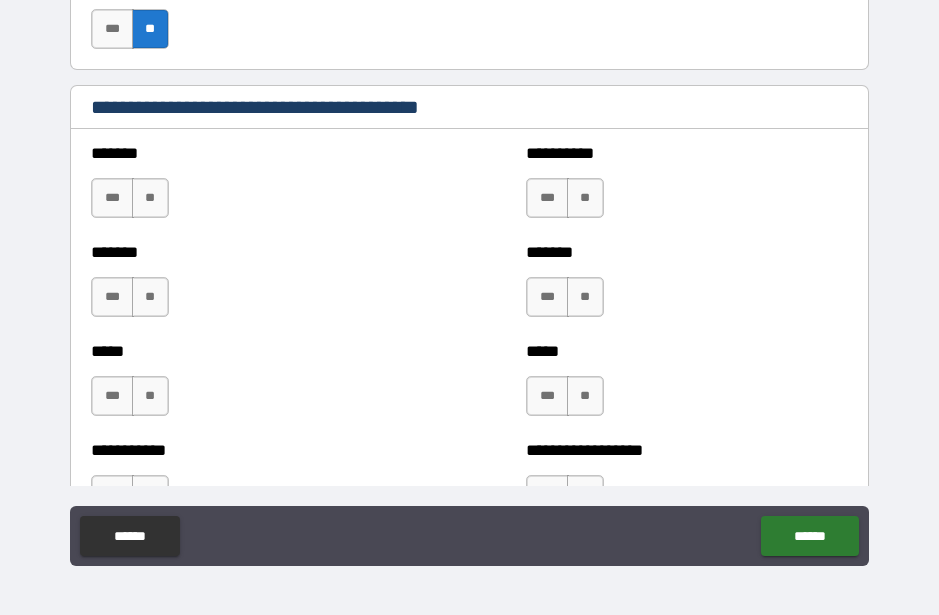 click on "**" at bounding box center (150, 198) 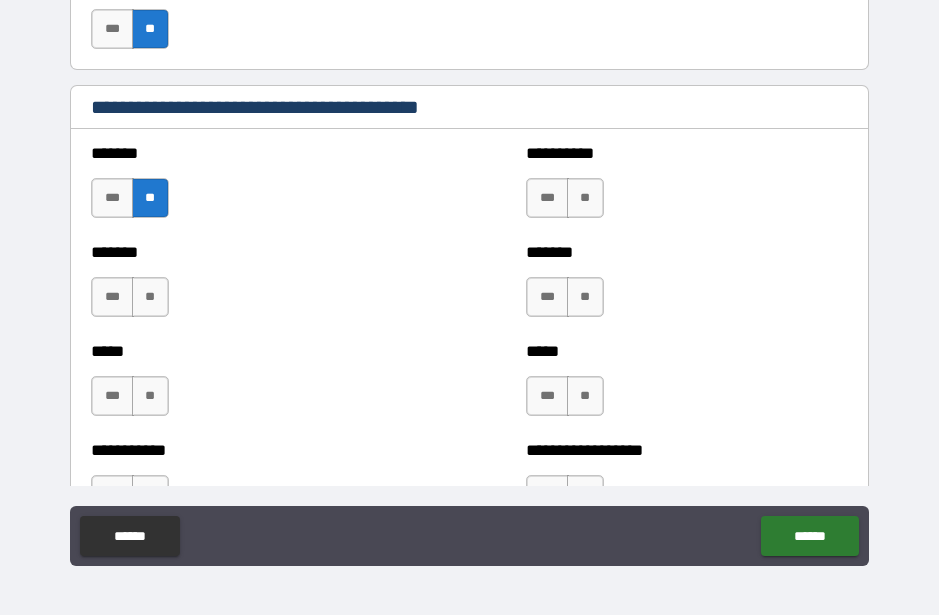 click on "**" at bounding box center [150, 297] 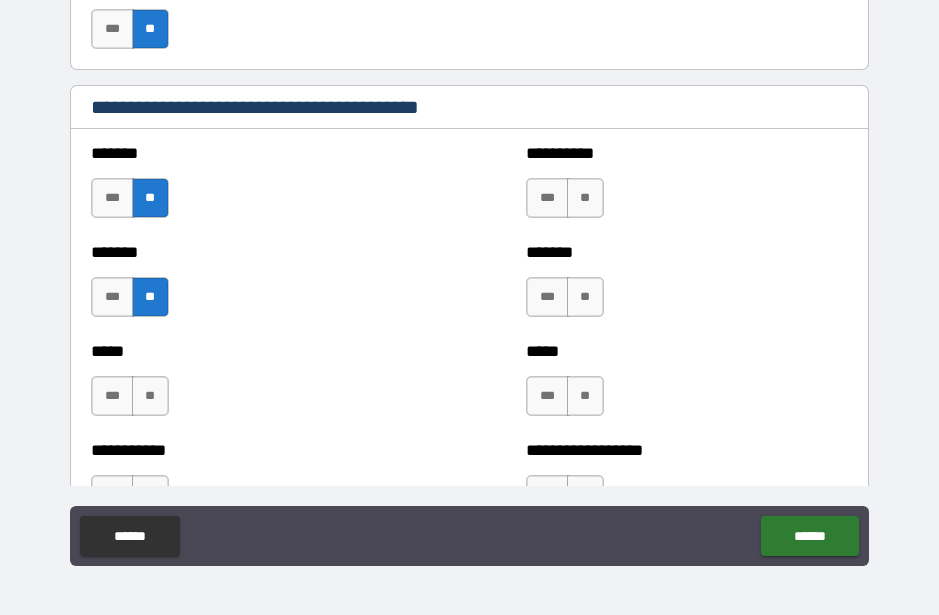 click on "**" at bounding box center [150, 396] 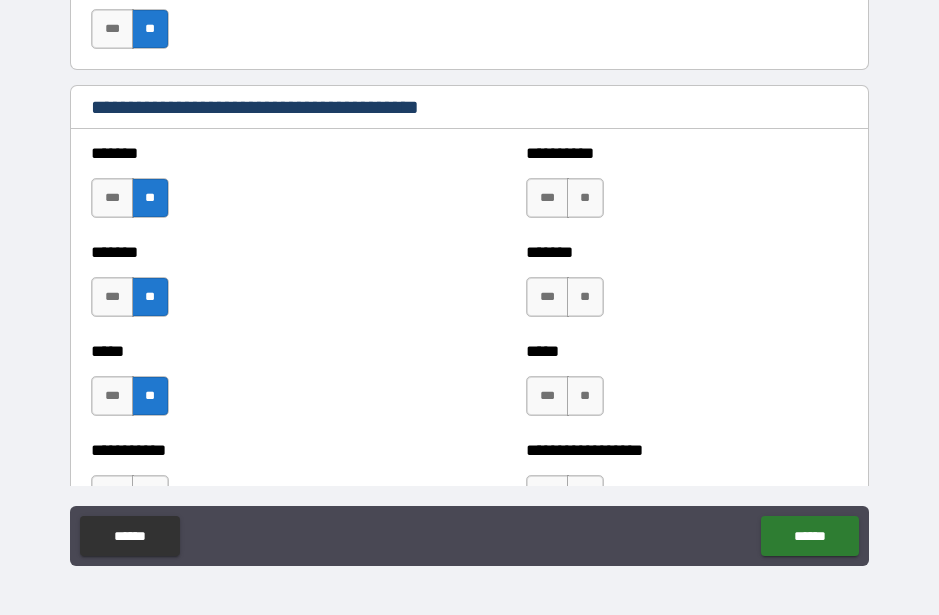 click on "**" at bounding box center (585, 198) 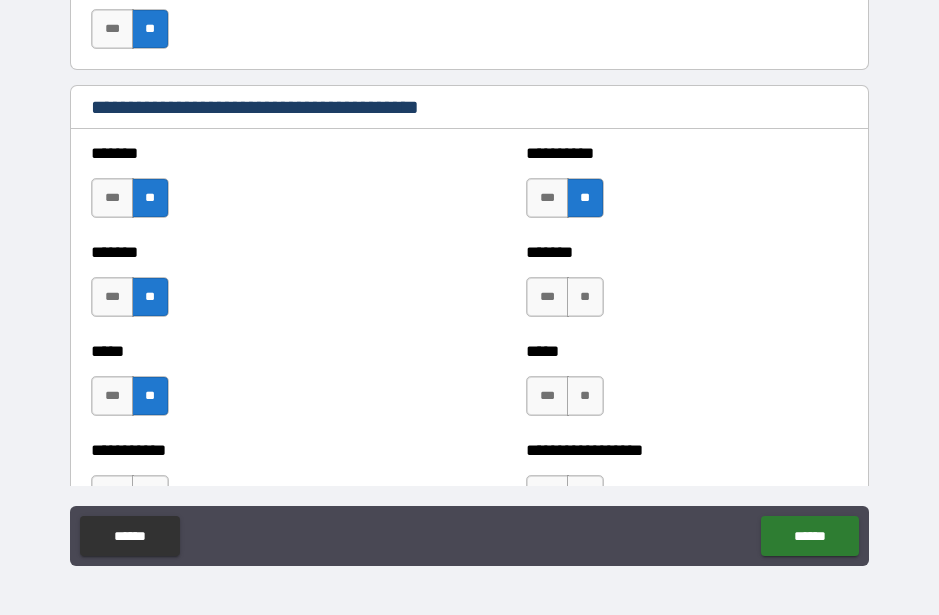 click on "**" at bounding box center (585, 297) 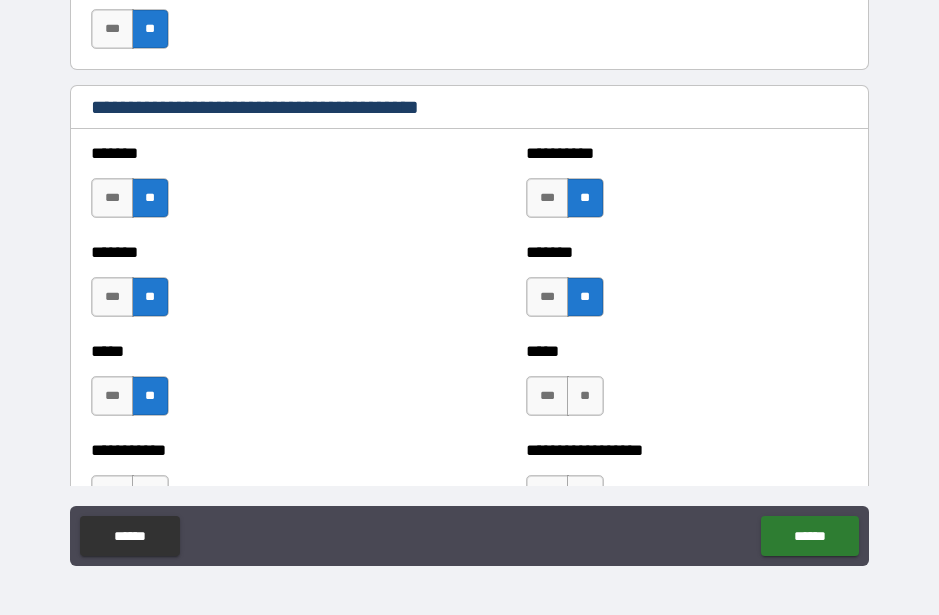 click on "**" at bounding box center (585, 396) 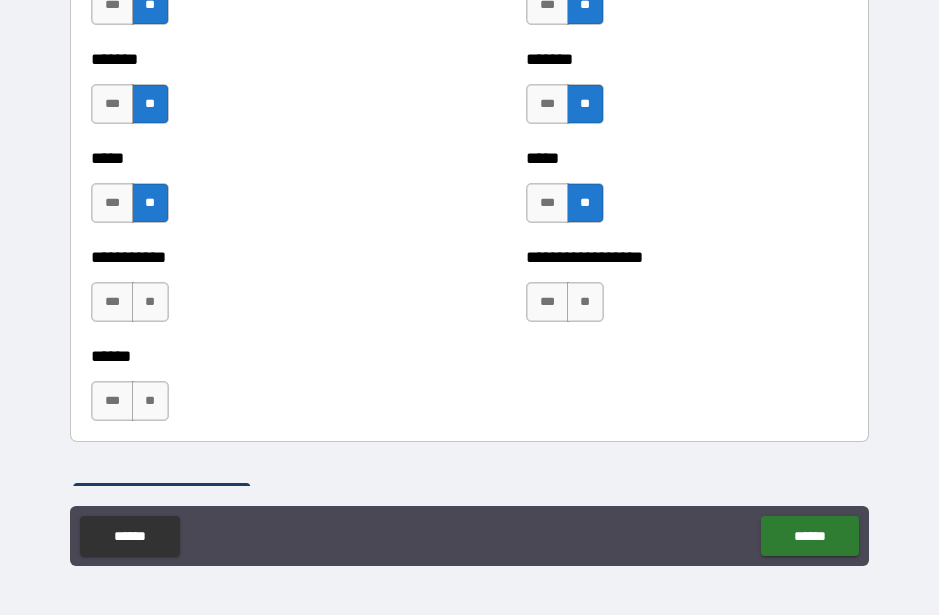 scroll, scrollTop: 1889, scrollLeft: 0, axis: vertical 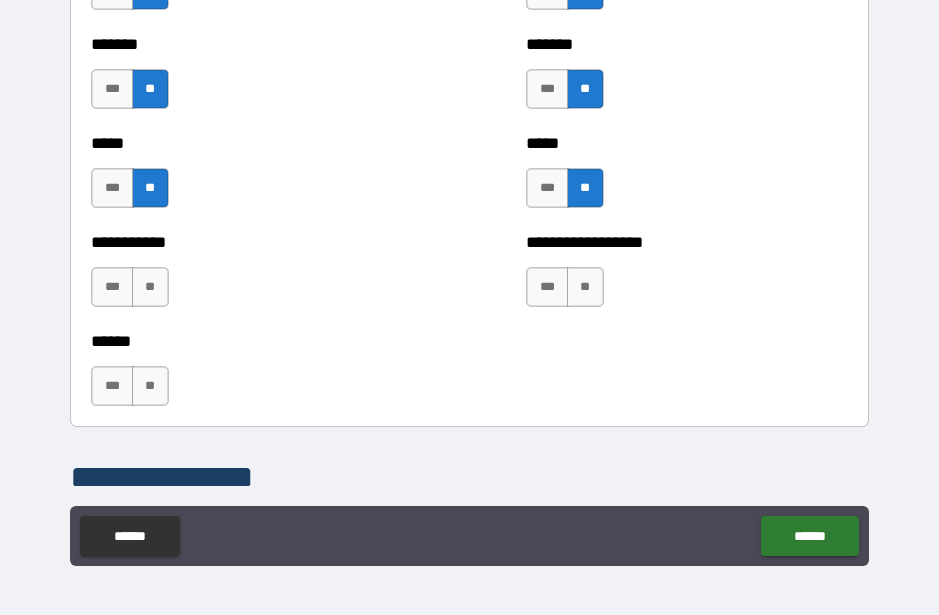 click on "**" at bounding box center [150, 287] 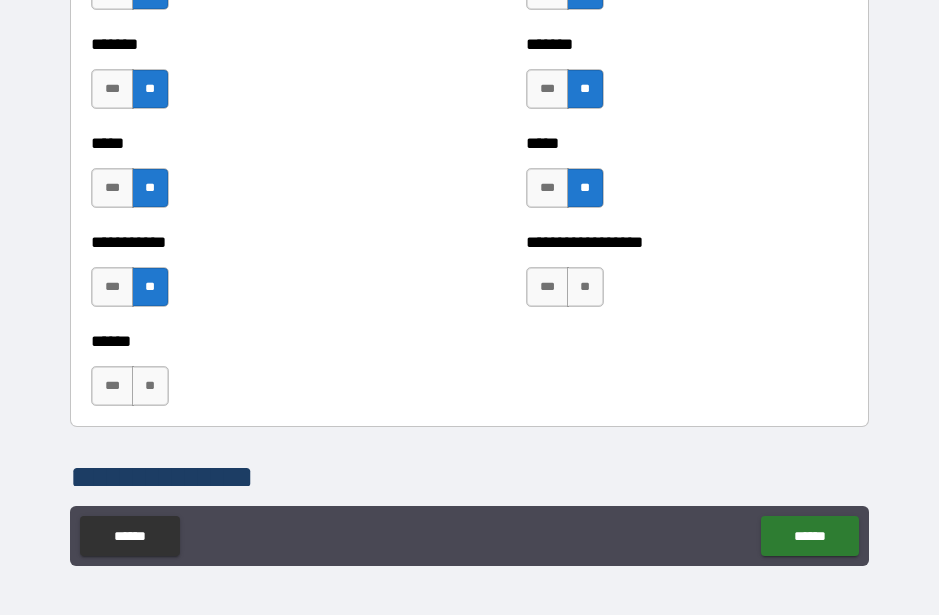 click on "**" at bounding box center [150, 386] 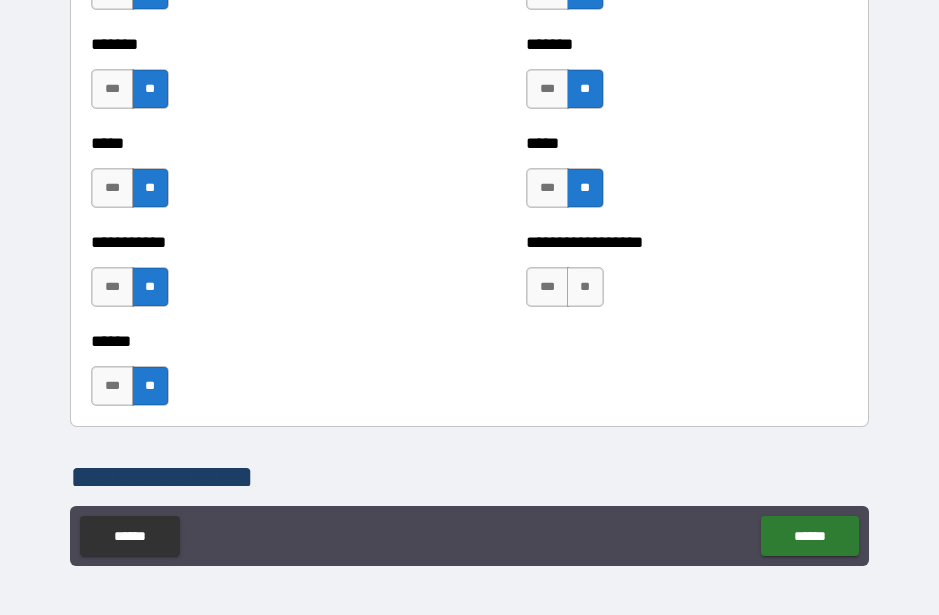 click on "**" at bounding box center (585, 287) 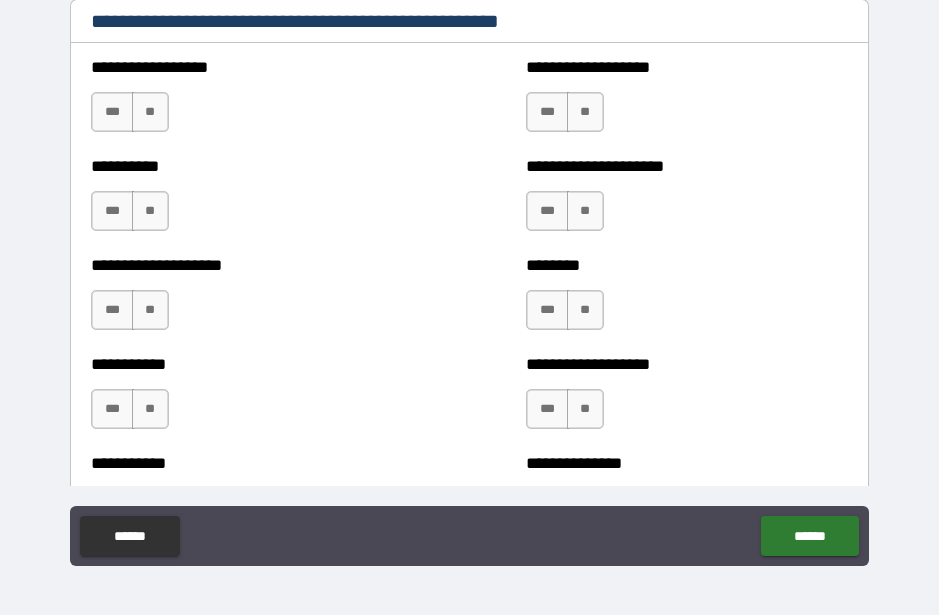 scroll, scrollTop: 2403, scrollLeft: 0, axis: vertical 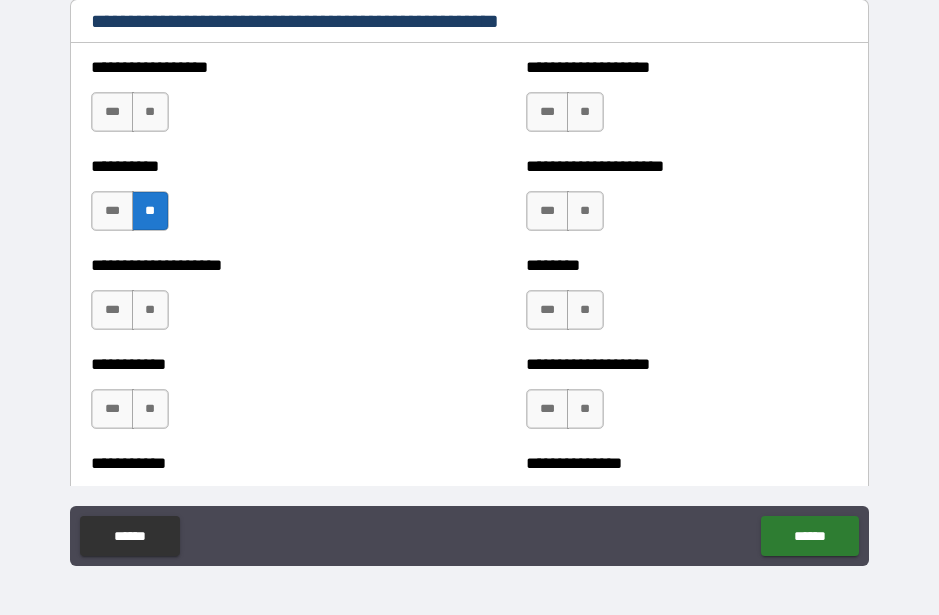 click on "**" at bounding box center (150, 310) 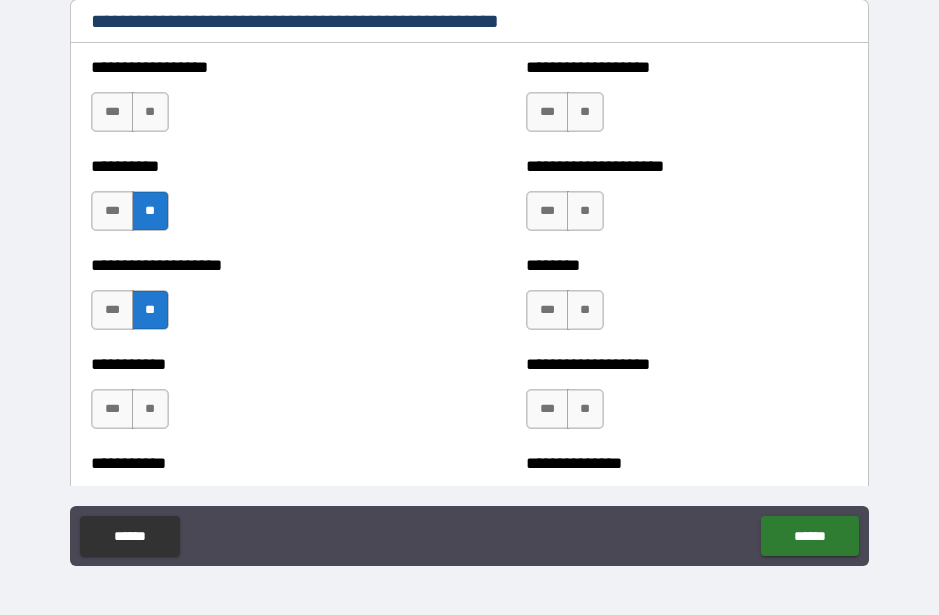 click on "**" at bounding box center [150, 409] 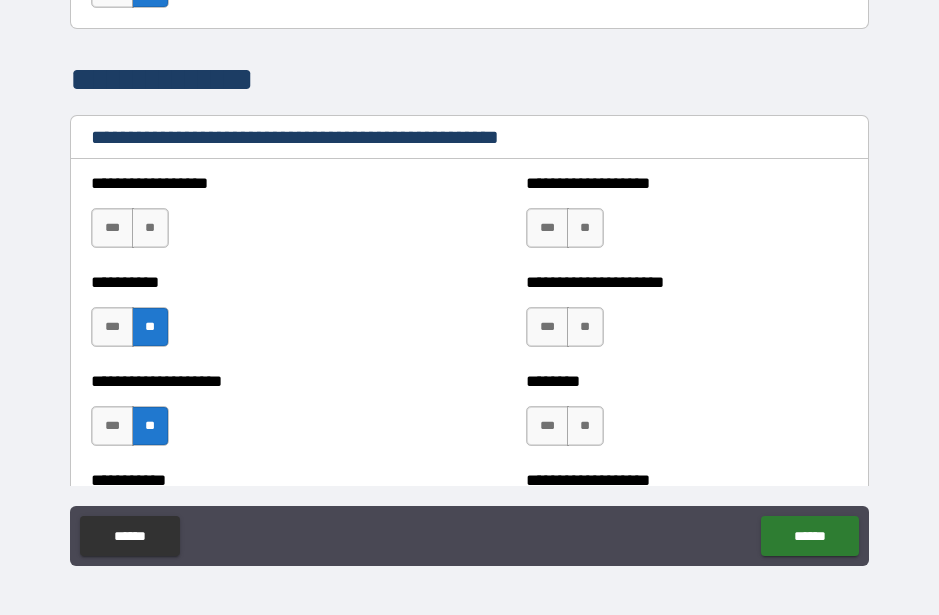 scroll, scrollTop: 2279, scrollLeft: 0, axis: vertical 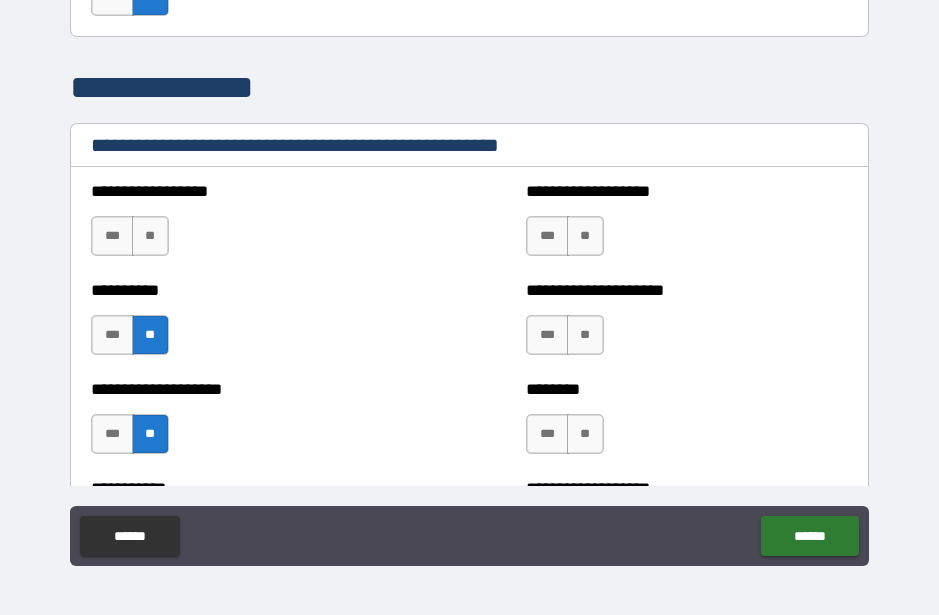 click on "**" at bounding box center (585, 236) 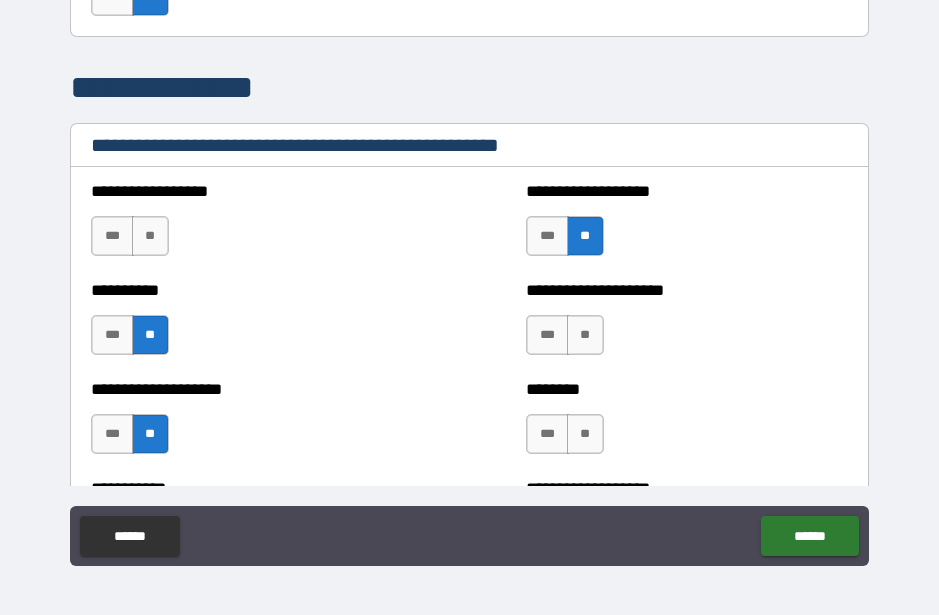 click on "**" at bounding box center (585, 335) 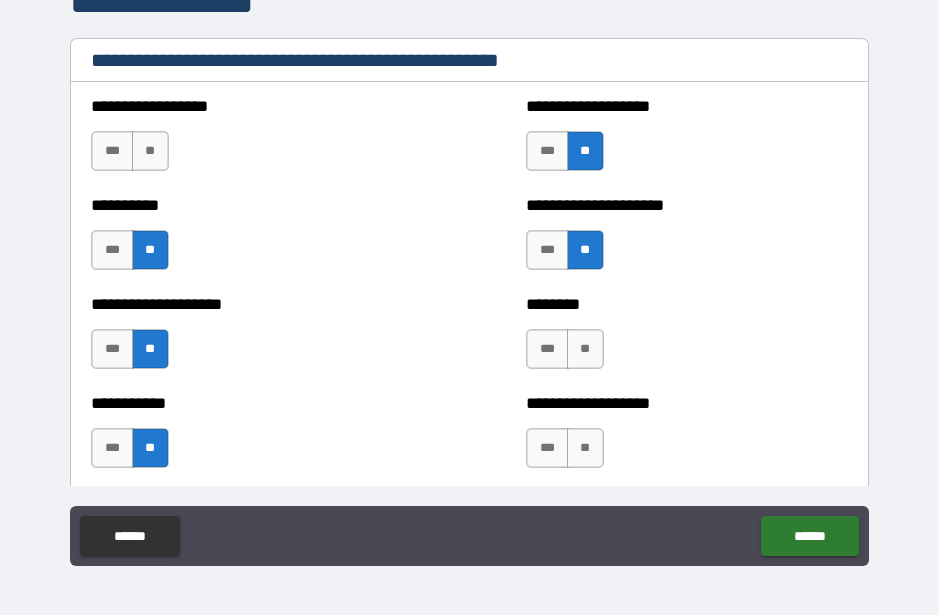 scroll, scrollTop: 2489, scrollLeft: 0, axis: vertical 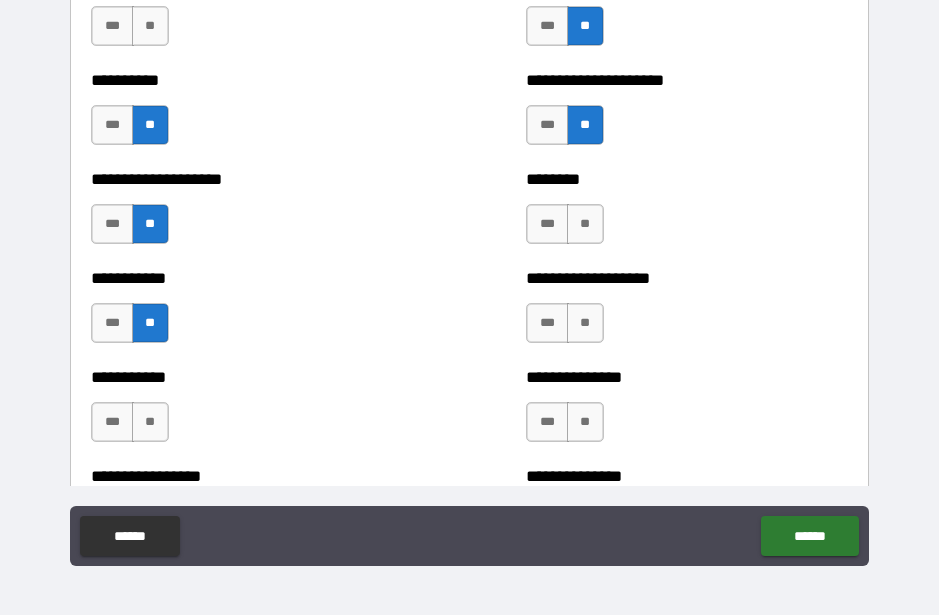 click on "**" at bounding box center [585, 224] 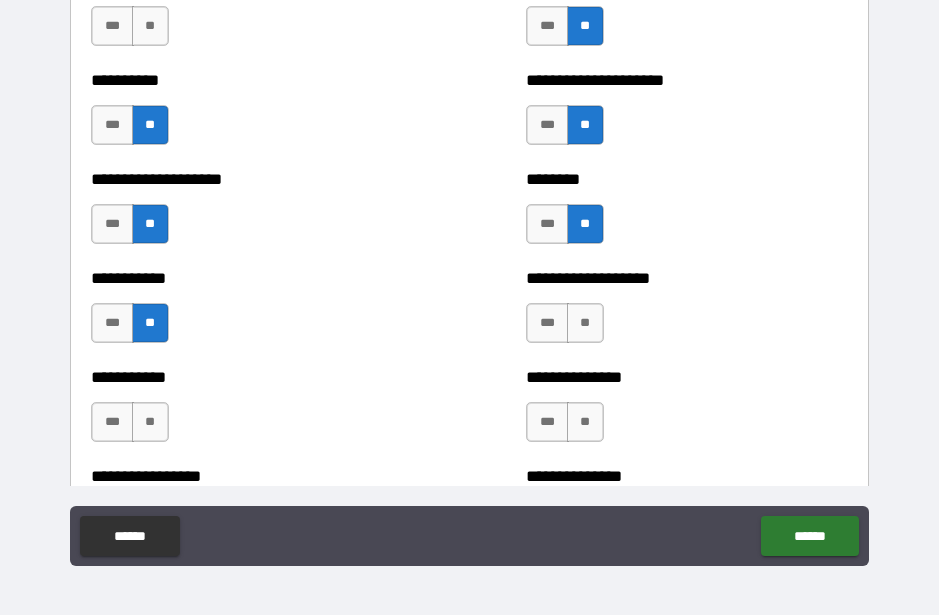 click on "**" at bounding box center [585, 323] 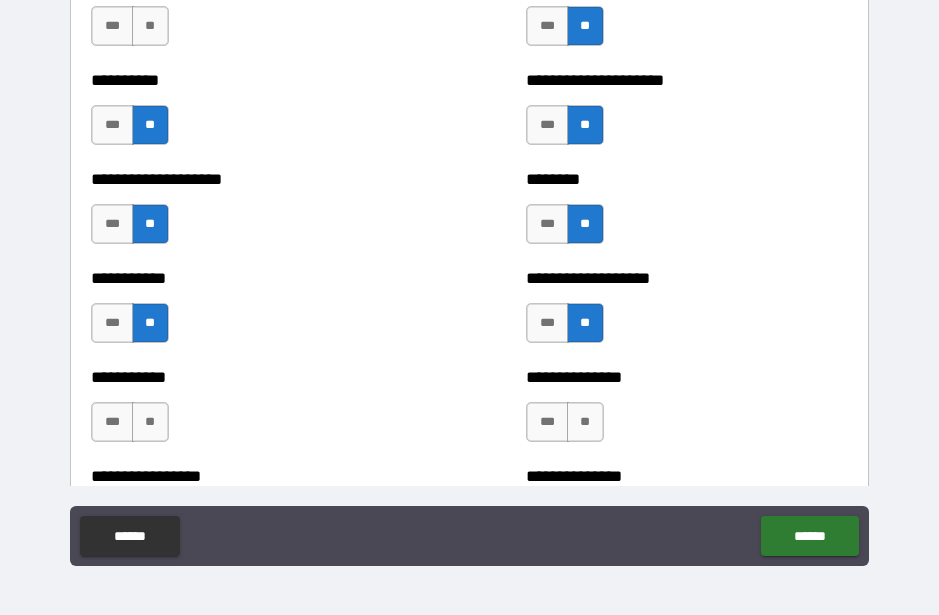 click on "**" at bounding box center [585, 422] 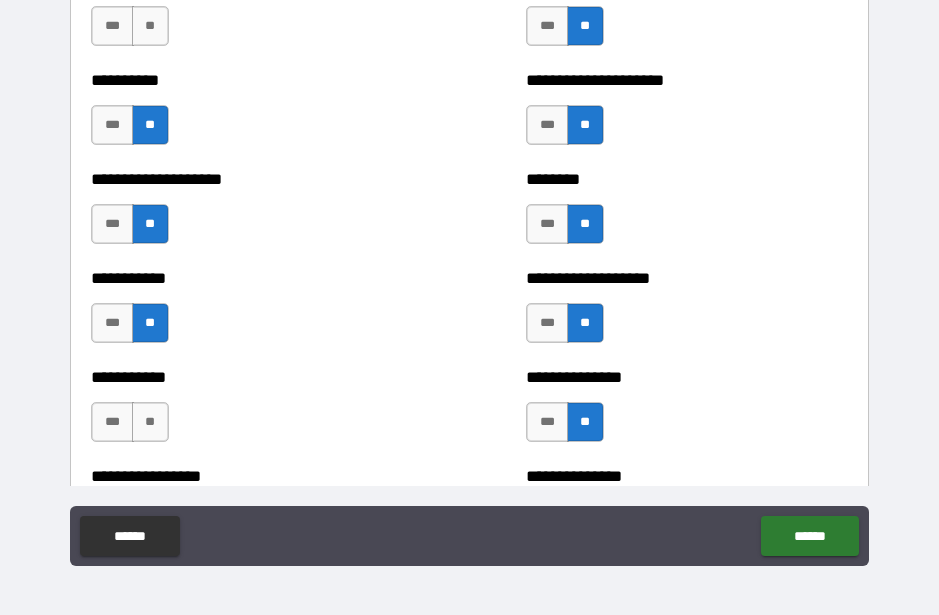 click on "**" at bounding box center [150, 422] 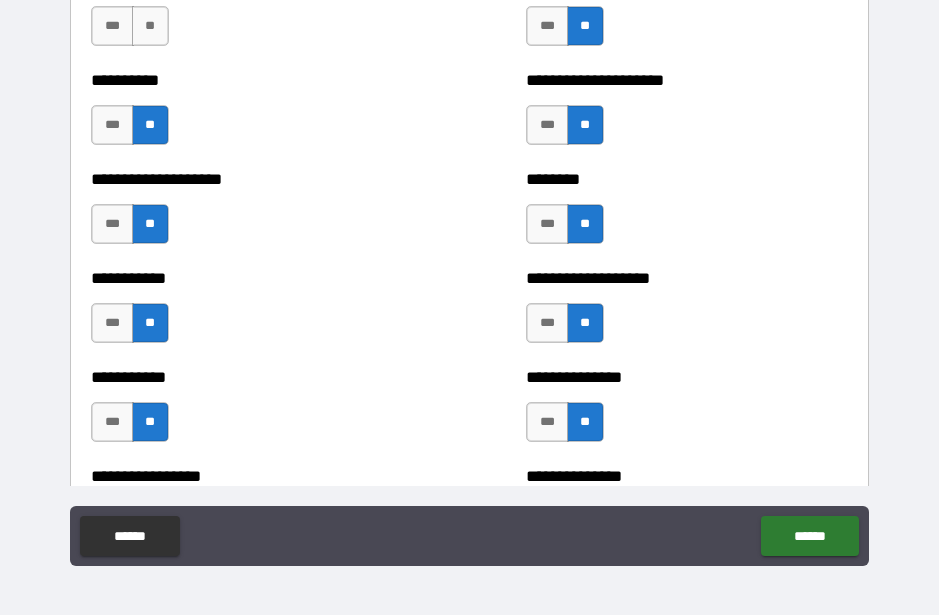click on "**" at bounding box center [150, 26] 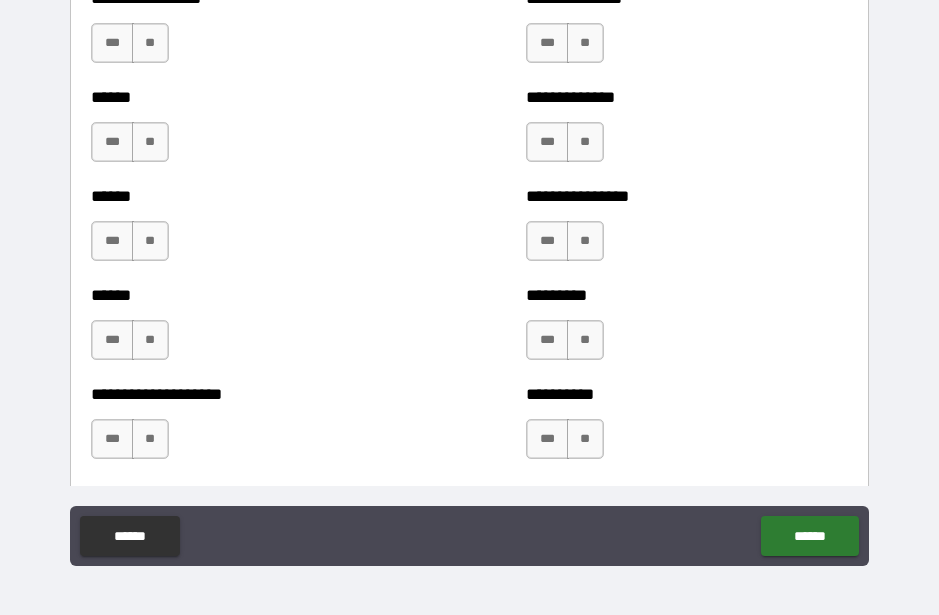 scroll, scrollTop: 2961, scrollLeft: 0, axis: vertical 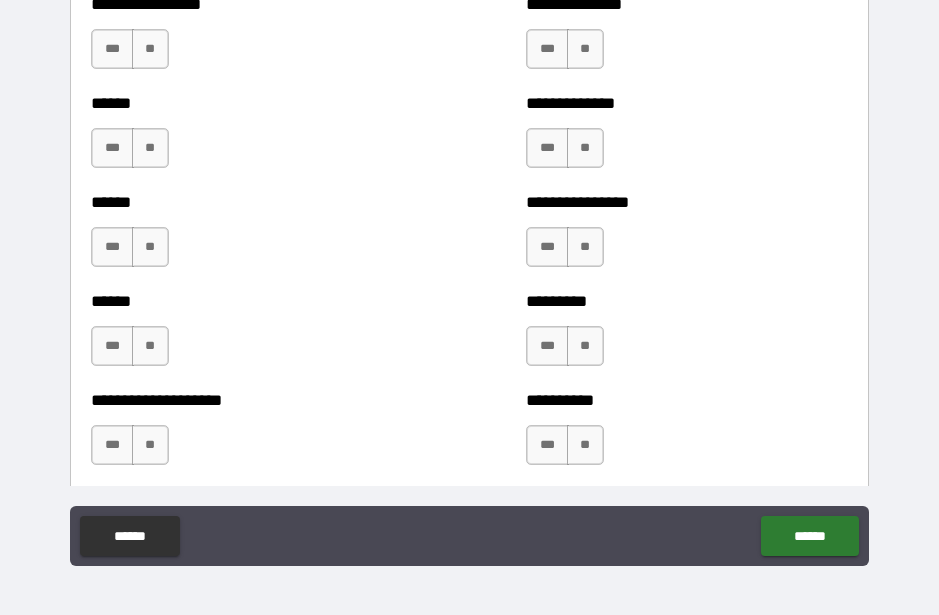 click on "**" at bounding box center (150, 49) 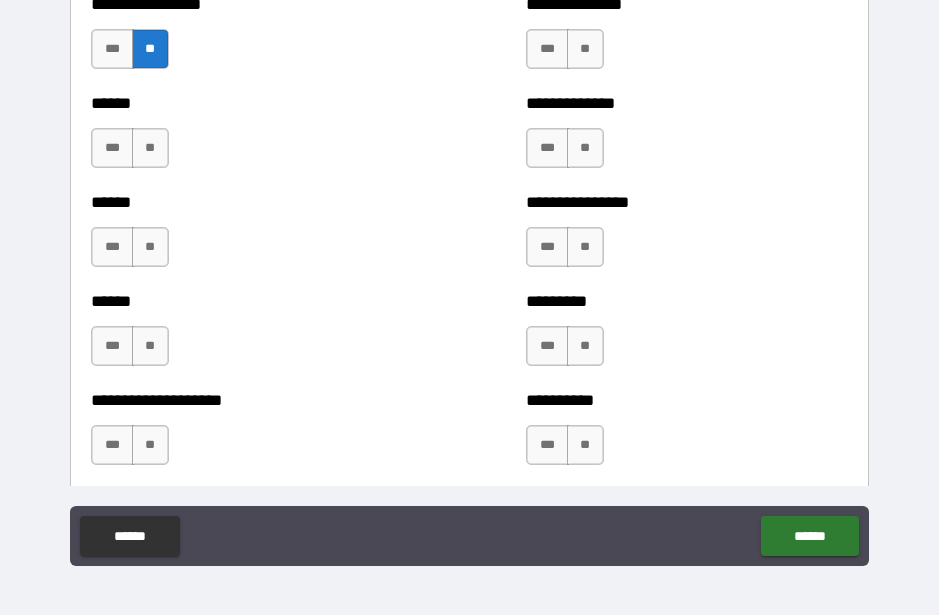 click on "**" at bounding box center [150, 148] 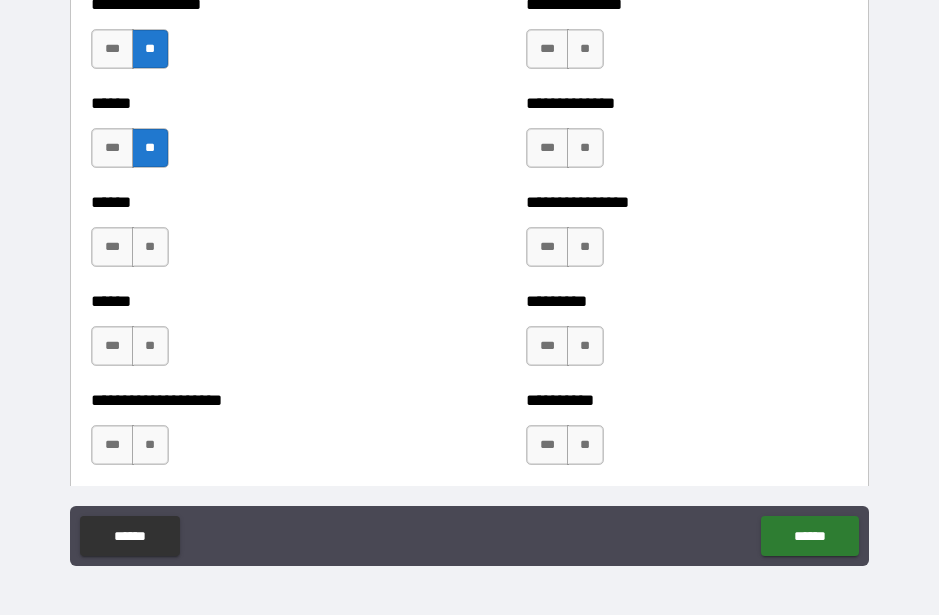 click on "**" at bounding box center [150, 247] 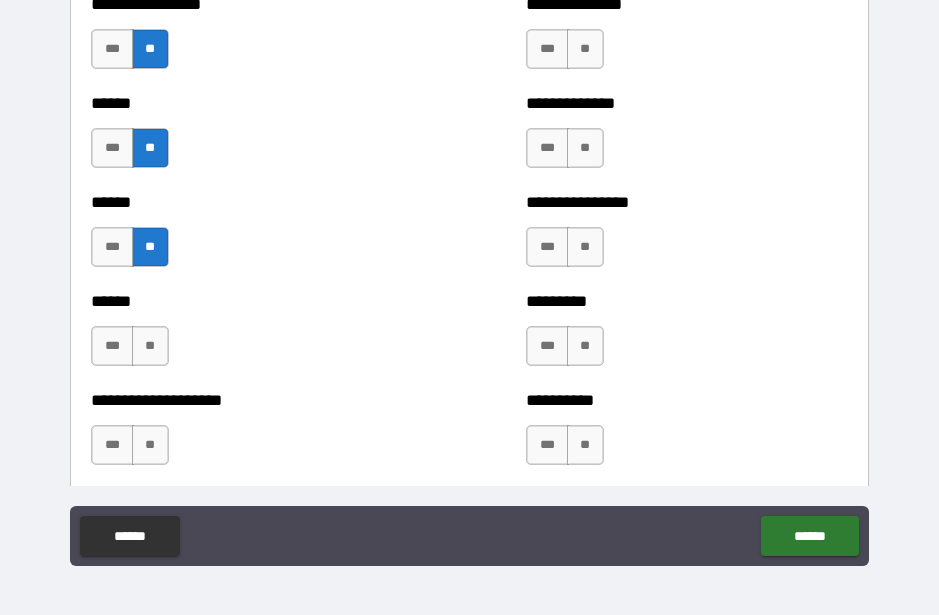 click on "**" at bounding box center [150, 346] 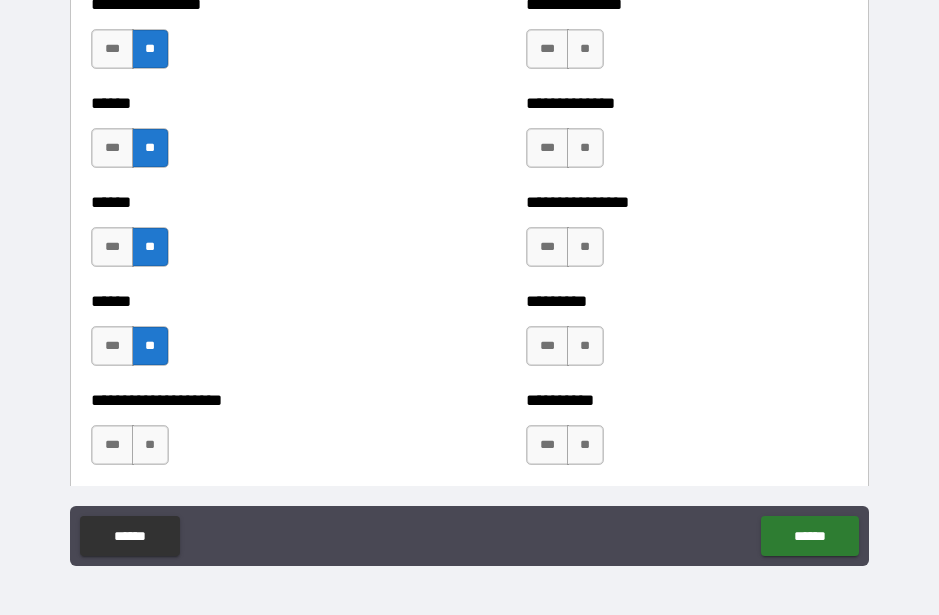 click on "**" at bounding box center [150, 445] 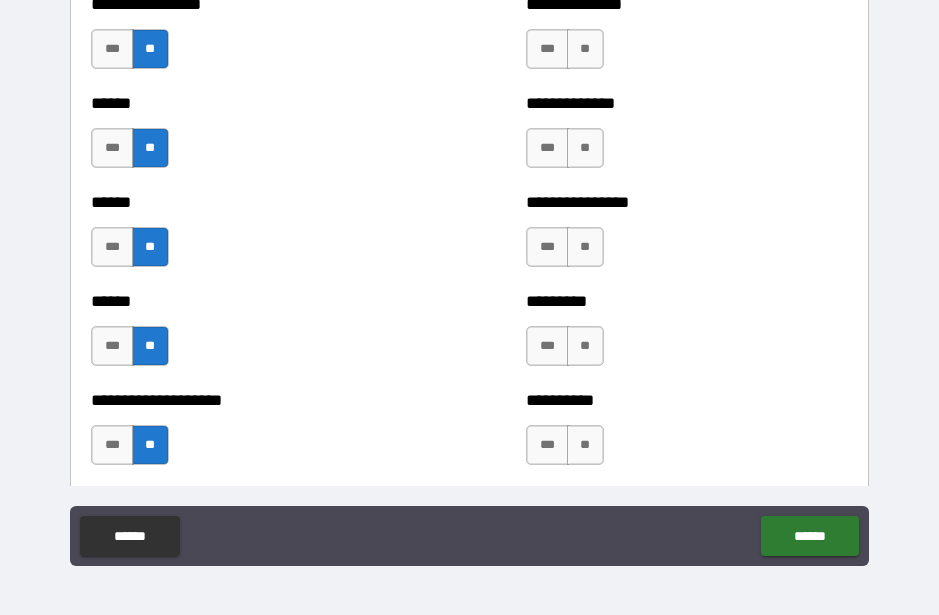 click on "**" at bounding box center (585, 445) 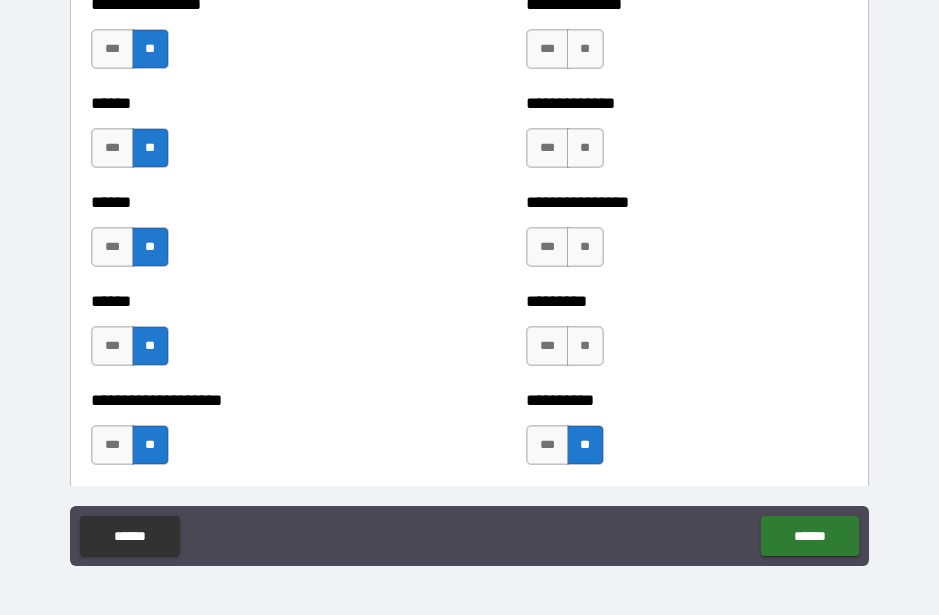 click on "**" at bounding box center (585, 346) 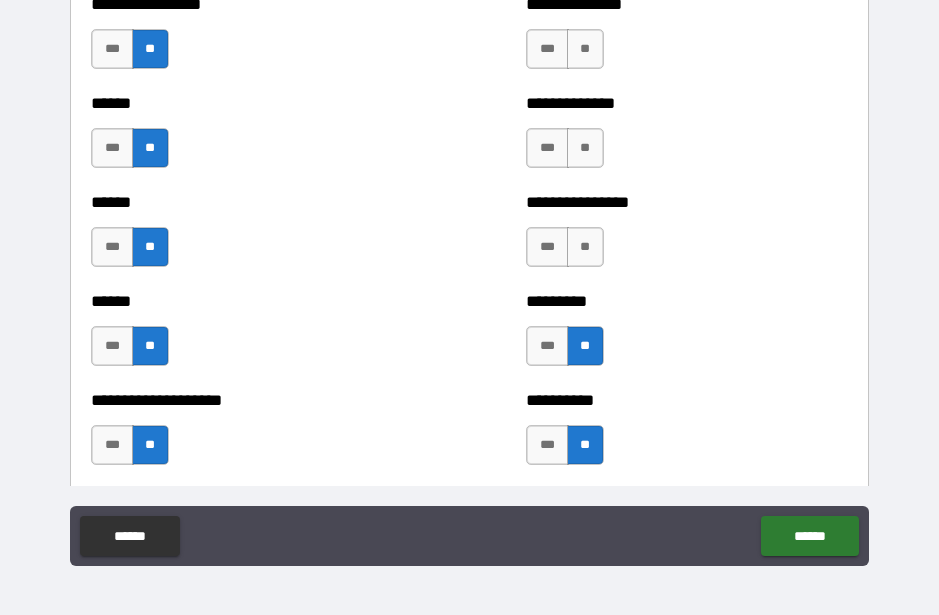 click on "**" at bounding box center (585, 247) 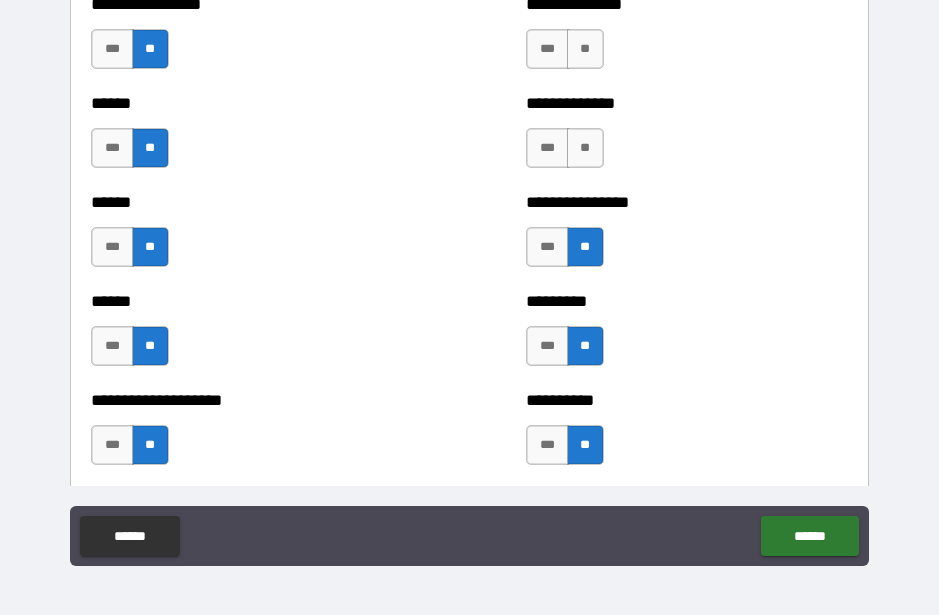 click on "**" at bounding box center [585, 148] 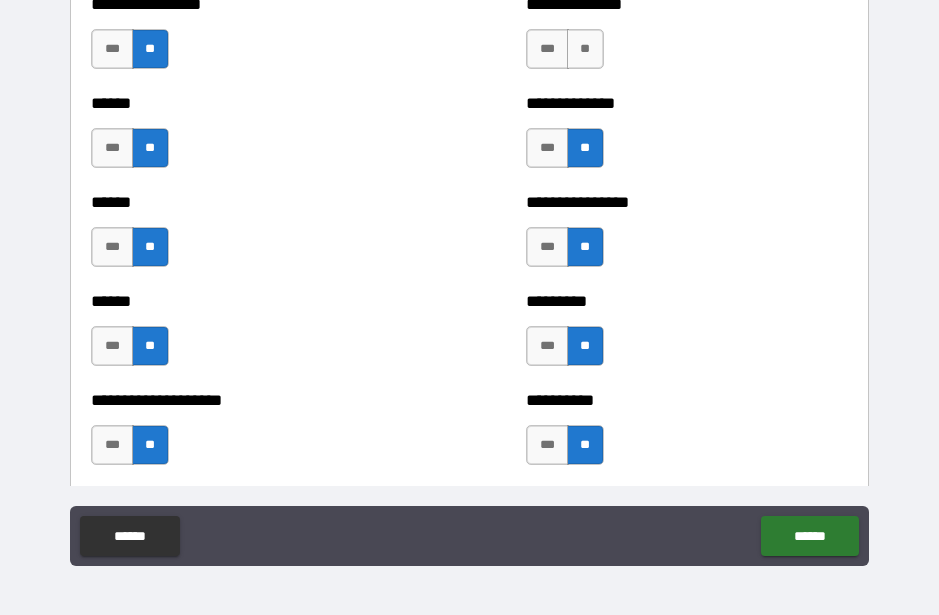 click on "**" at bounding box center [585, 49] 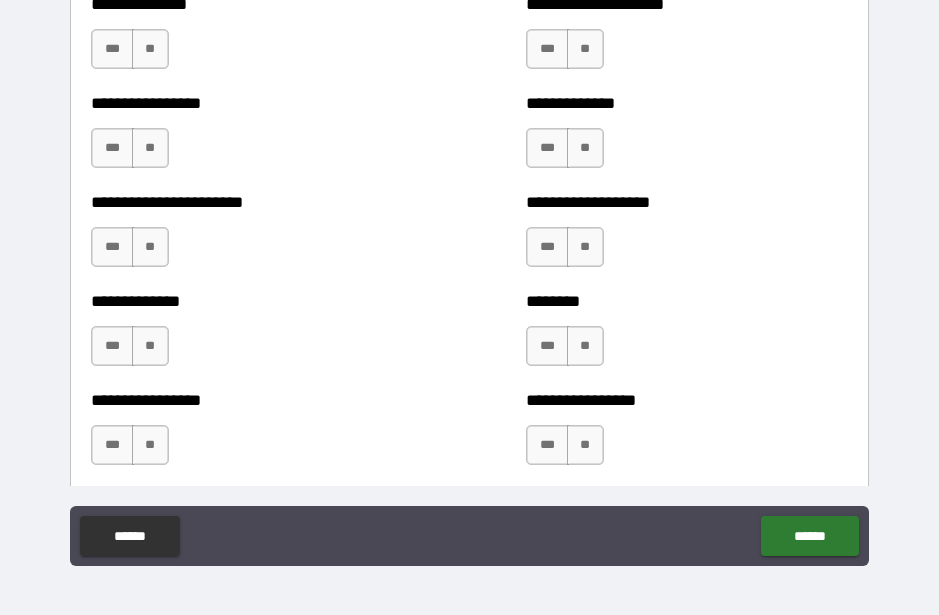 scroll, scrollTop: 3454, scrollLeft: 0, axis: vertical 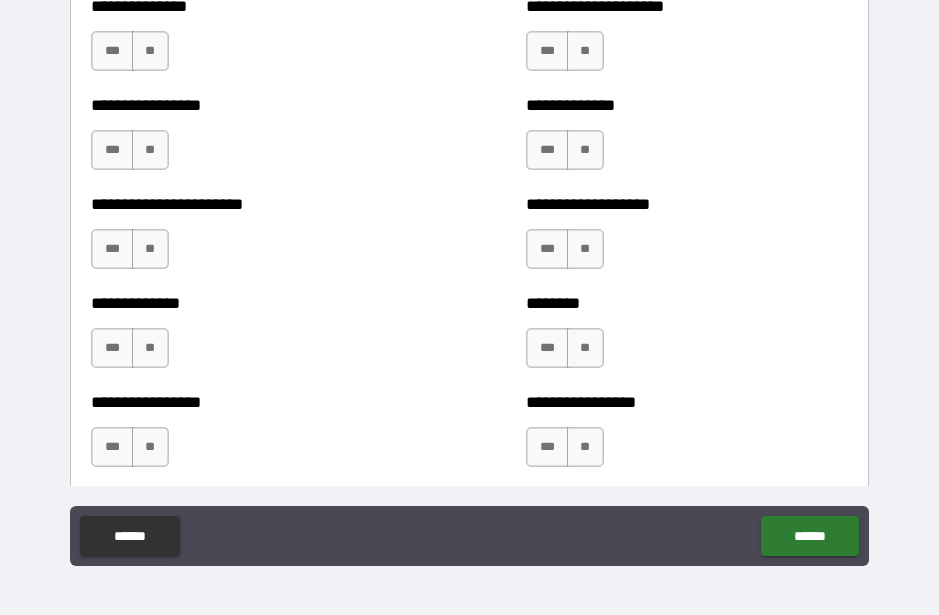 click on "**" at bounding box center [585, 51] 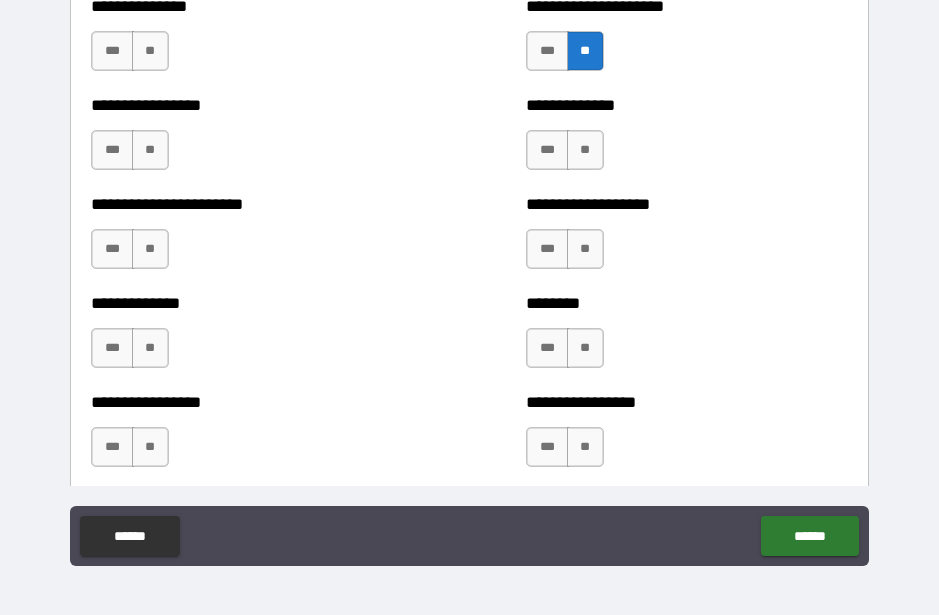 click on "**" at bounding box center (585, 150) 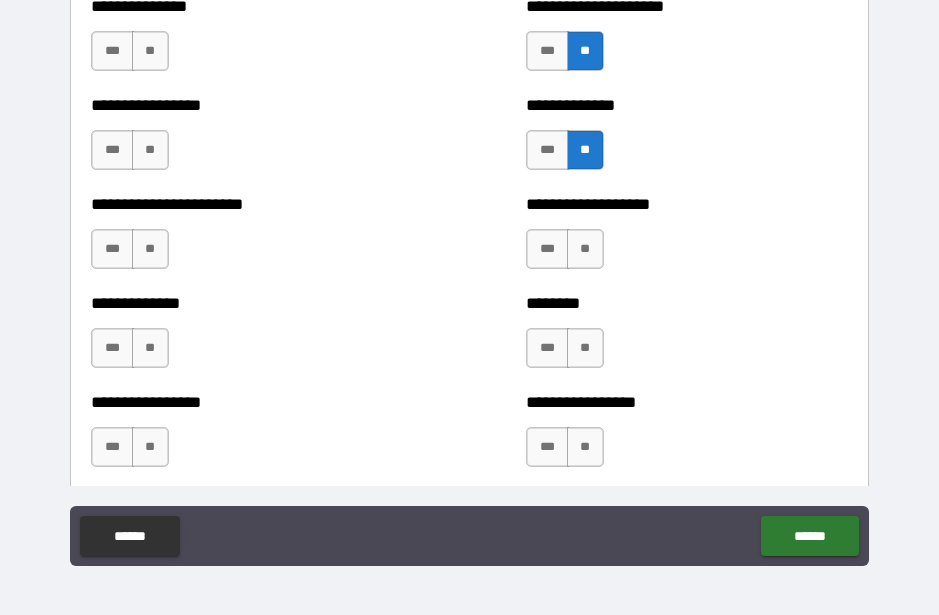 click on "**" at bounding box center [585, 249] 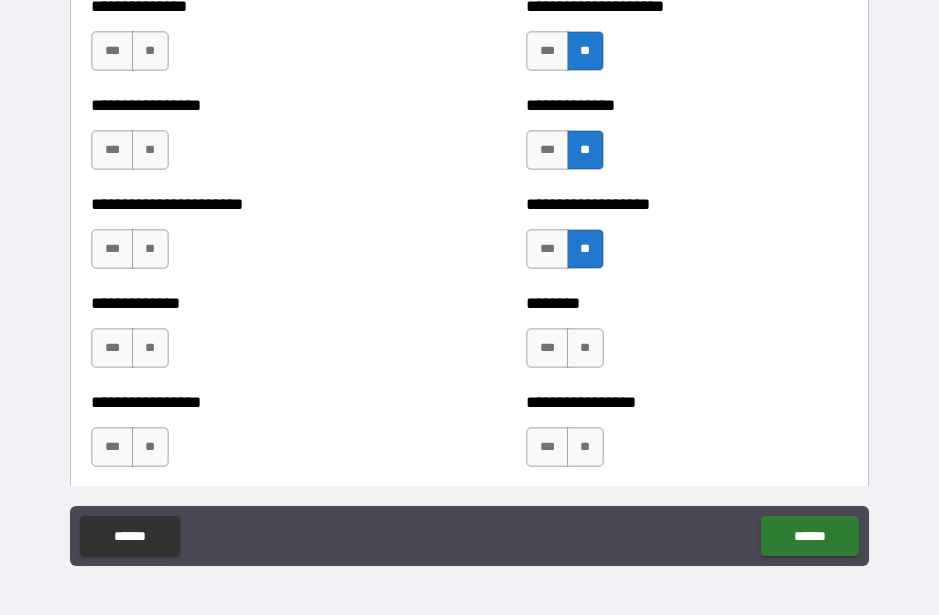 click on "**" at bounding box center [585, 348] 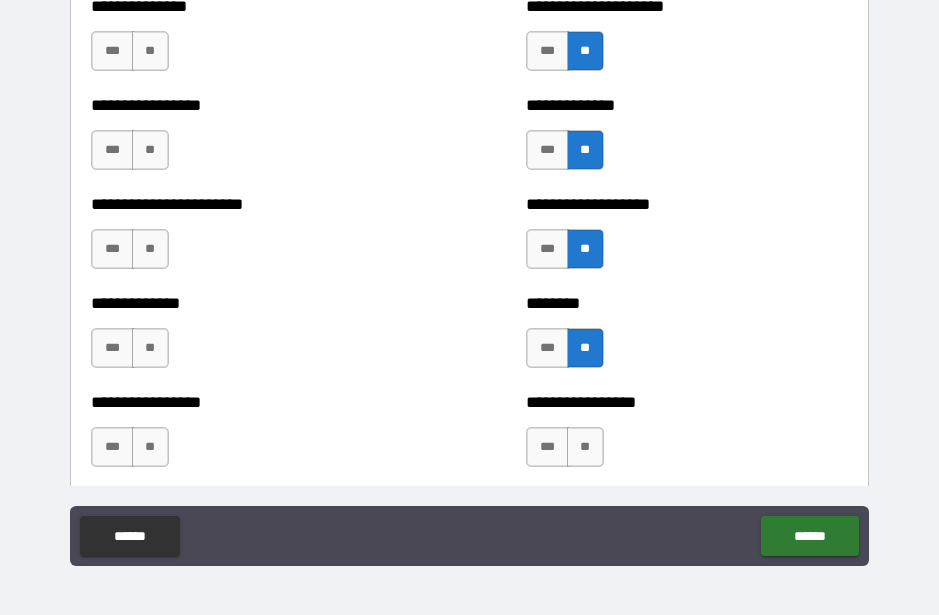 click on "**" at bounding box center [585, 447] 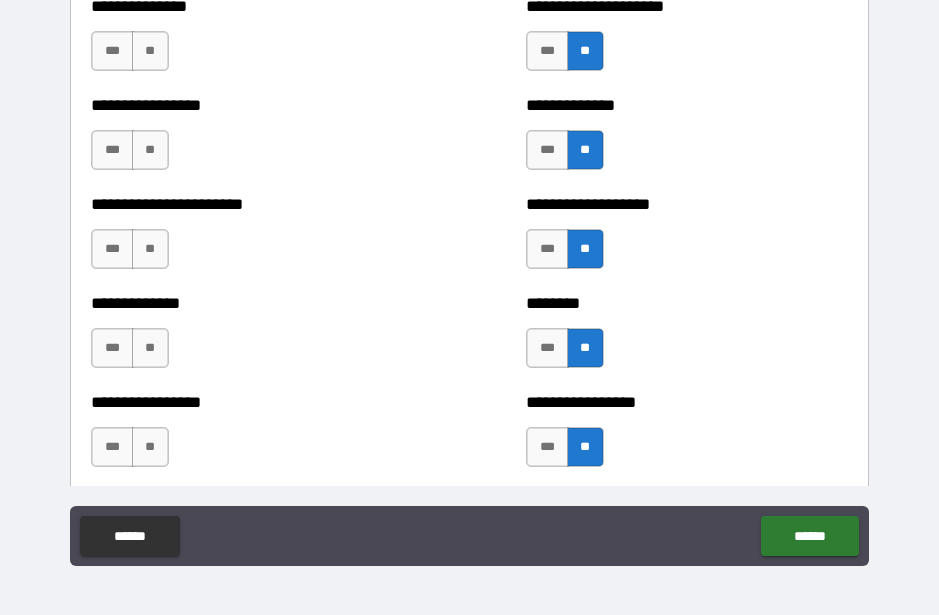 click on "**" at bounding box center (150, 447) 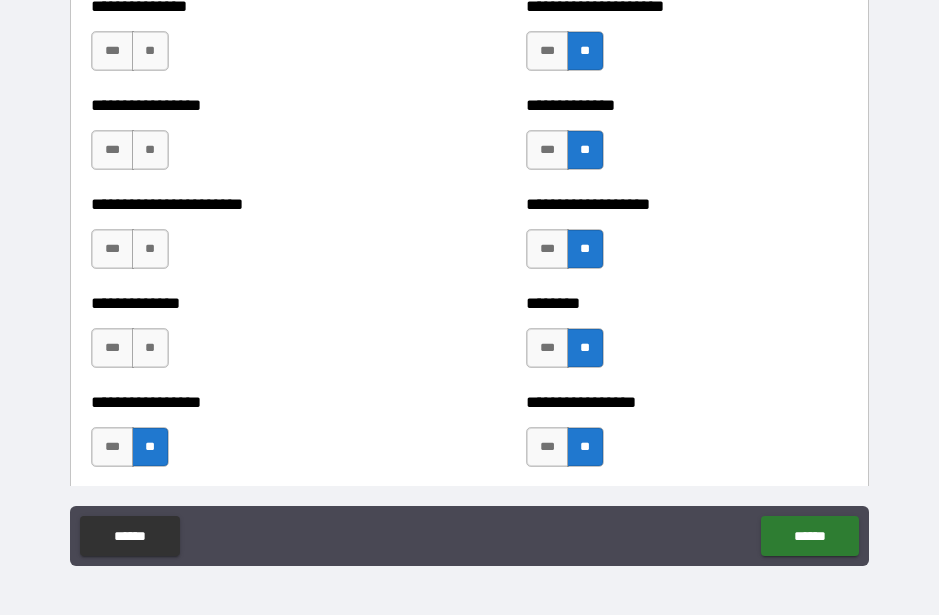 click on "**" at bounding box center [150, 348] 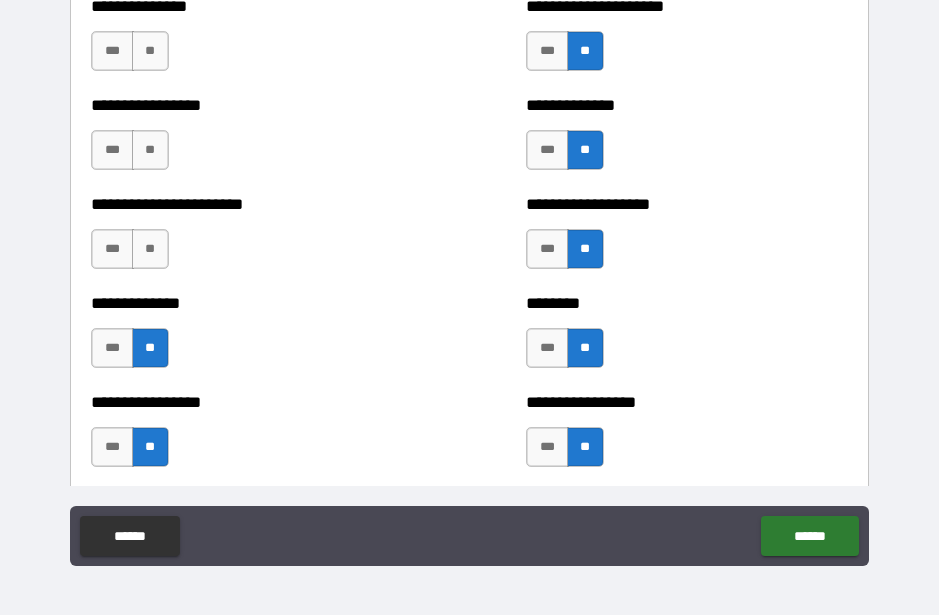 click on "**" at bounding box center (150, 249) 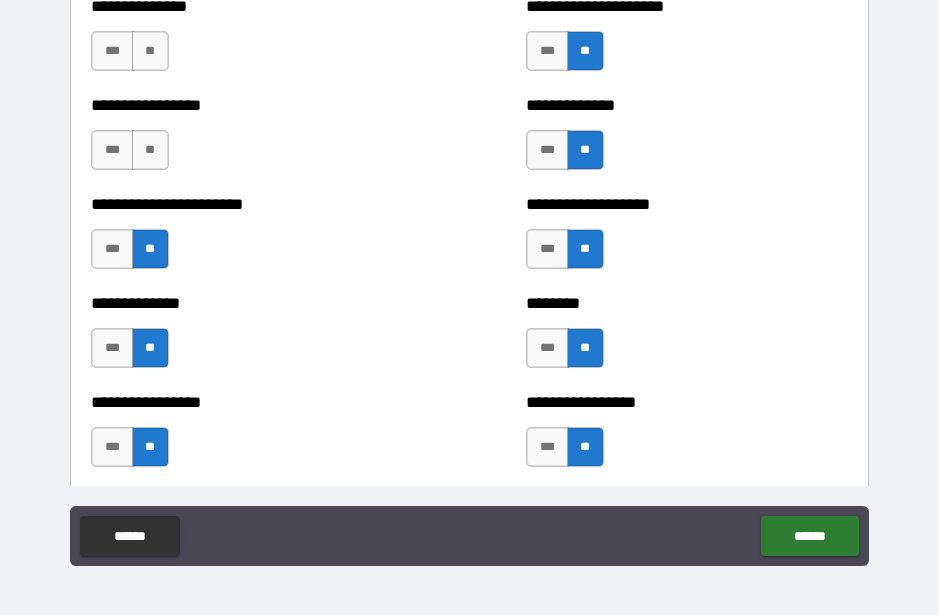 click on "**" at bounding box center (150, 150) 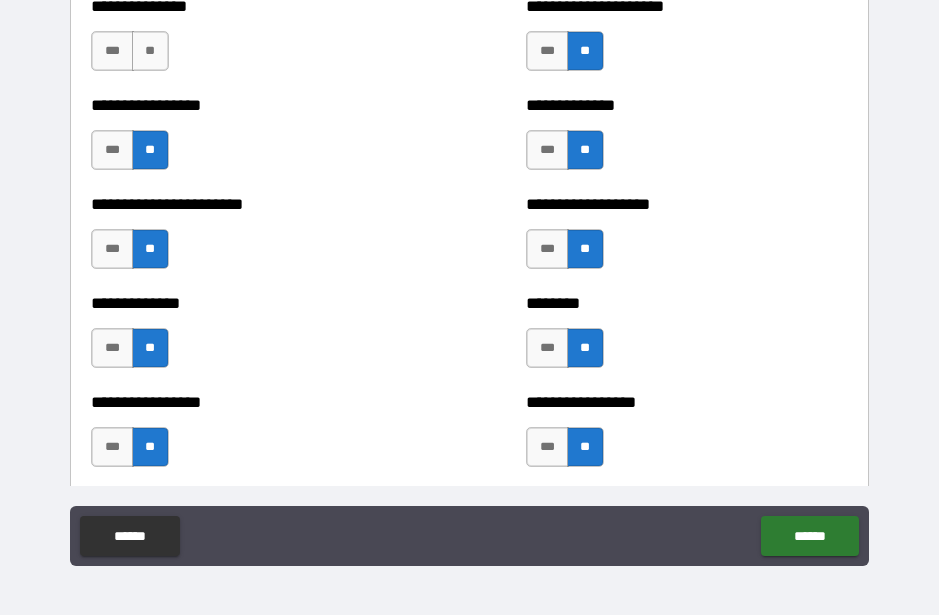click on "**" at bounding box center [150, 51] 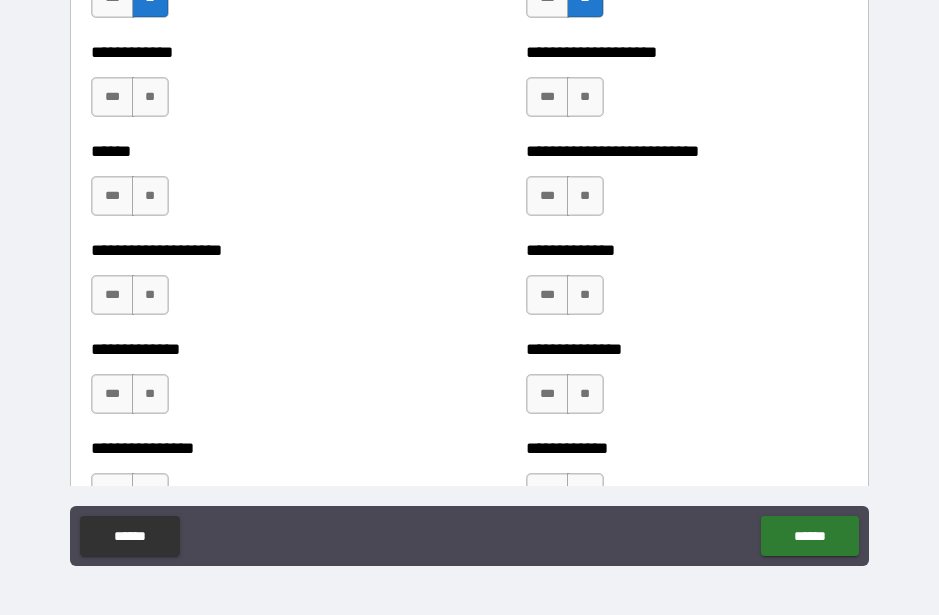 scroll, scrollTop: 3939, scrollLeft: 0, axis: vertical 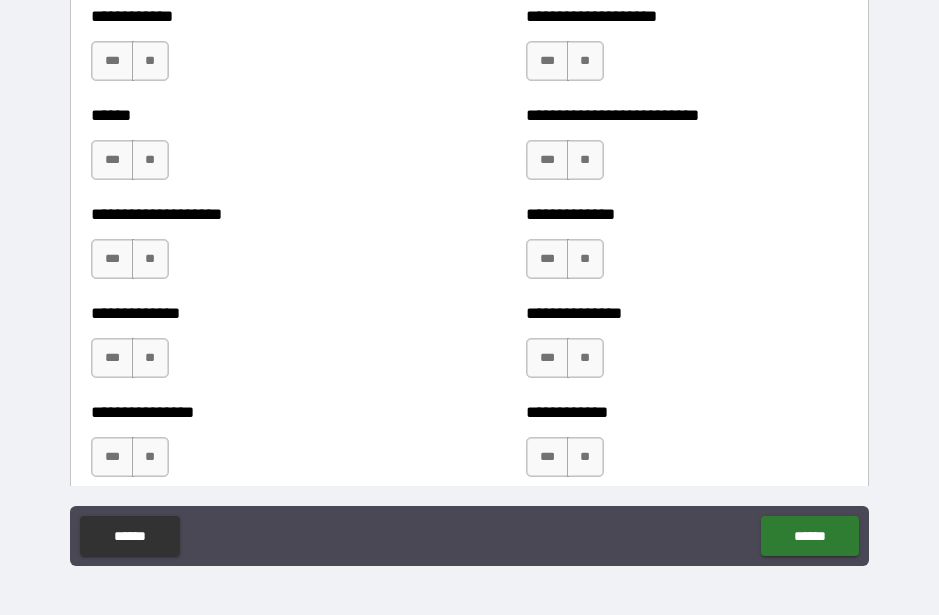 click on "**" at bounding box center (150, 61) 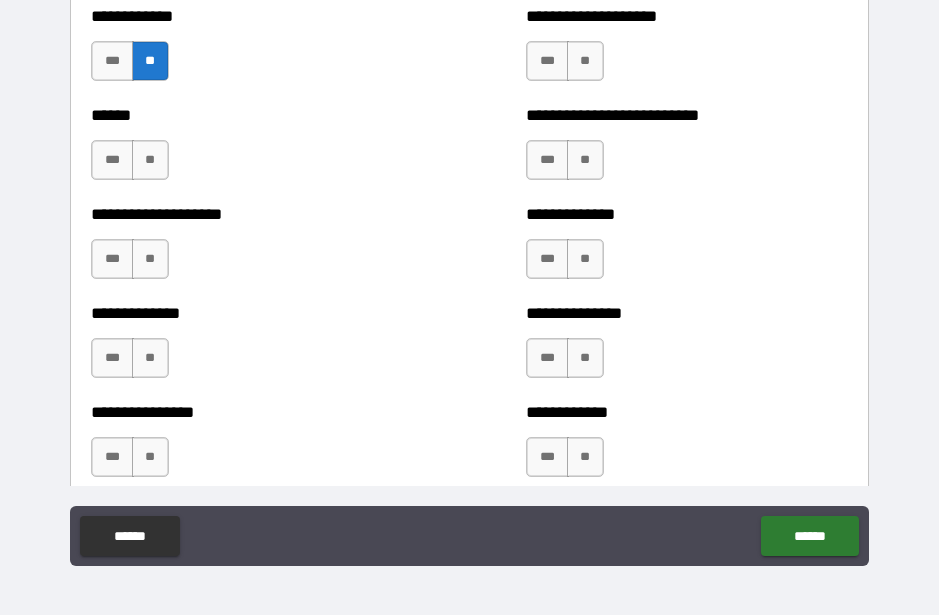 click on "**" at bounding box center [150, 160] 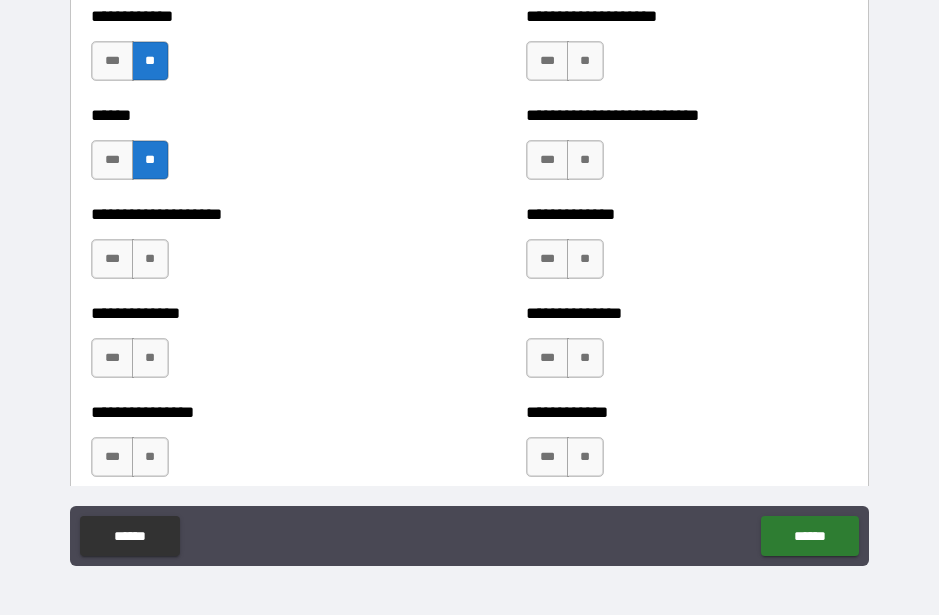 click on "**" at bounding box center (150, 259) 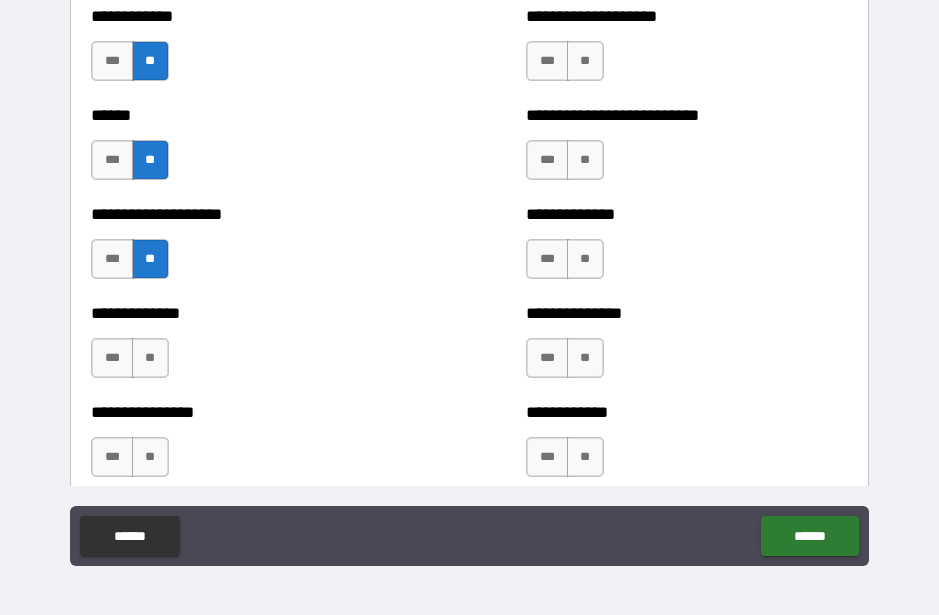 click on "**" at bounding box center (150, 358) 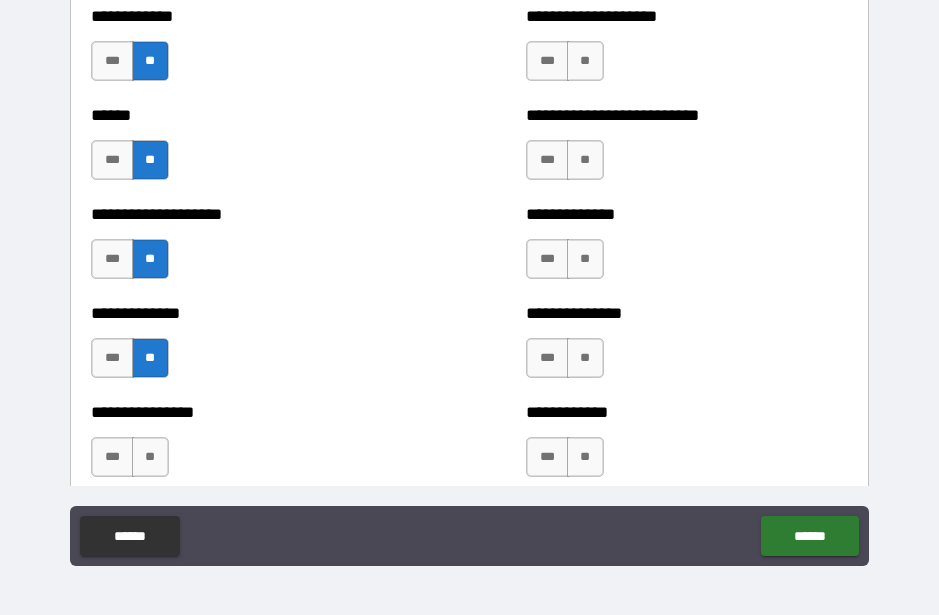click on "**" at bounding box center (150, 457) 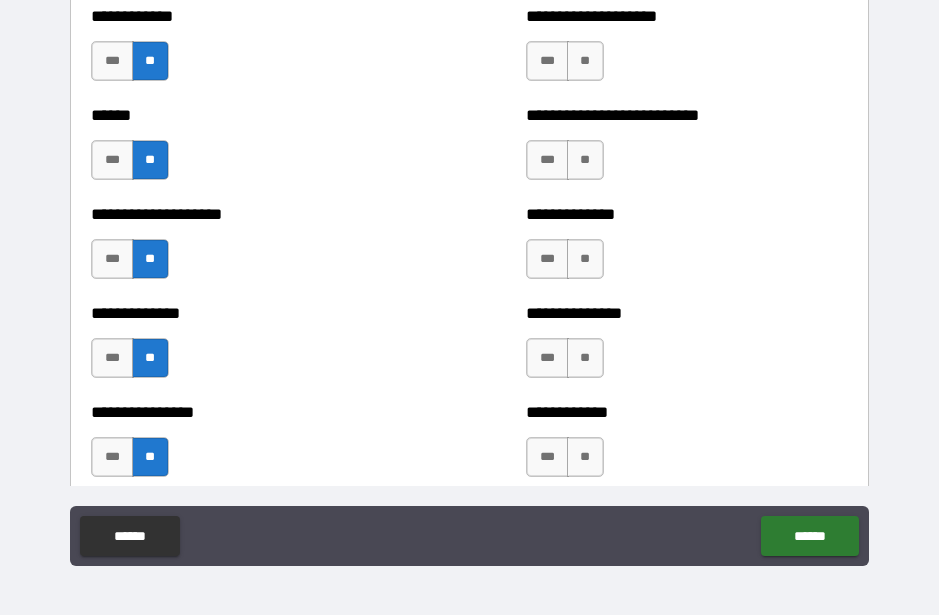 click on "**" at bounding box center (585, 457) 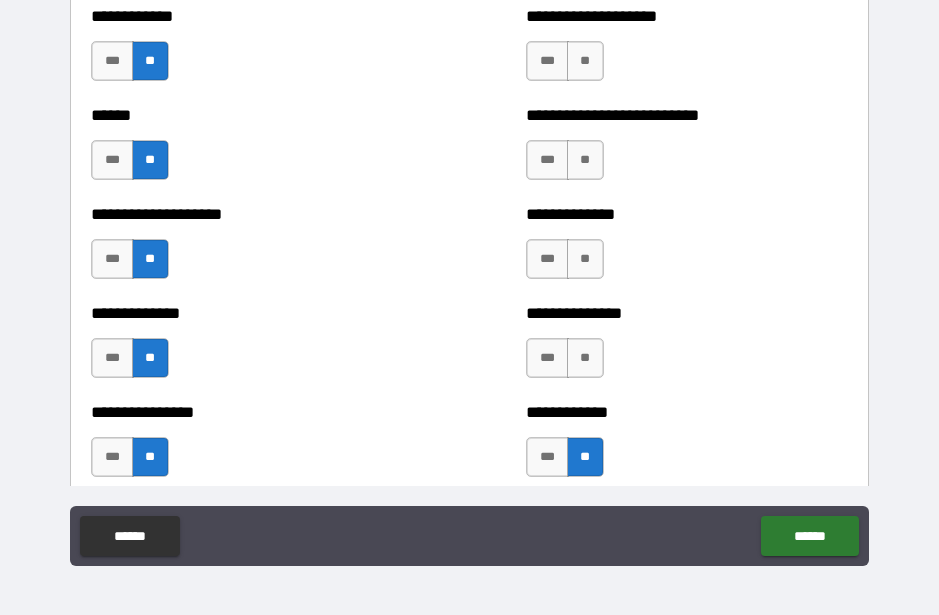 click on "**" at bounding box center (585, 358) 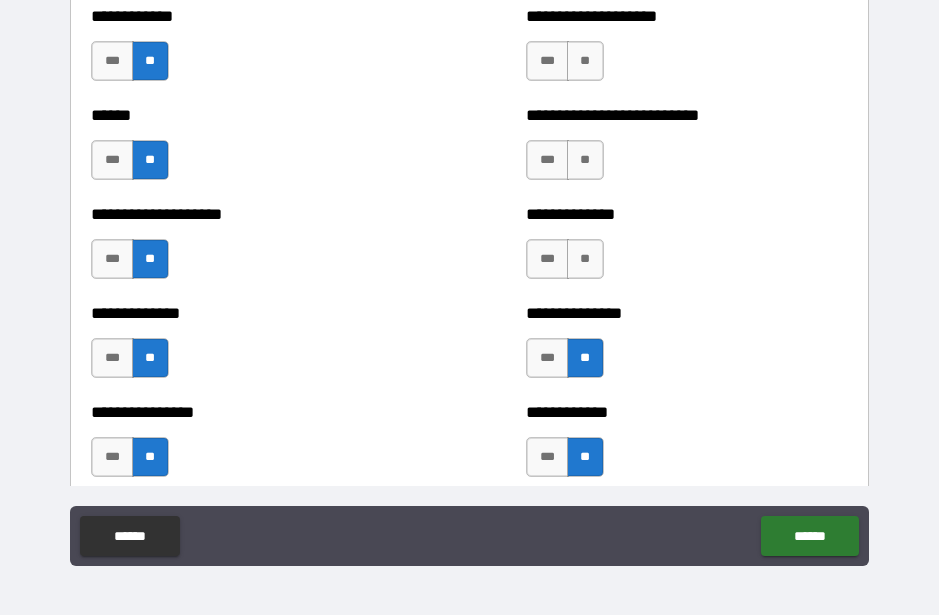 click on "**" at bounding box center [585, 259] 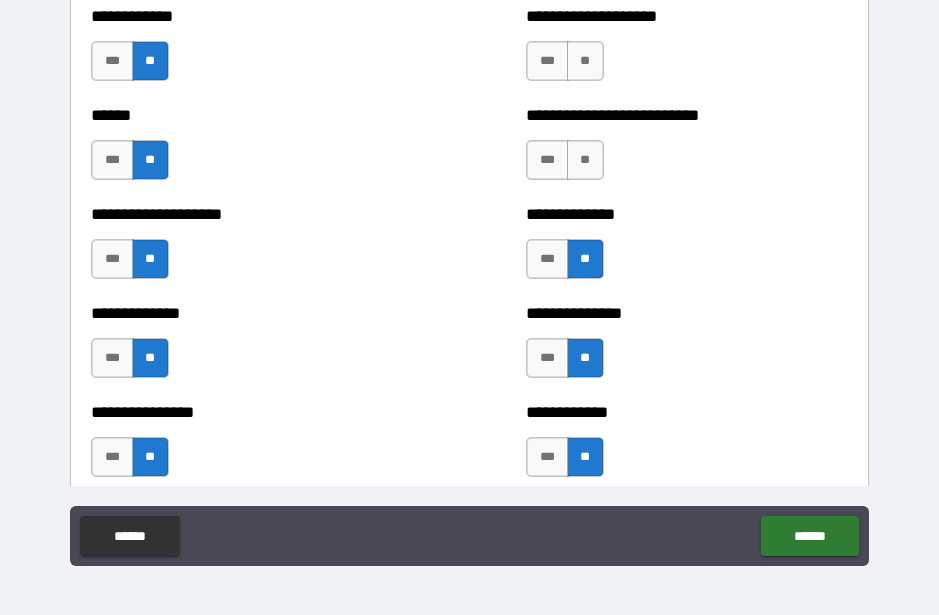 click on "**" at bounding box center (585, 160) 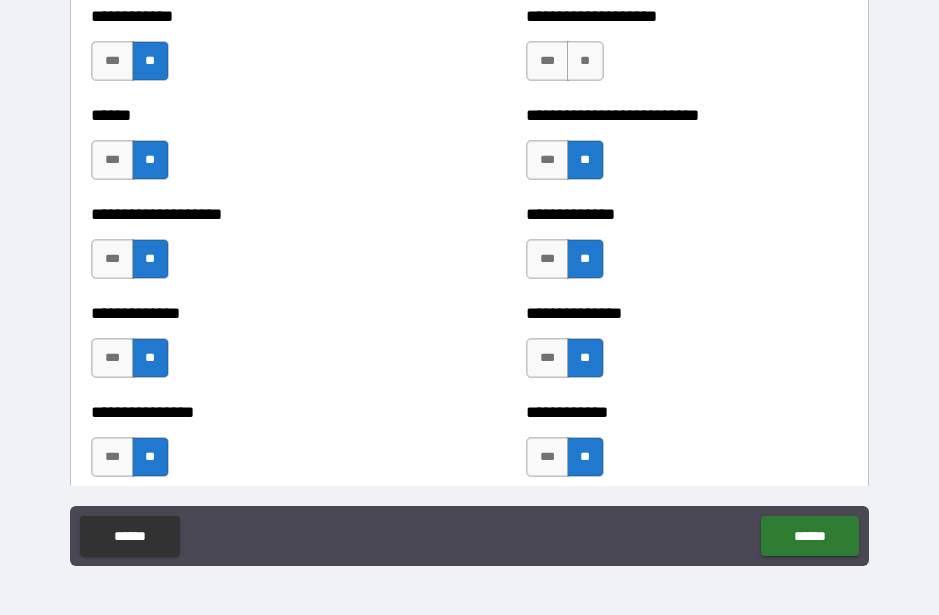 click on "**" at bounding box center [585, 61] 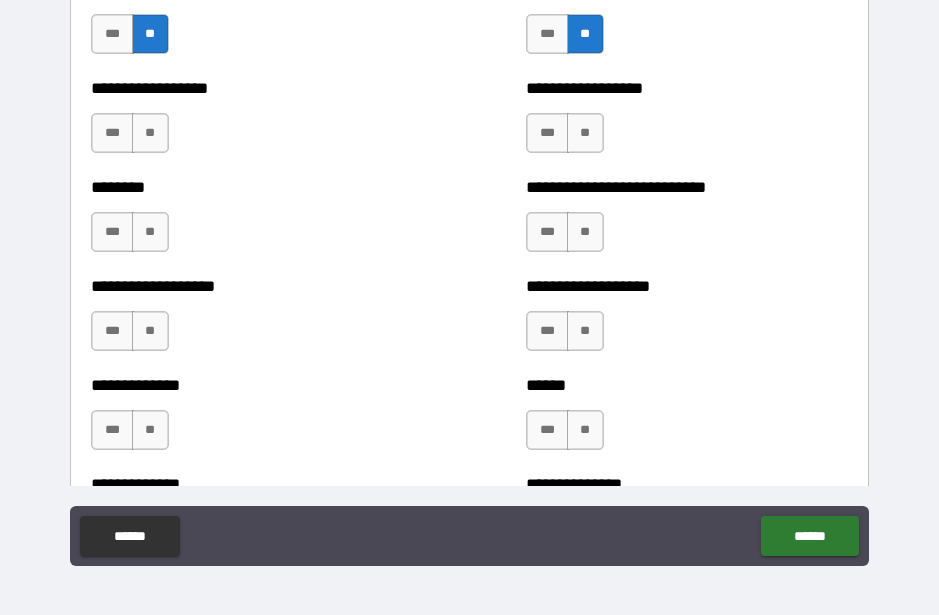 scroll, scrollTop: 4369, scrollLeft: 0, axis: vertical 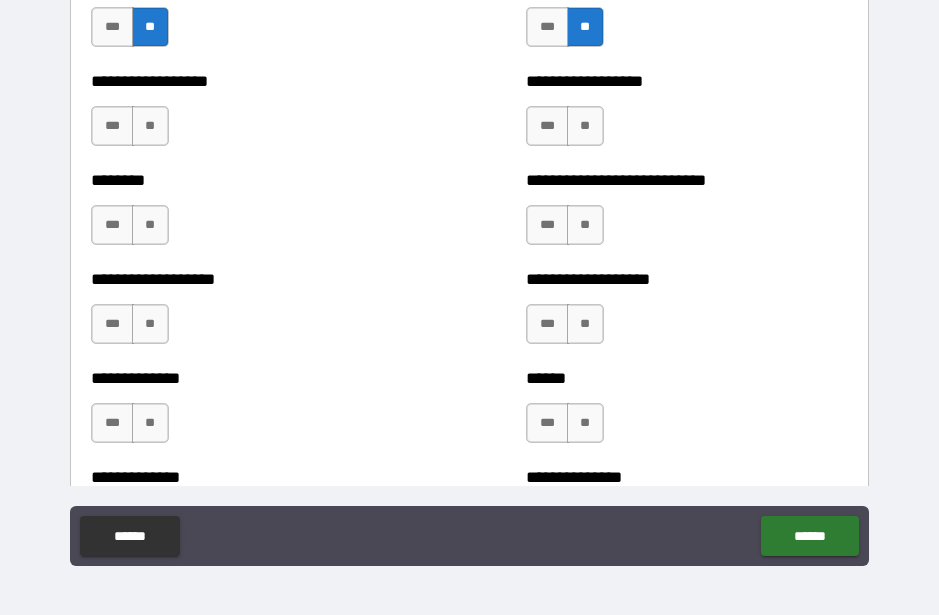 click on "**" at bounding box center [585, 126] 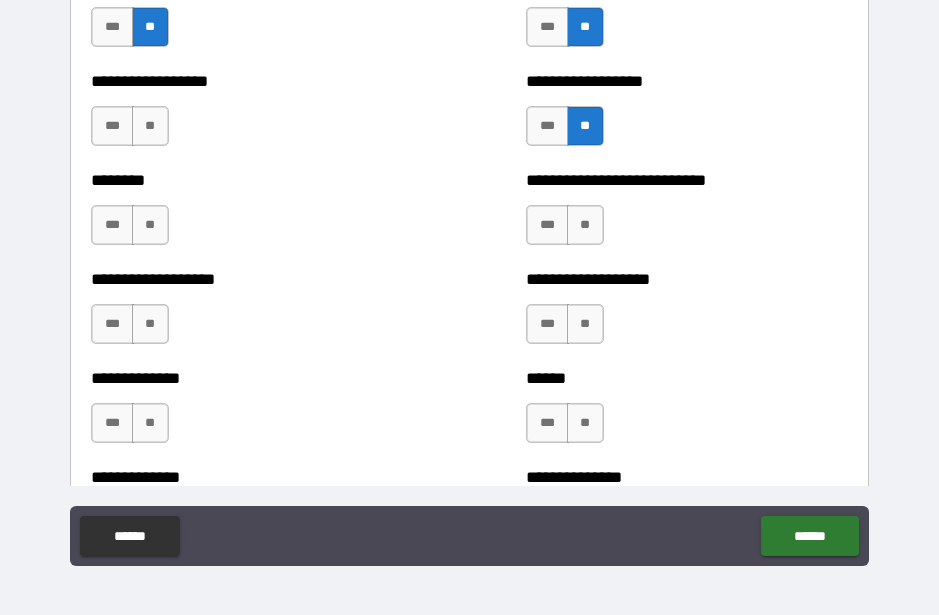 click on "**" at bounding box center [585, 225] 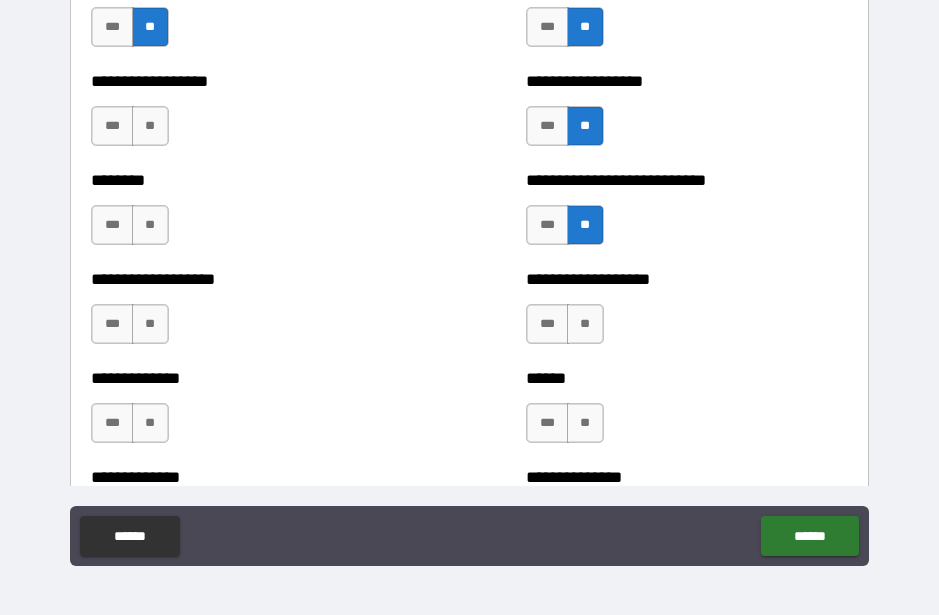 click on "**" at bounding box center (585, 324) 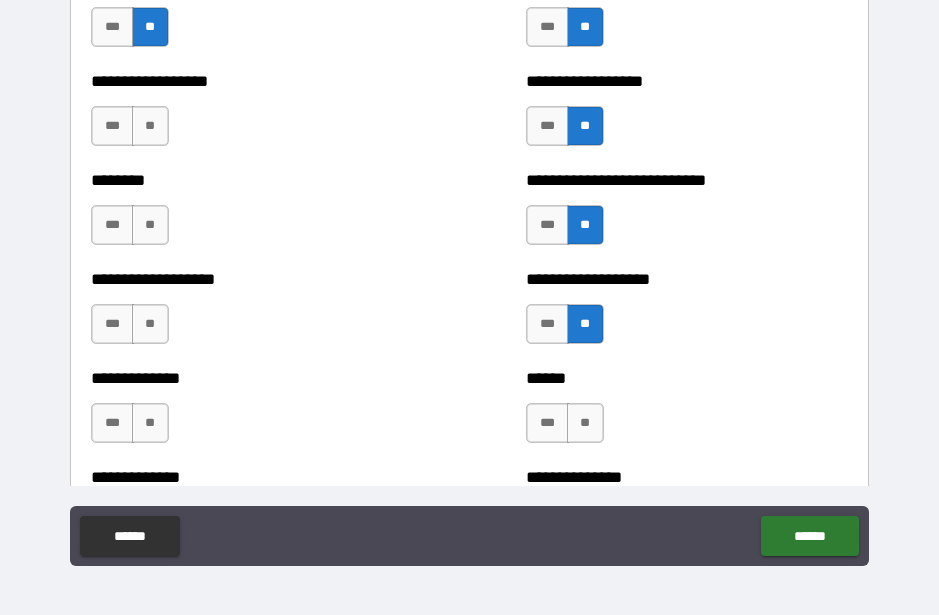 click on "**" at bounding box center [585, 423] 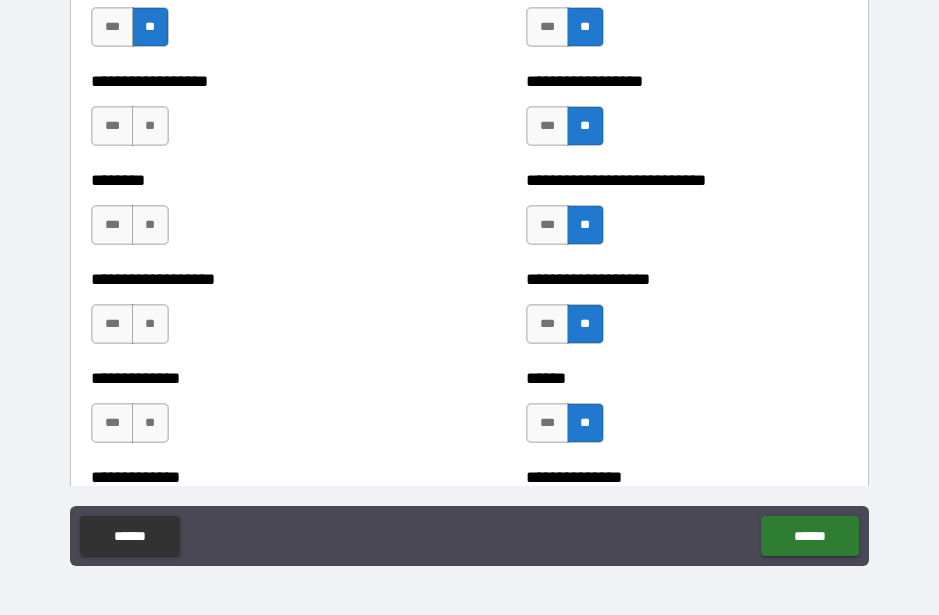 click on "**" at bounding box center (150, 423) 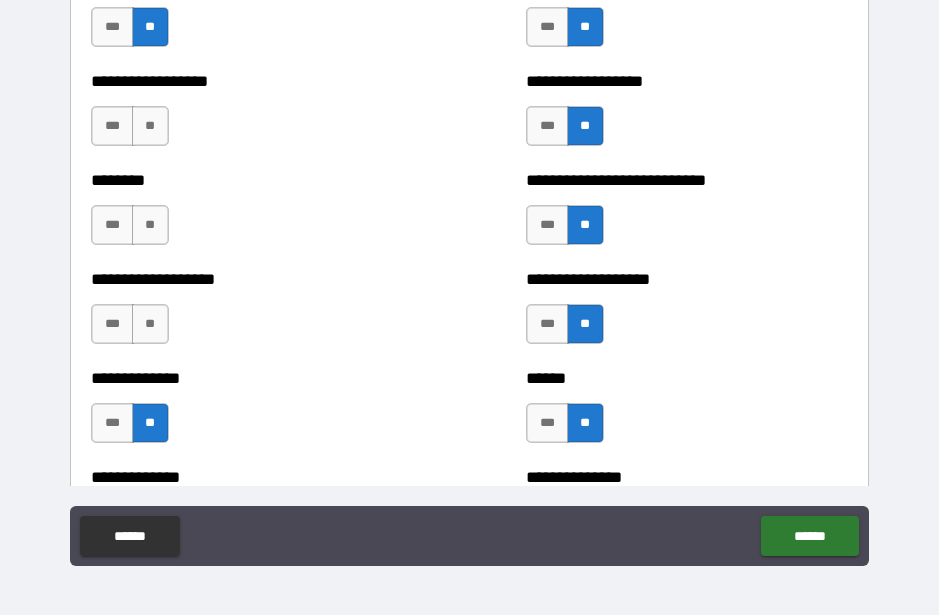 click on "**" at bounding box center (150, 324) 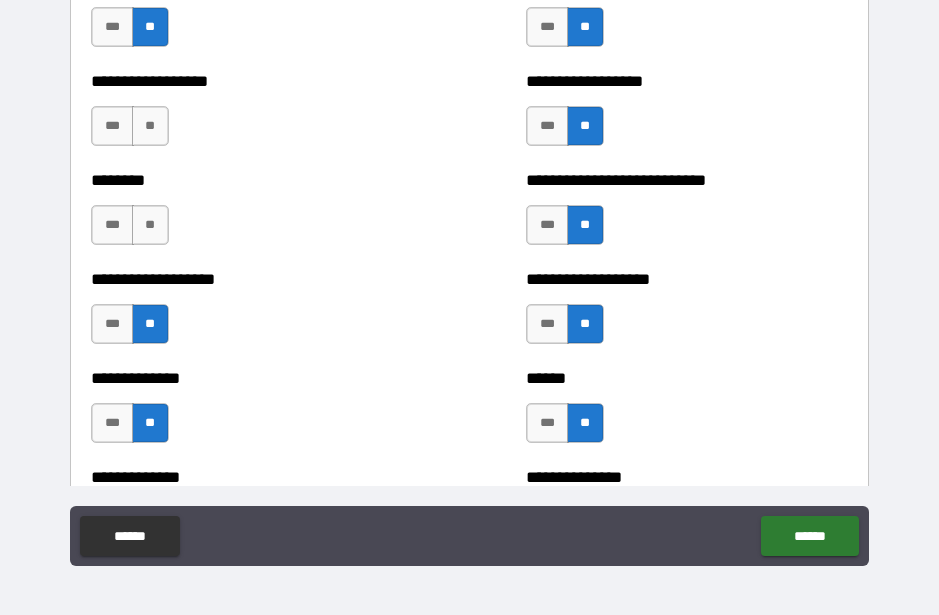 click on "**" at bounding box center (150, 225) 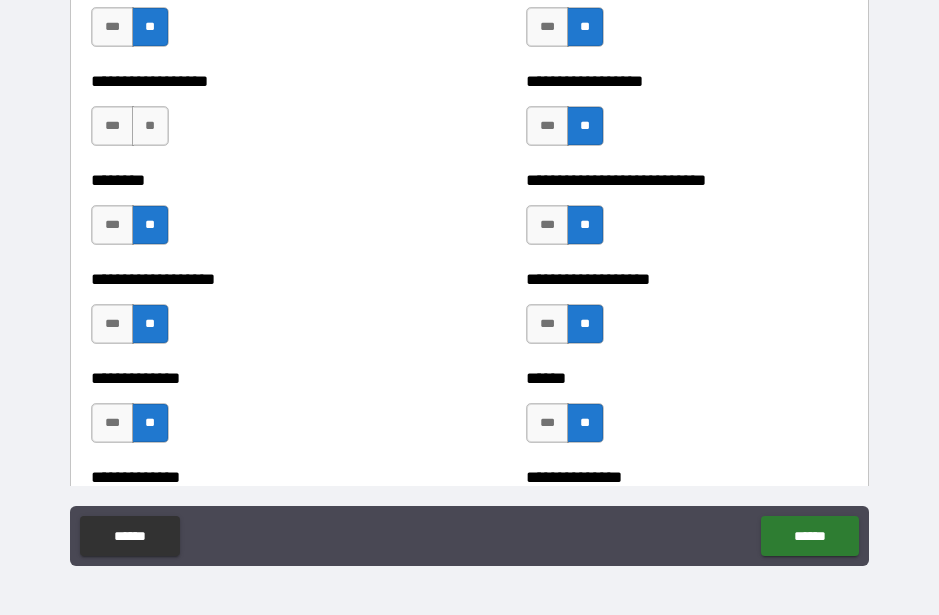 click on "**" at bounding box center (150, 126) 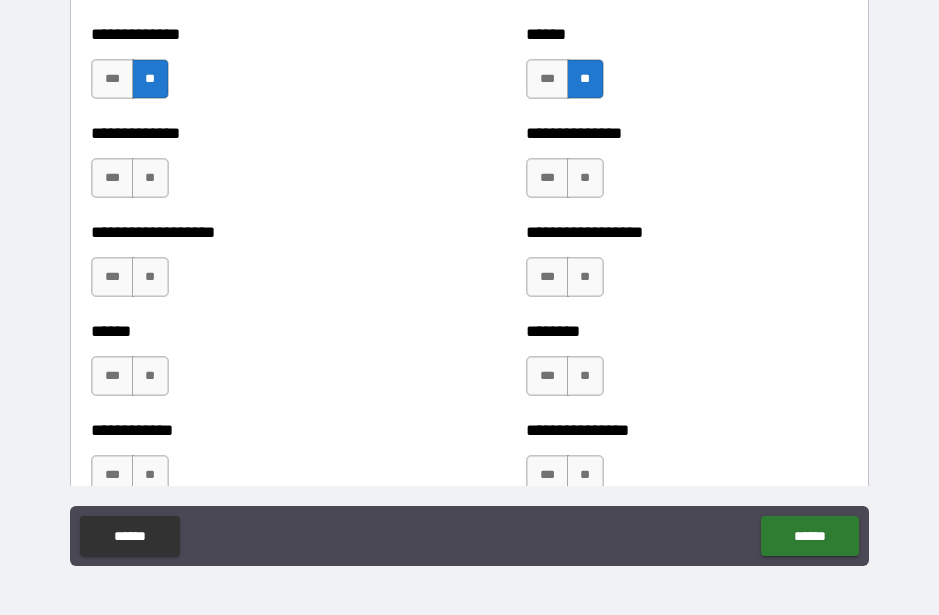 scroll, scrollTop: 4809, scrollLeft: 0, axis: vertical 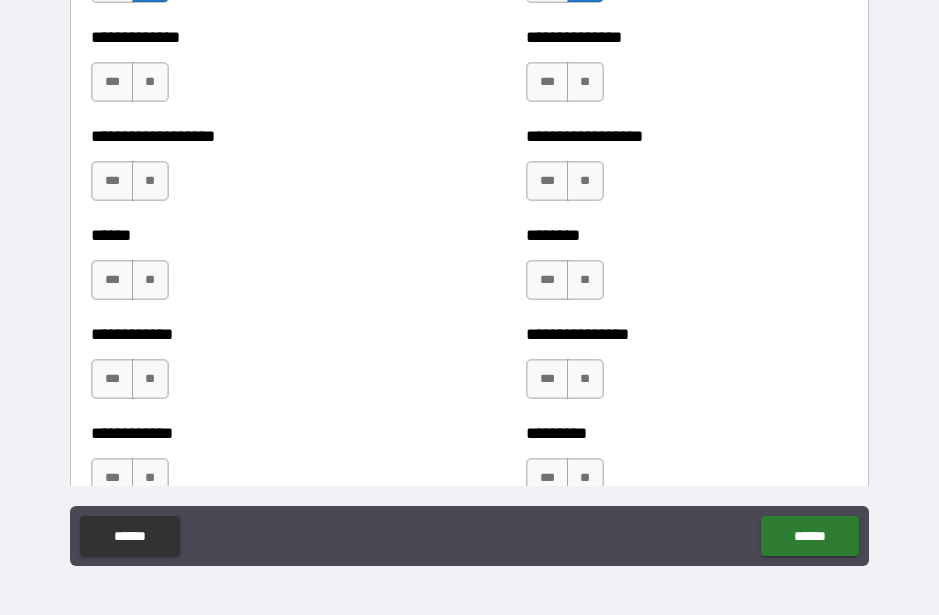 click on "**" at bounding box center [585, 82] 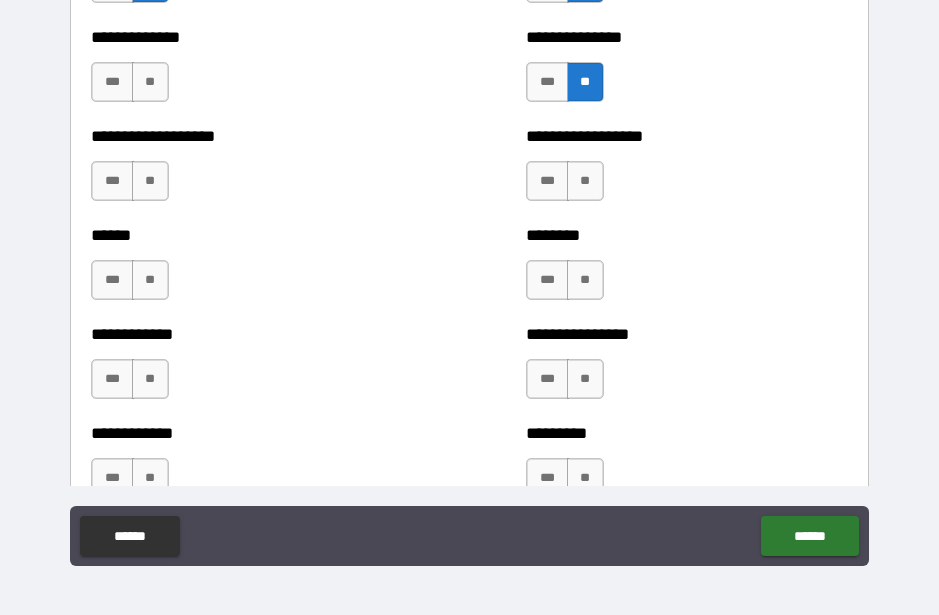 click on "**" at bounding box center [150, 82] 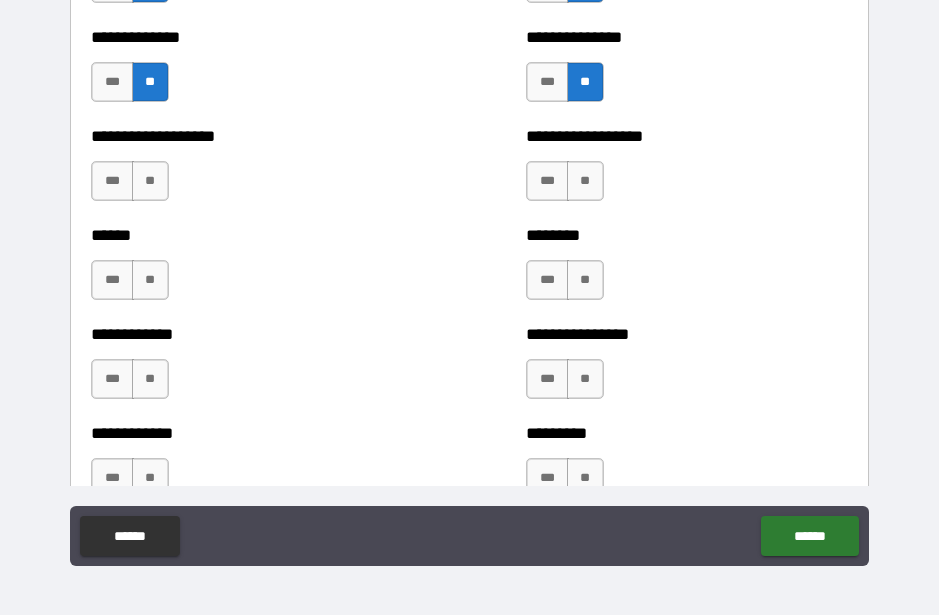 click on "**" at bounding box center [150, 181] 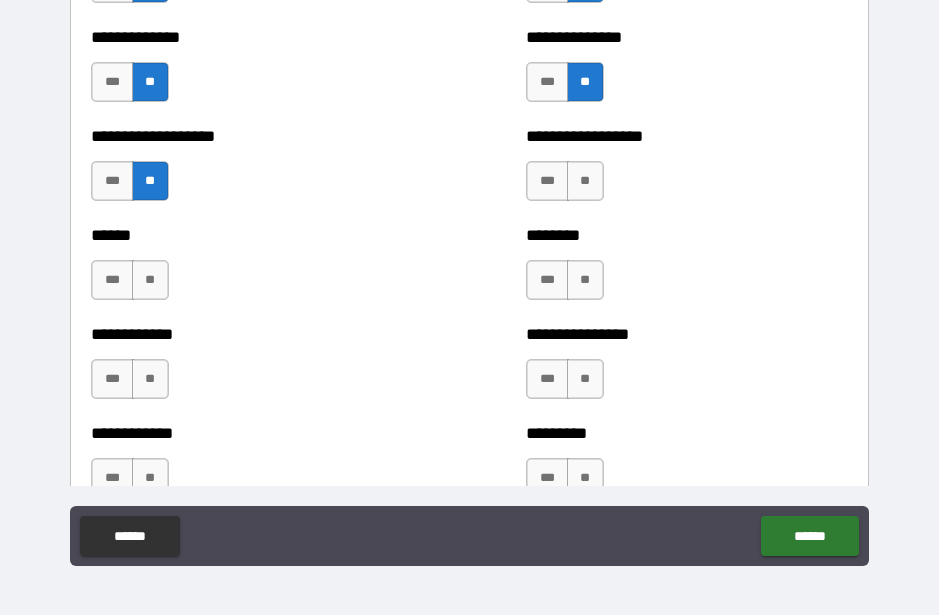 click on "**" at bounding box center [585, 181] 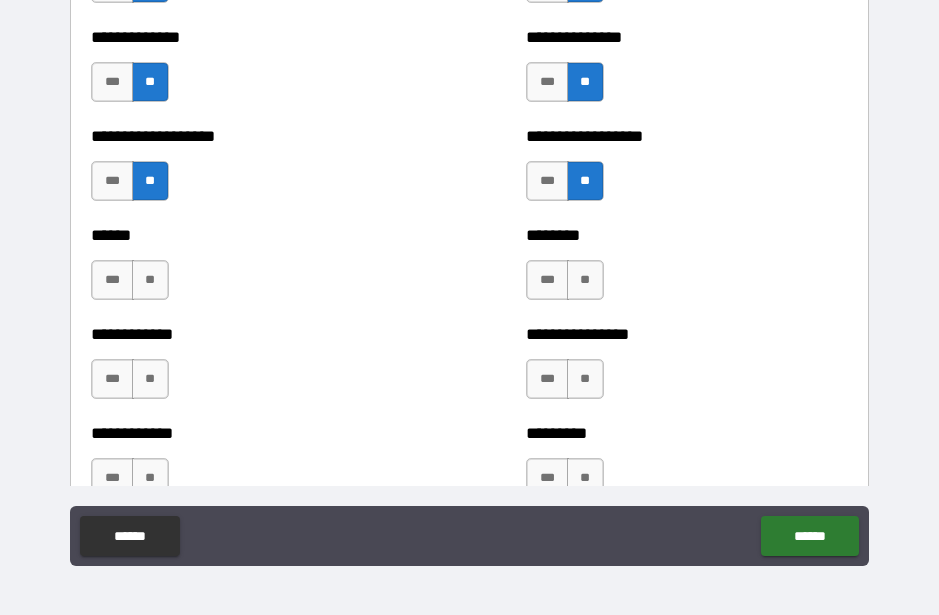 click on "**" at bounding box center (585, 280) 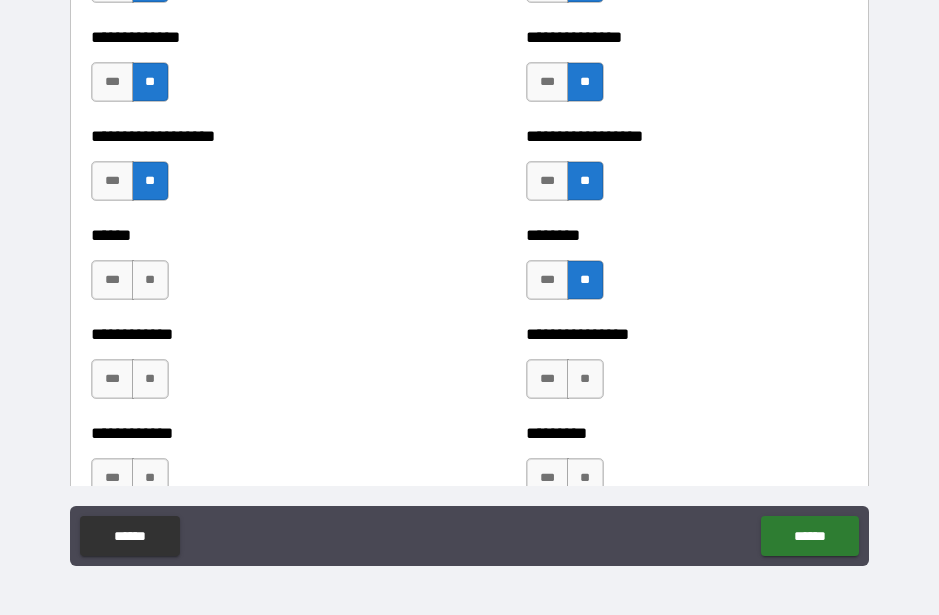 click on "**" at bounding box center [150, 280] 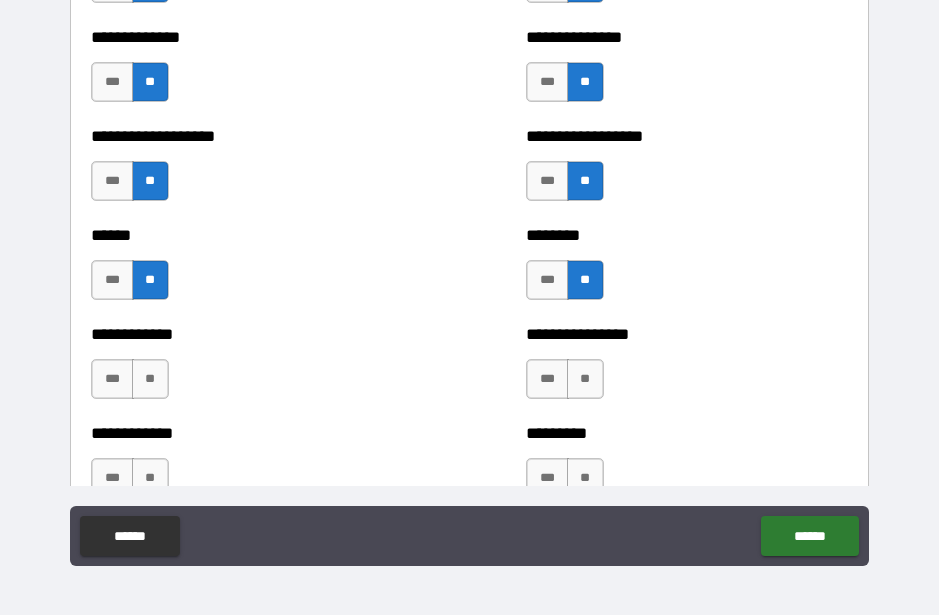 click on "**" at bounding box center (150, 379) 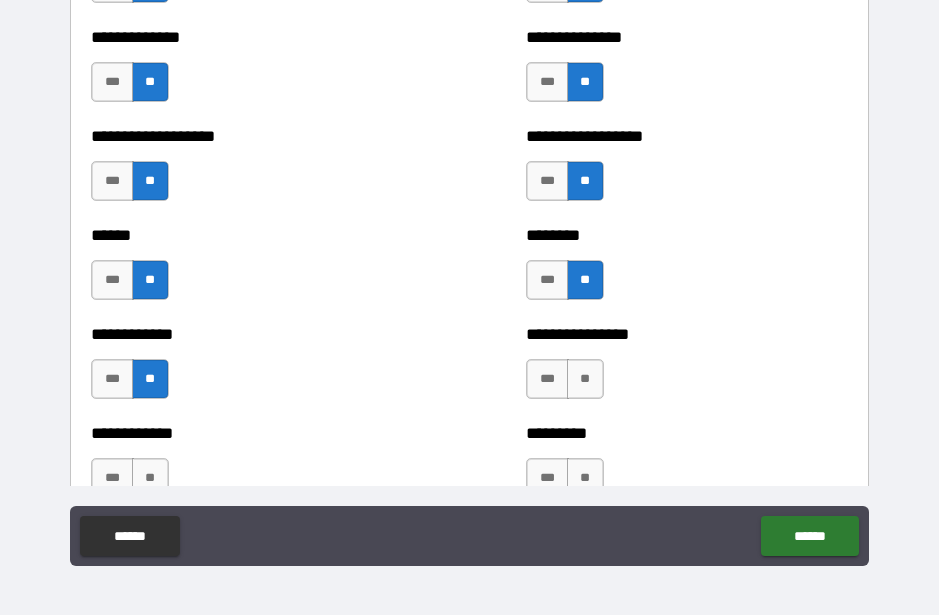 click on "**" at bounding box center [585, 379] 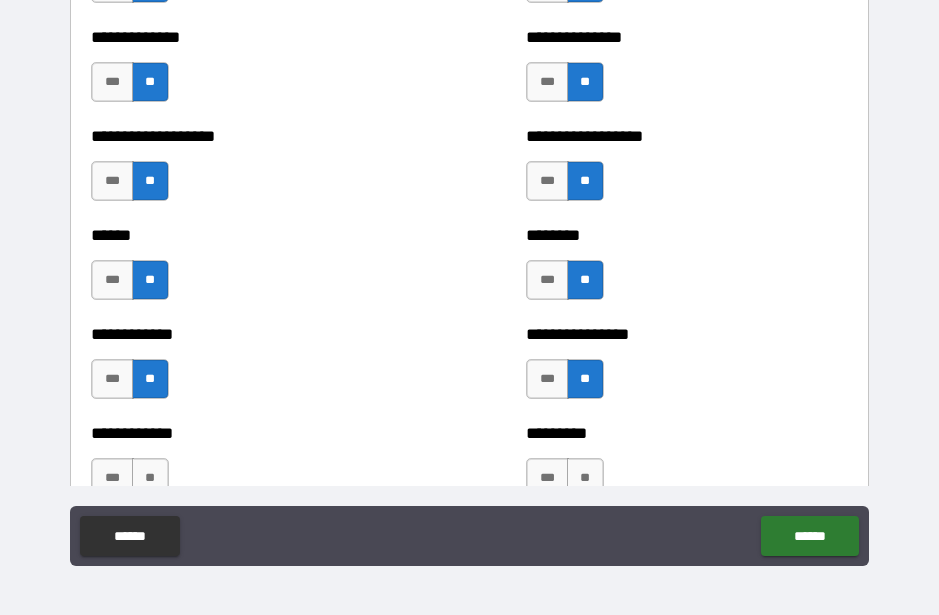 click on "**" at bounding box center (585, 478) 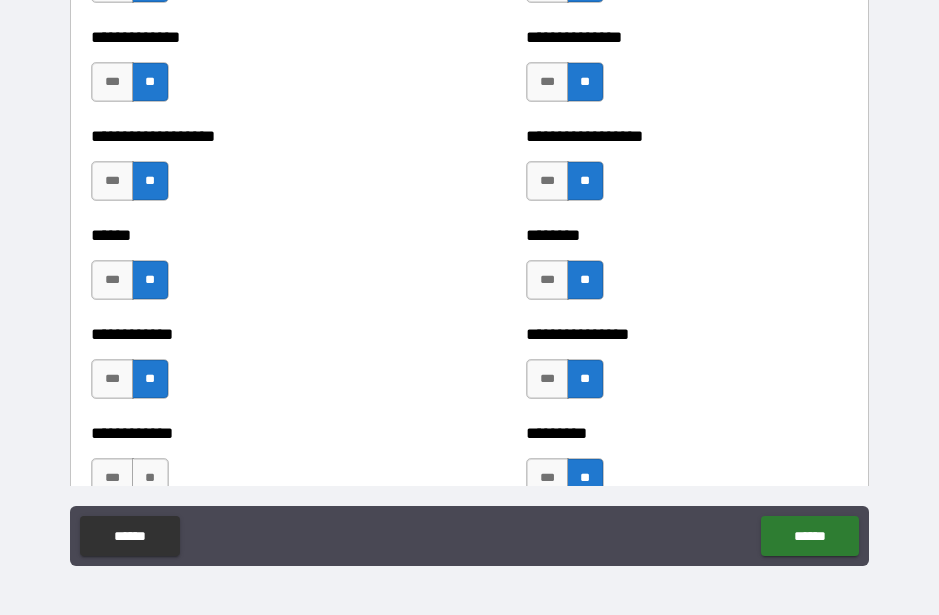 click on "**" at bounding box center (150, 478) 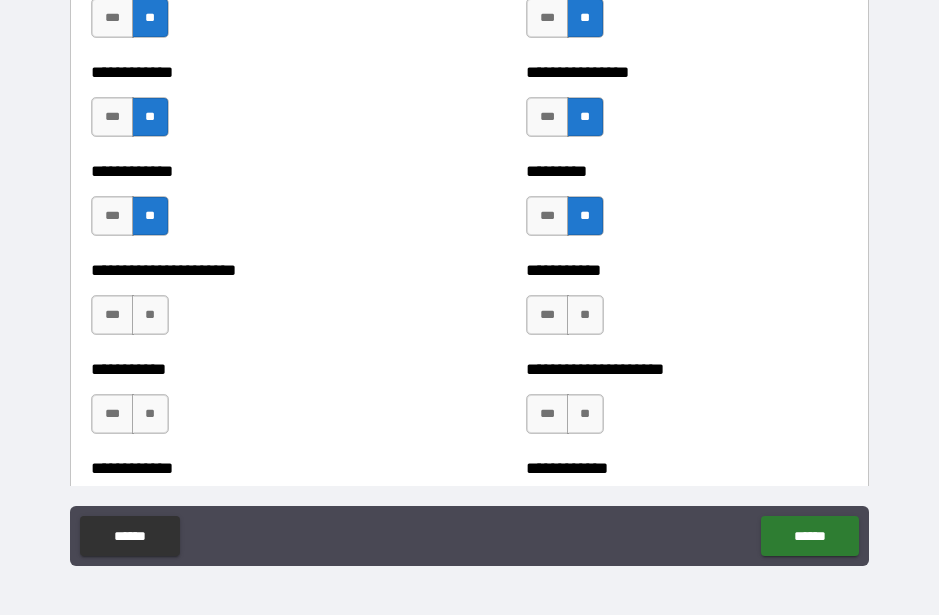 scroll, scrollTop: 5073, scrollLeft: 0, axis: vertical 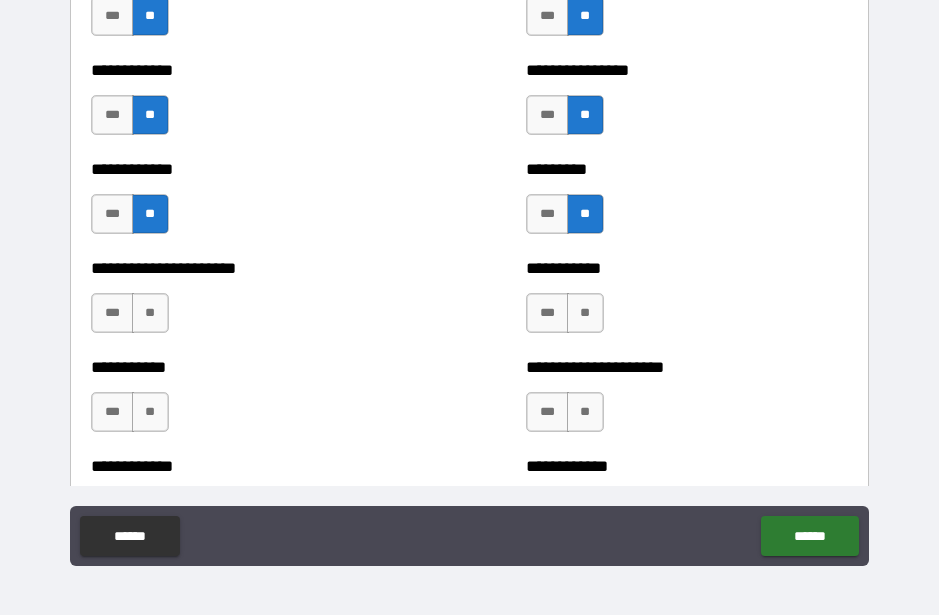 click on "**" at bounding box center (585, 313) 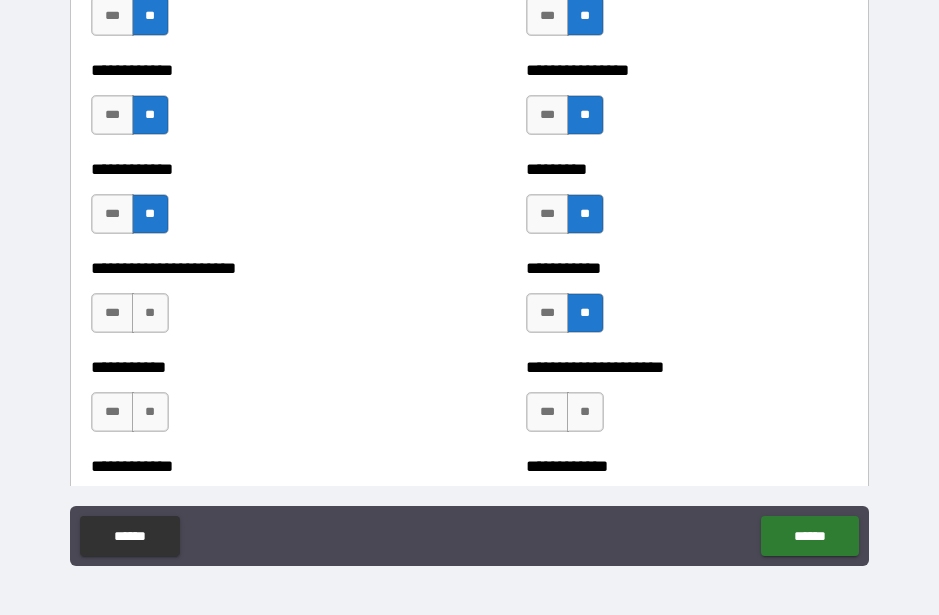 click on "**********" at bounding box center [251, 303] 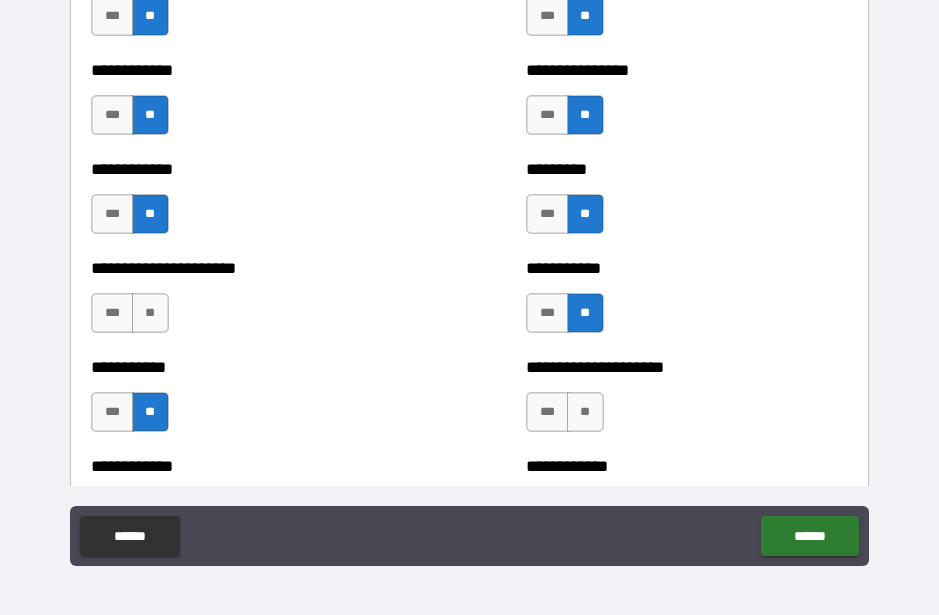click on "**" at bounding box center [585, 412] 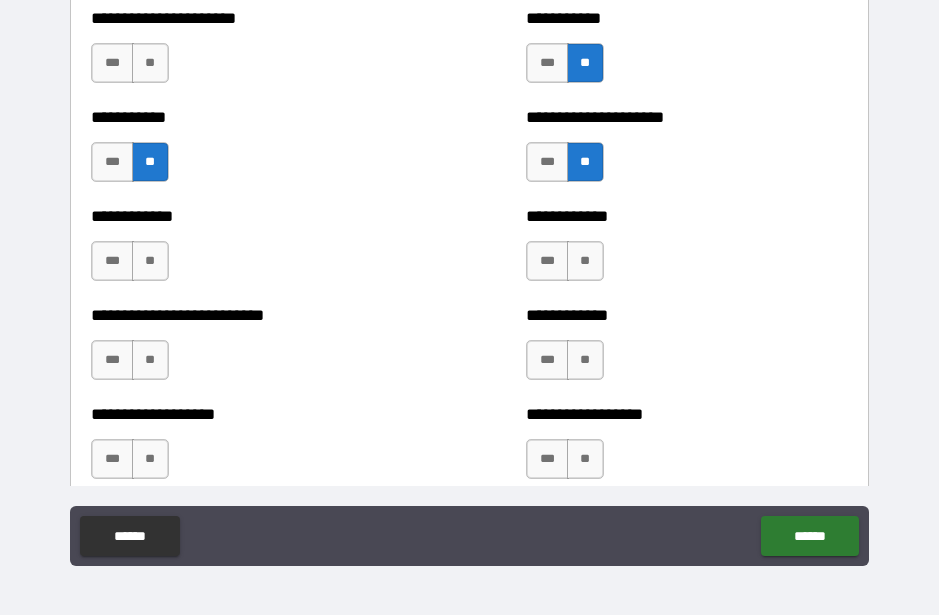 scroll, scrollTop: 5325, scrollLeft: 0, axis: vertical 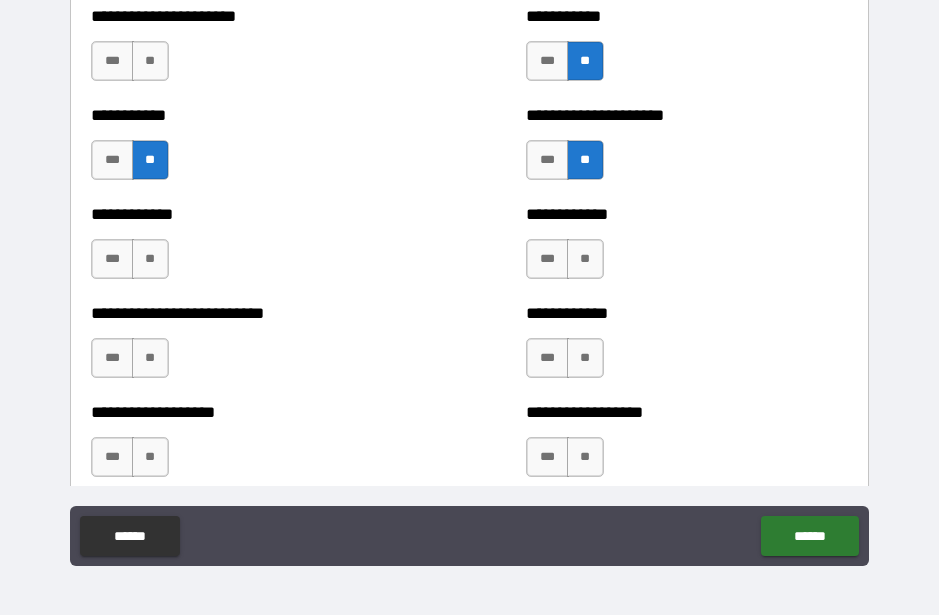click on "**" at bounding box center [150, 61] 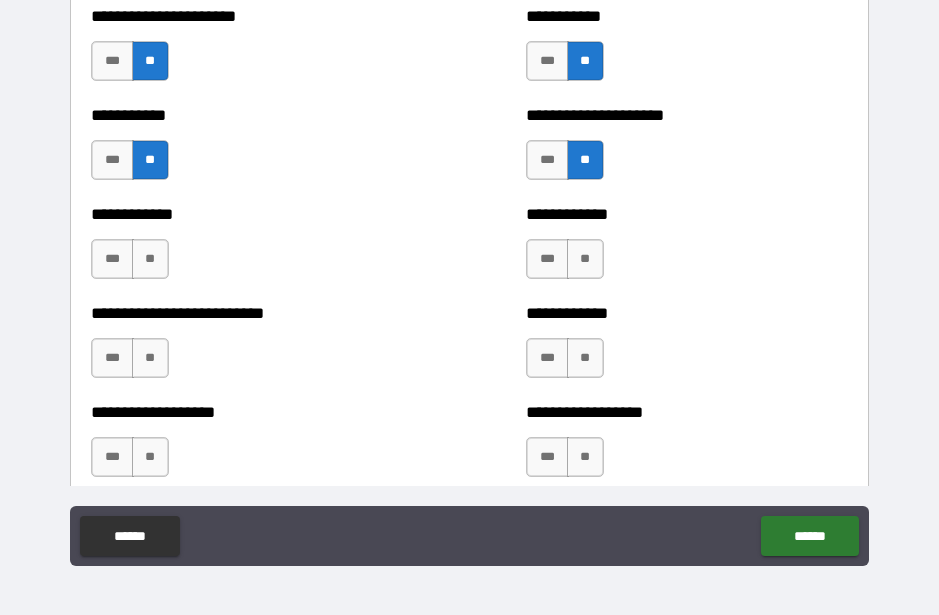 click on "**" at bounding box center [585, 259] 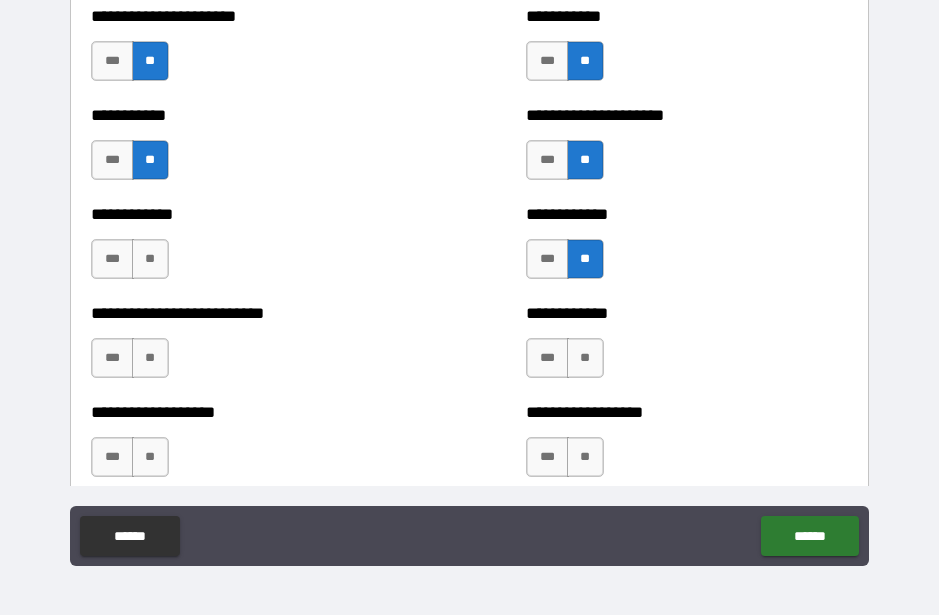 click on "**" at bounding box center [585, 358] 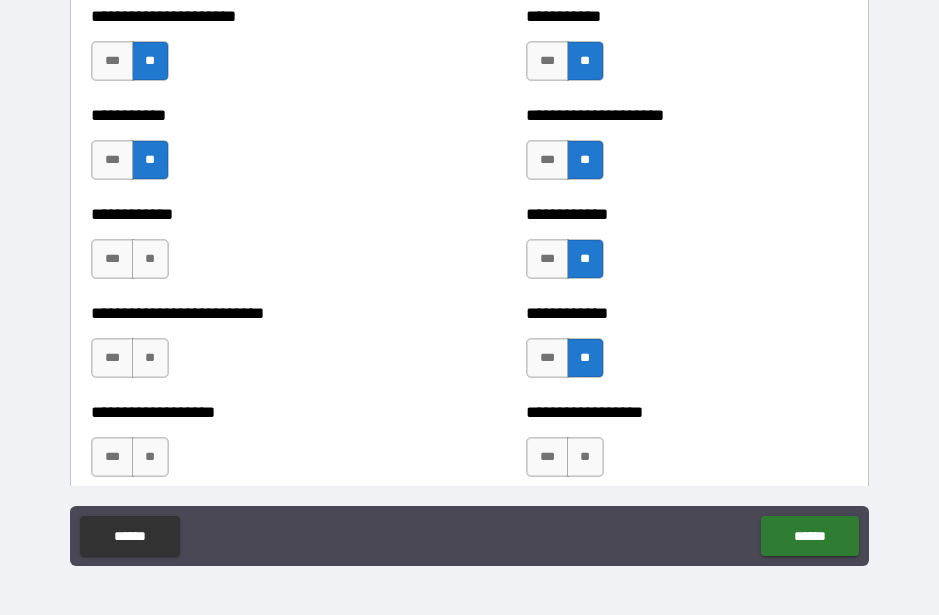 click on "**" at bounding box center (585, 457) 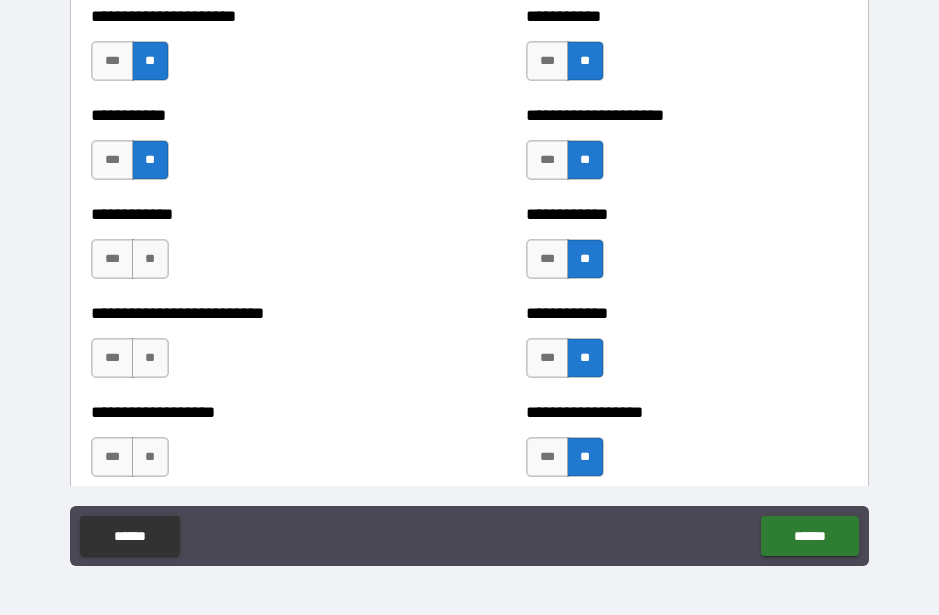 click on "**" at bounding box center [150, 457] 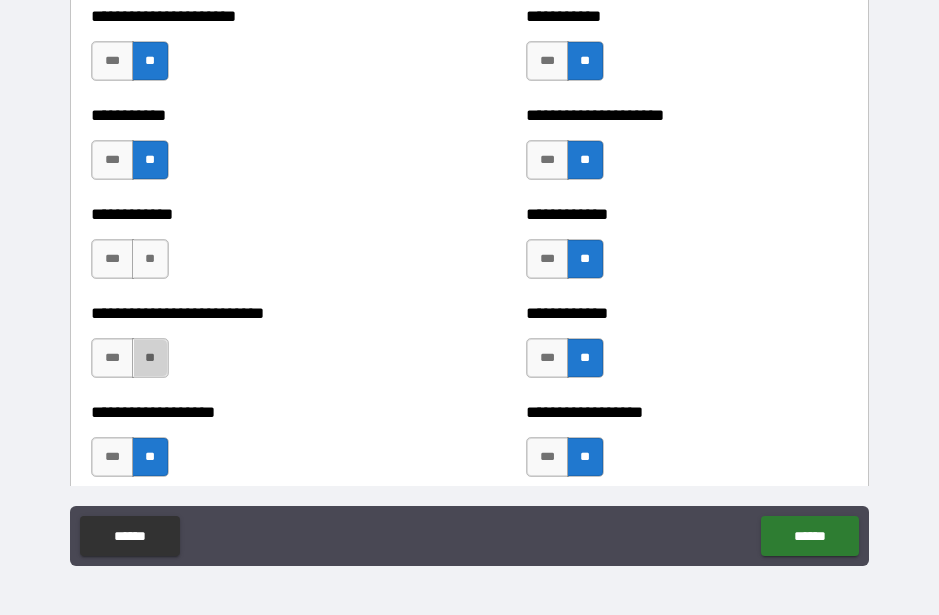 click on "**" at bounding box center [150, 358] 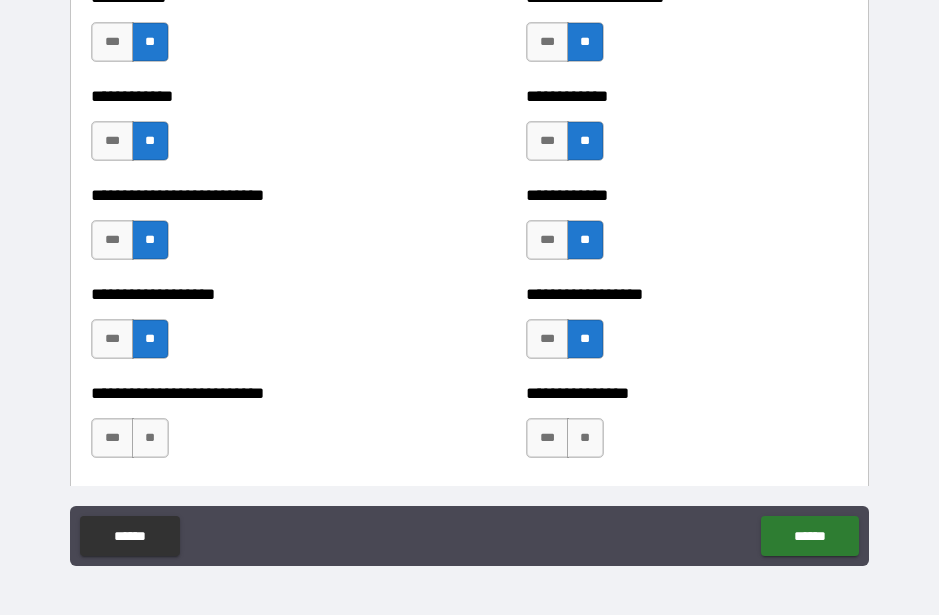 scroll, scrollTop: 5450, scrollLeft: 0, axis: vertical 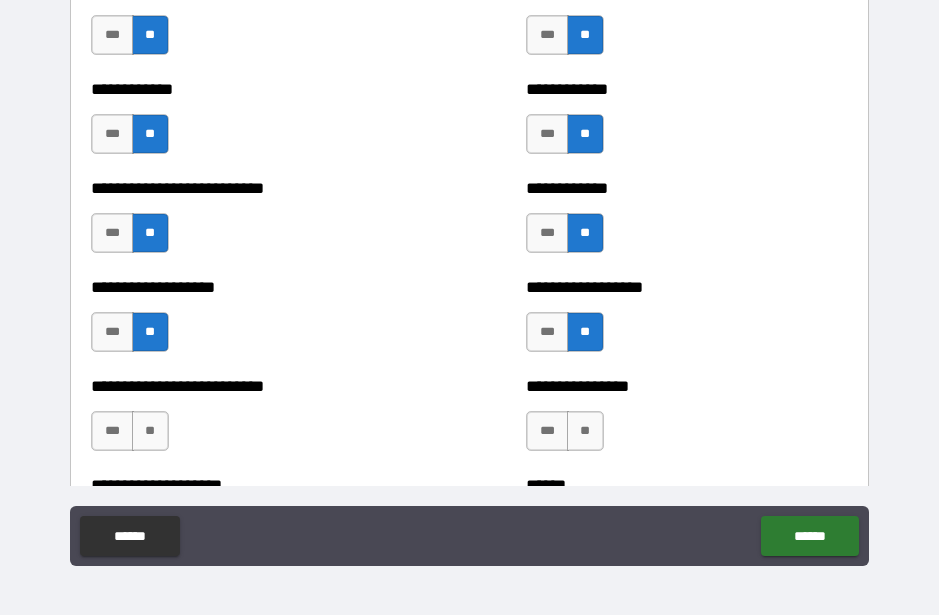 click on "**" at bounding box center [585, 431] 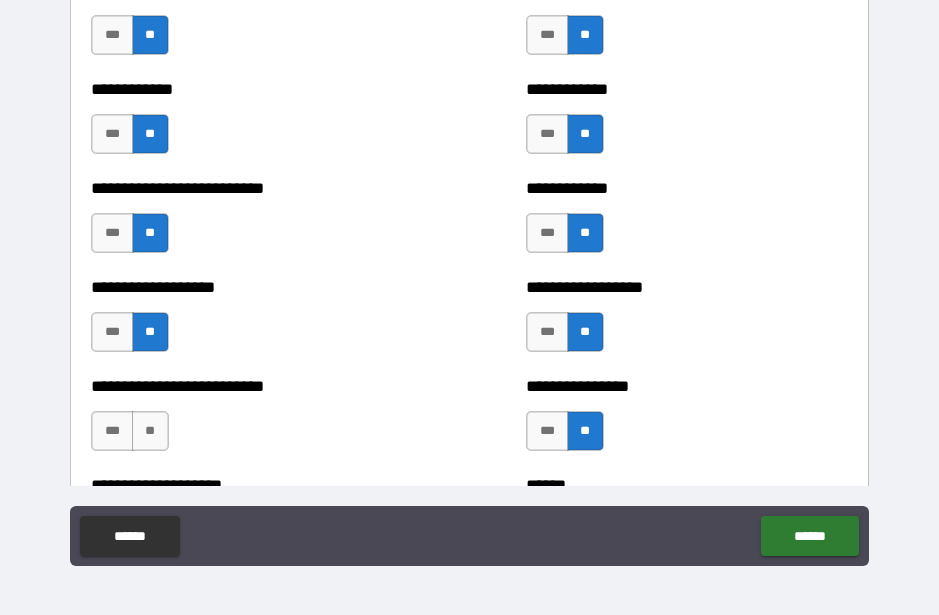 click on "**" at bounding box center [150, 431] 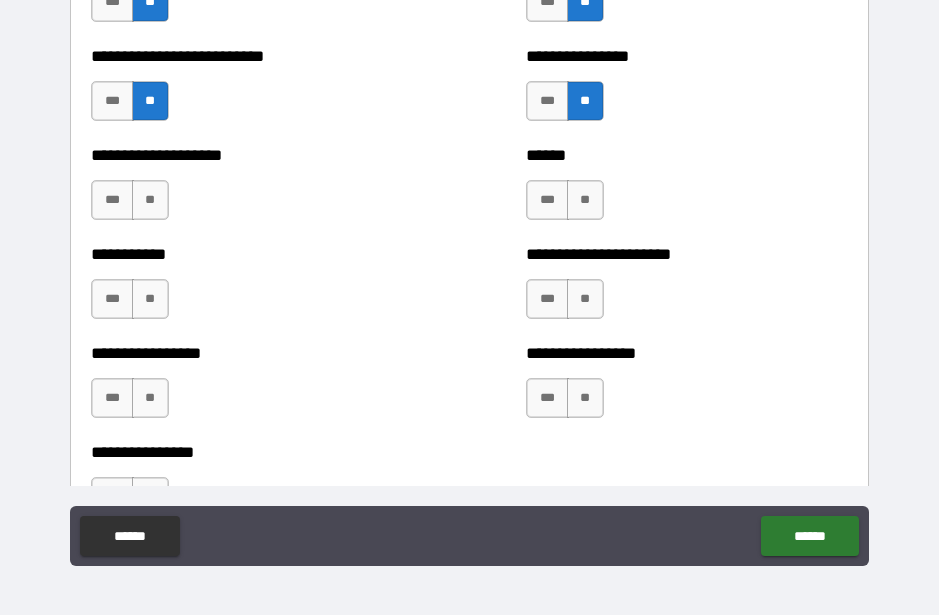 scroll, scrollTop: 5923, scrollLeft: 0, axis: vertical 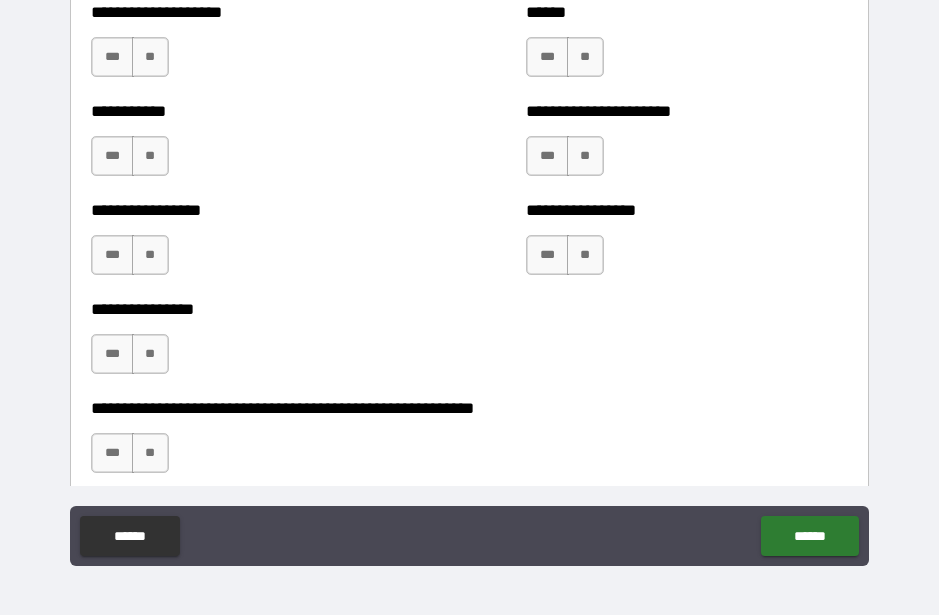 click on "**" at bounding box center (585, 57) 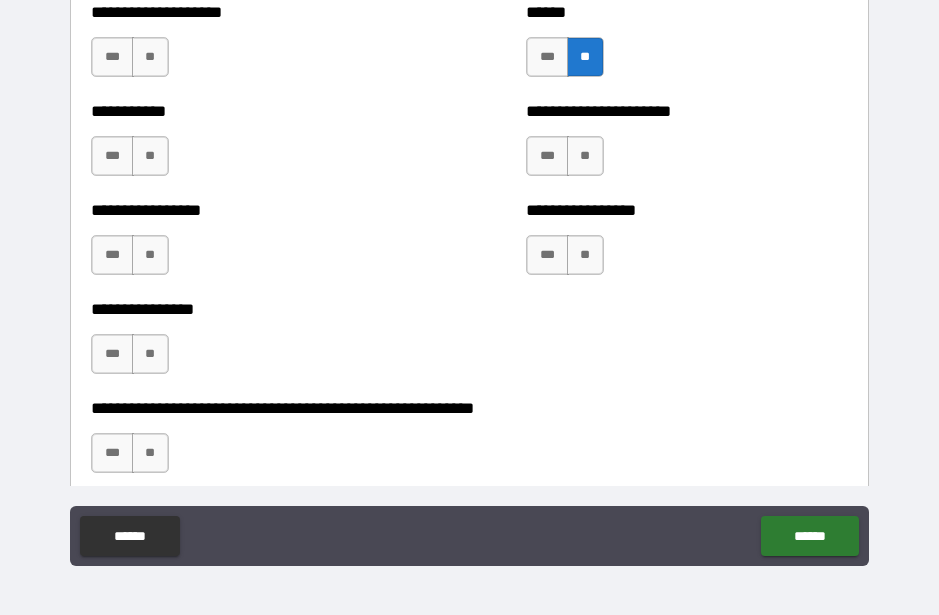 click on "**" at bounding box center (585, 156) 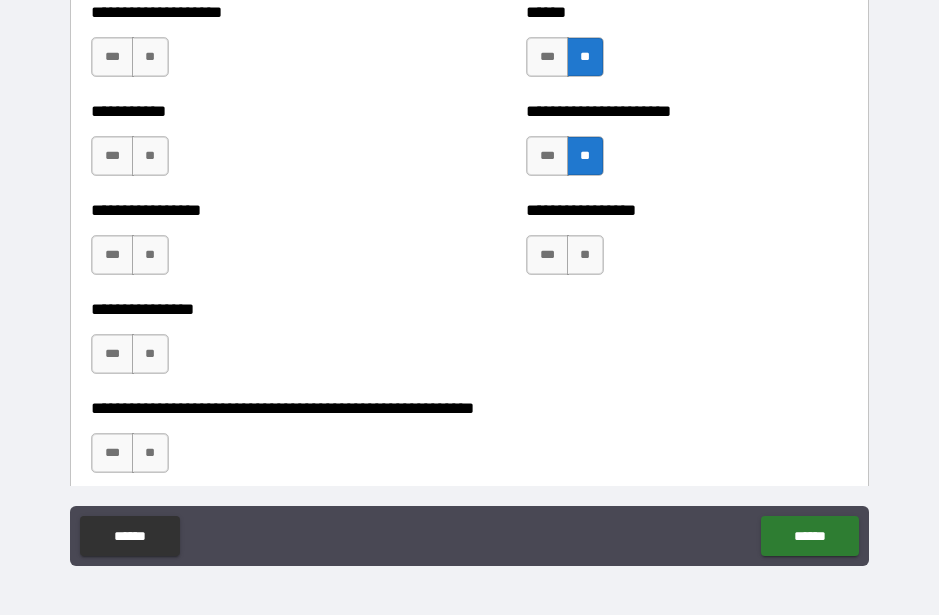 click on "**" at bounding box center (585, 255) 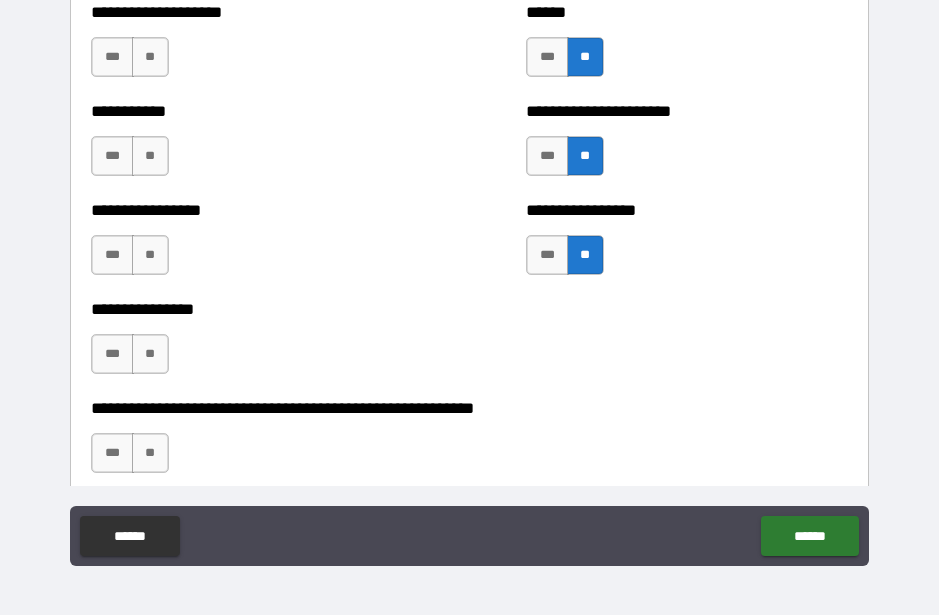 click on "**" at bounding box center [150, 354] 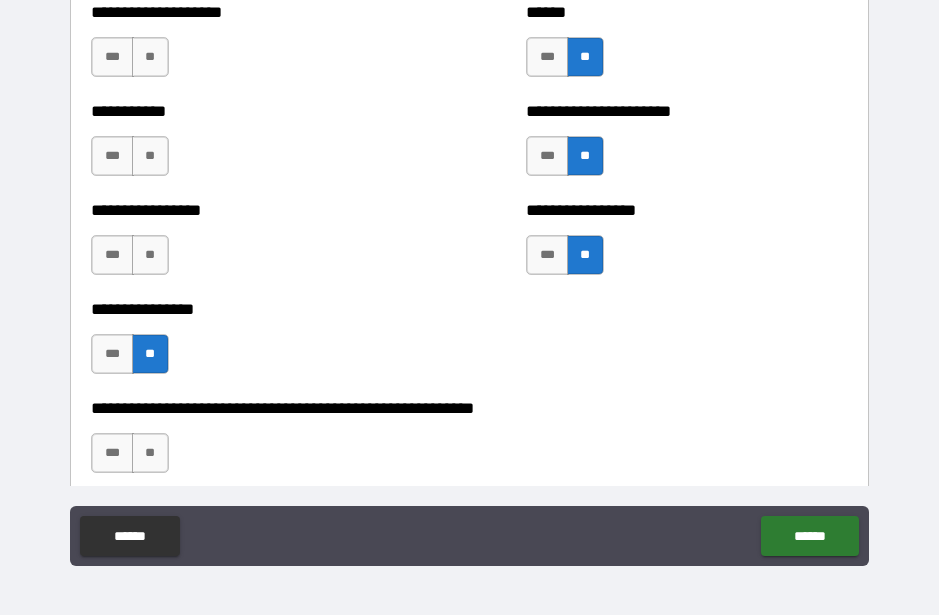 click on "**" at bounding box center (150, 255) 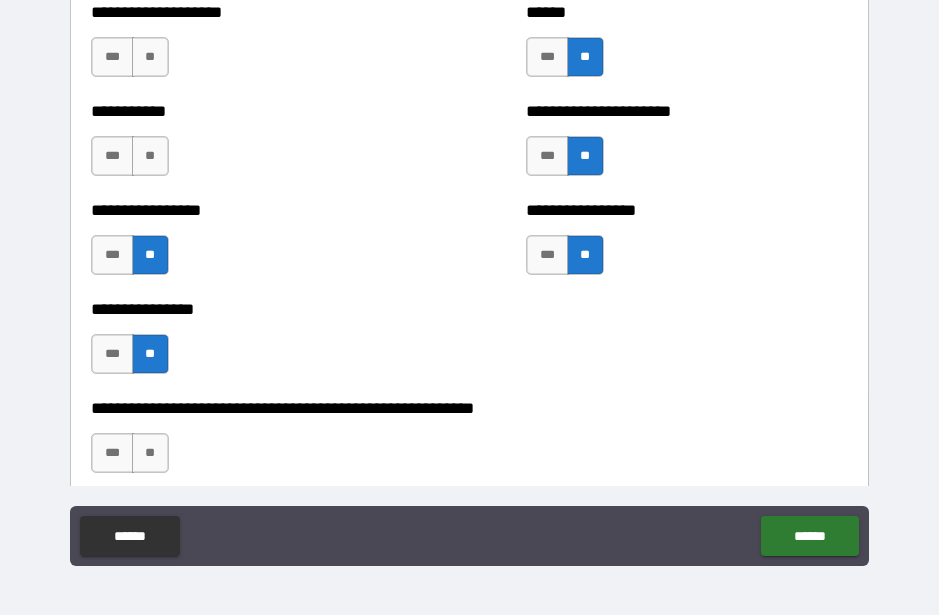 click on "**" at bounding box center [150, 156] 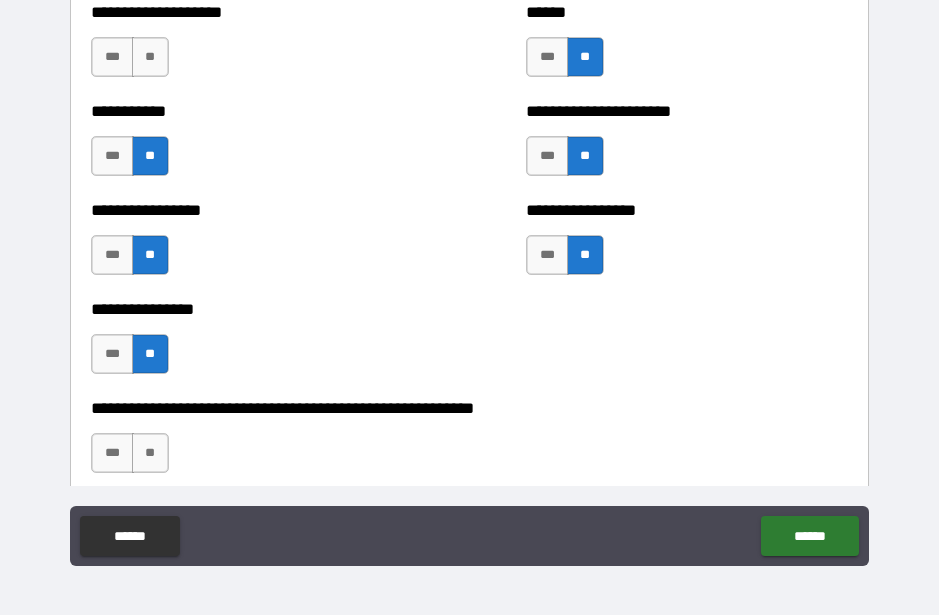 click on "**" at bounding box center (150, 57) 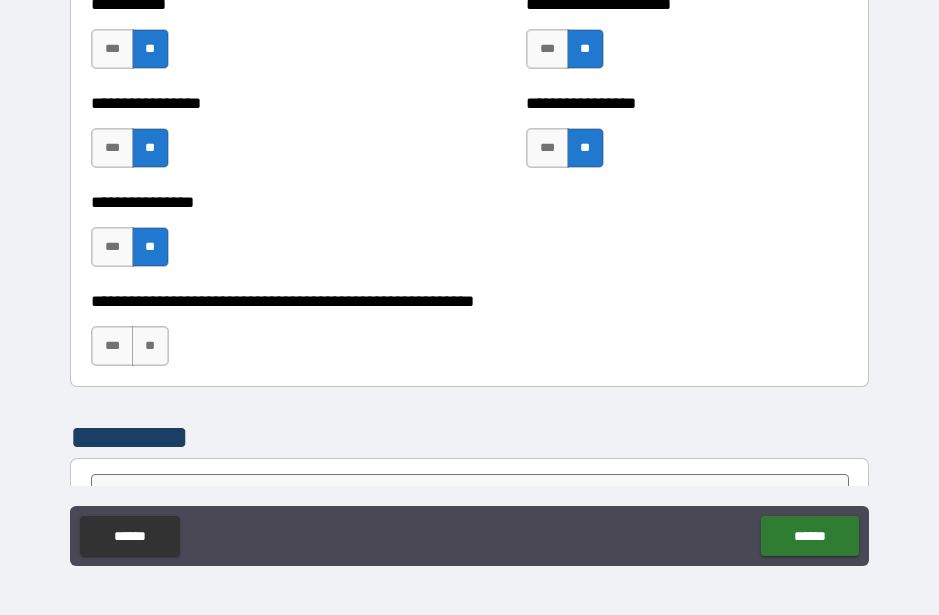scroll, scrollTop: 6036, scrollLeft: 0, axis: vertical 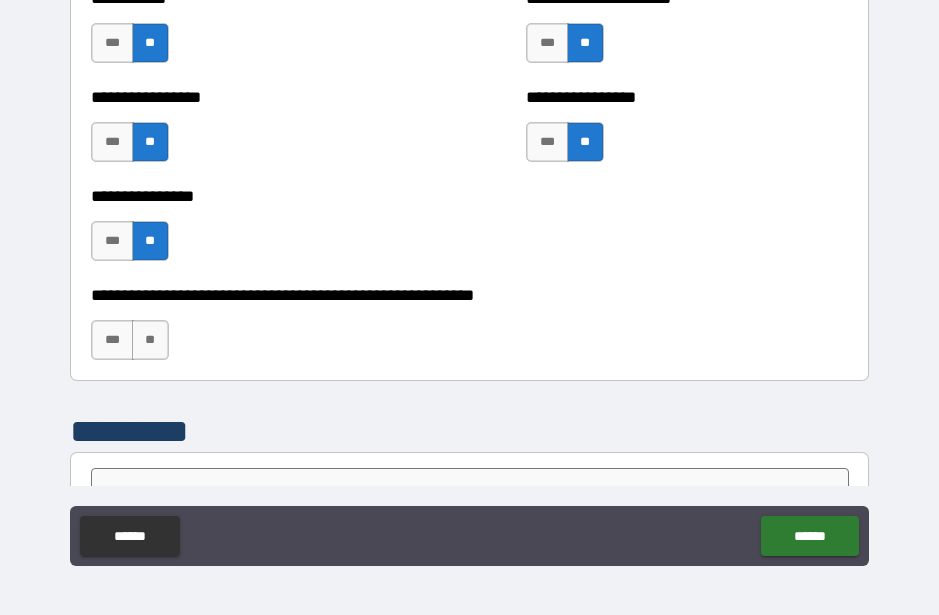 click on "**" at bounding box center (150, 340) 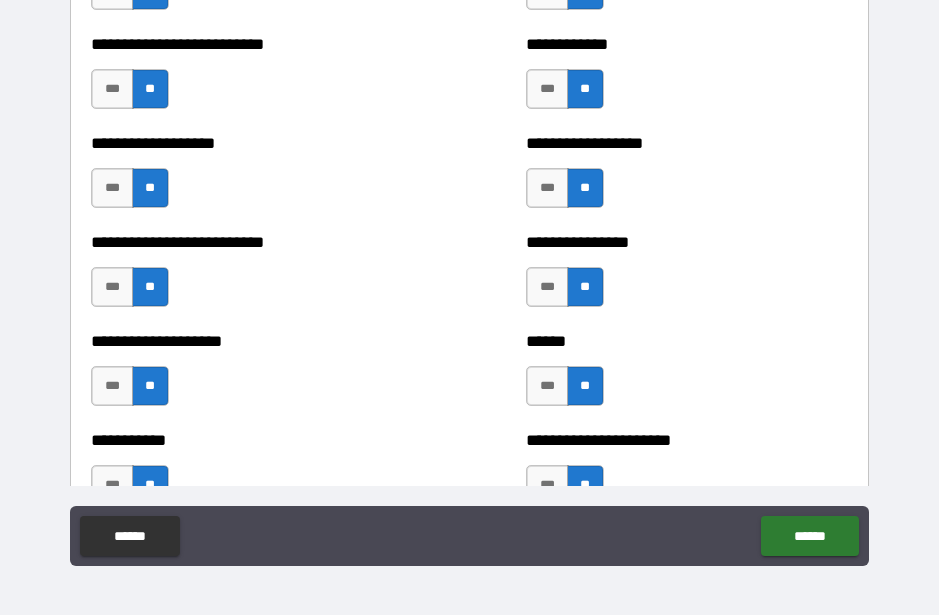 scroll, scrollTop: 5582, scrollLeft: 0, axis: vertical 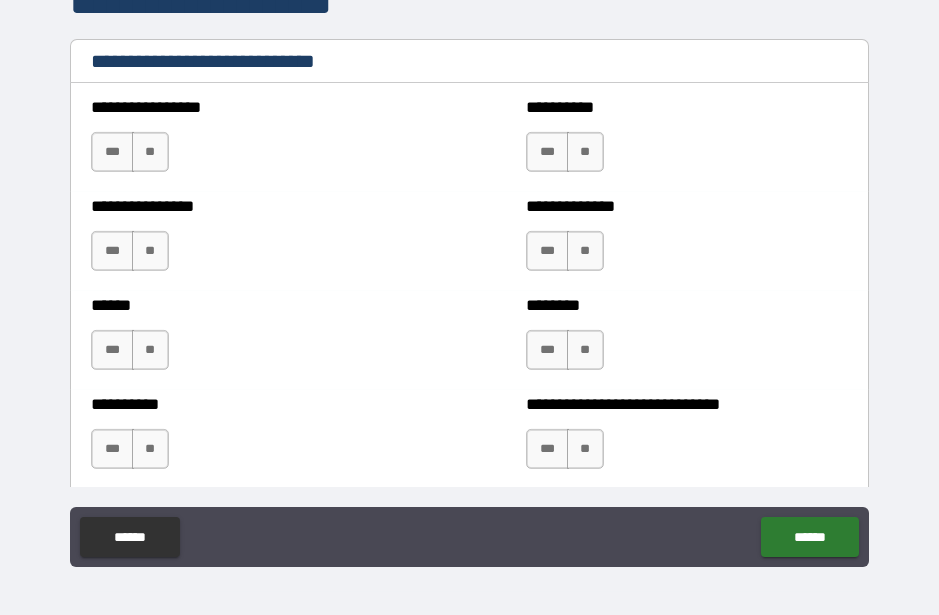 click on "**" at bounding box center [150, 152] 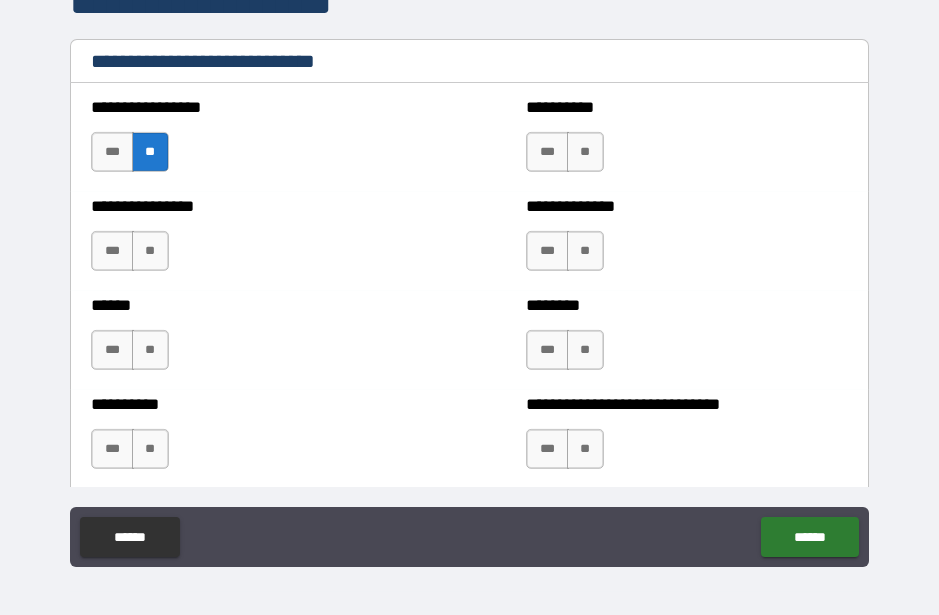 scroll, scrollTop: 55, scrollLeft: 0, axis: vertical 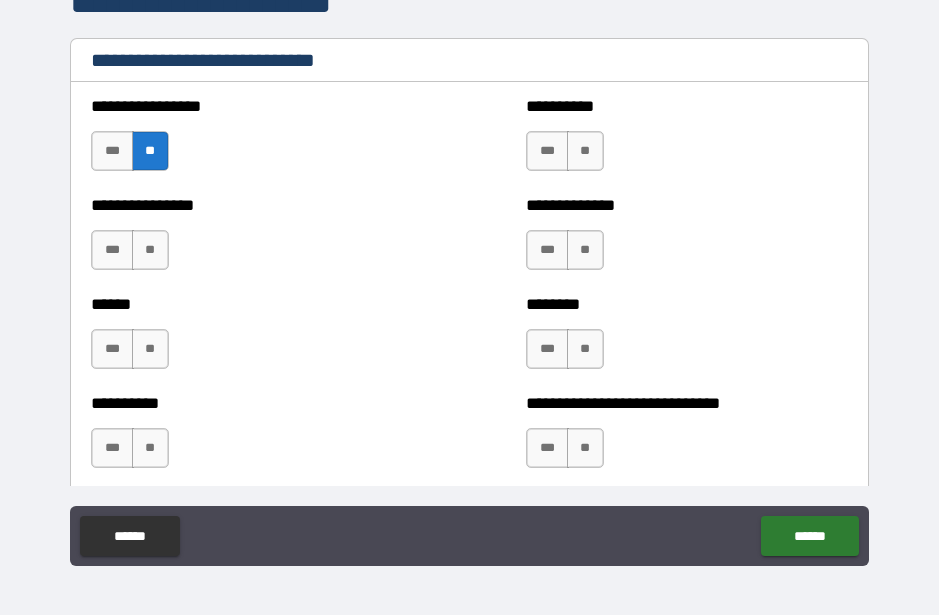 click on "**" at bounding box center (150, 250) 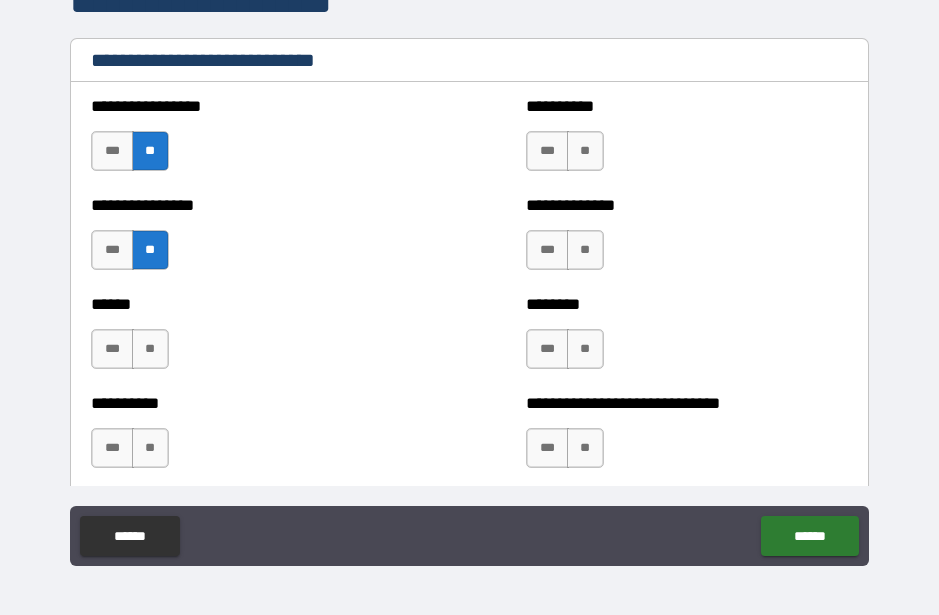 click on "**" at bounding box center [150, 349] 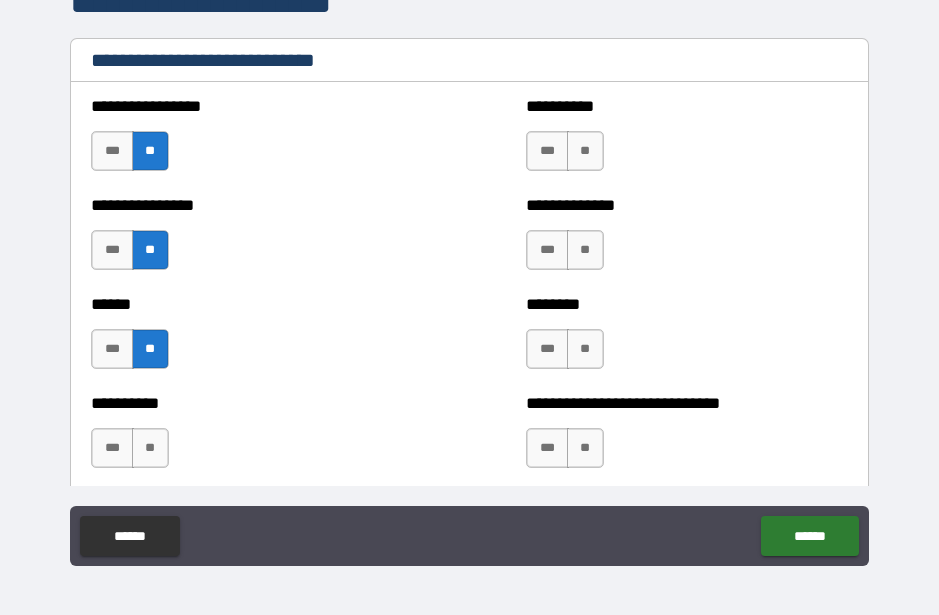click on "**" at bounding box center [150, 448] 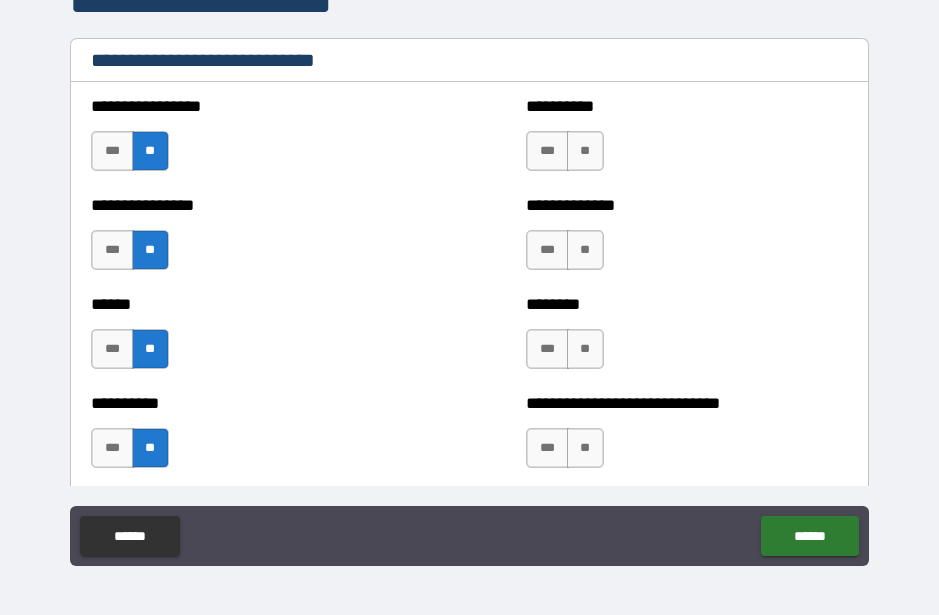 click on "**" at bounding box center [585, 349] 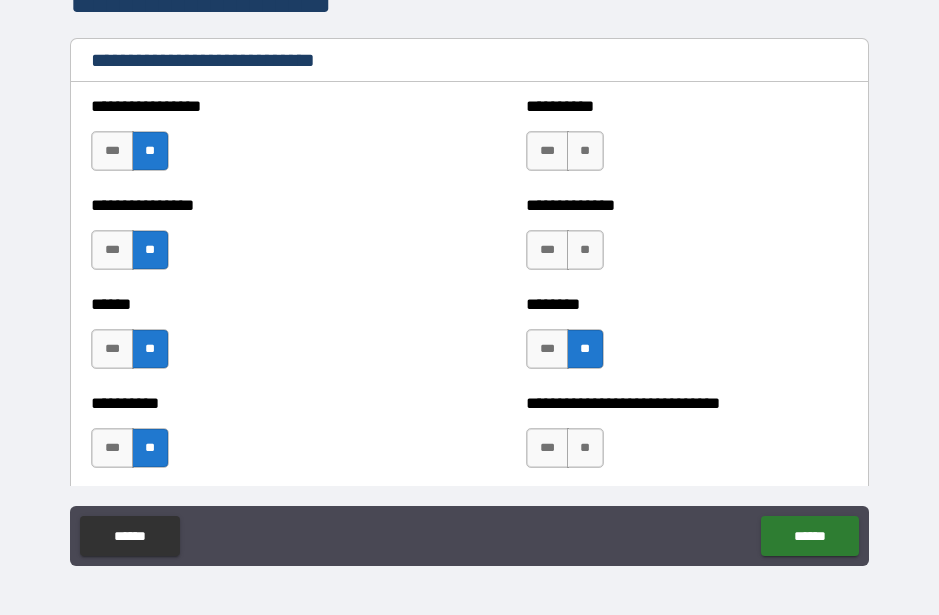 click on "**" at bounding box center [585, 448] 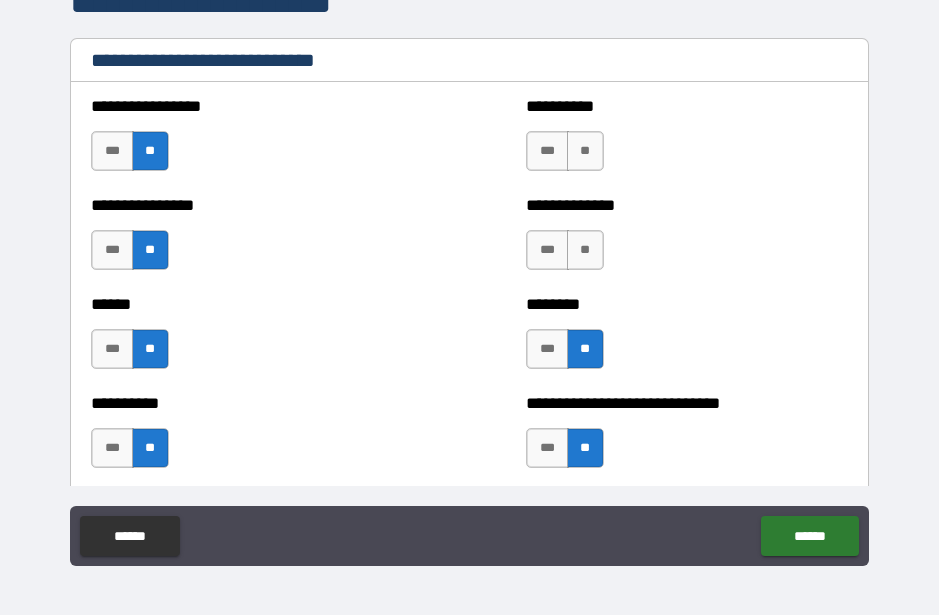 click on "**" at bounding box center (585, 250) 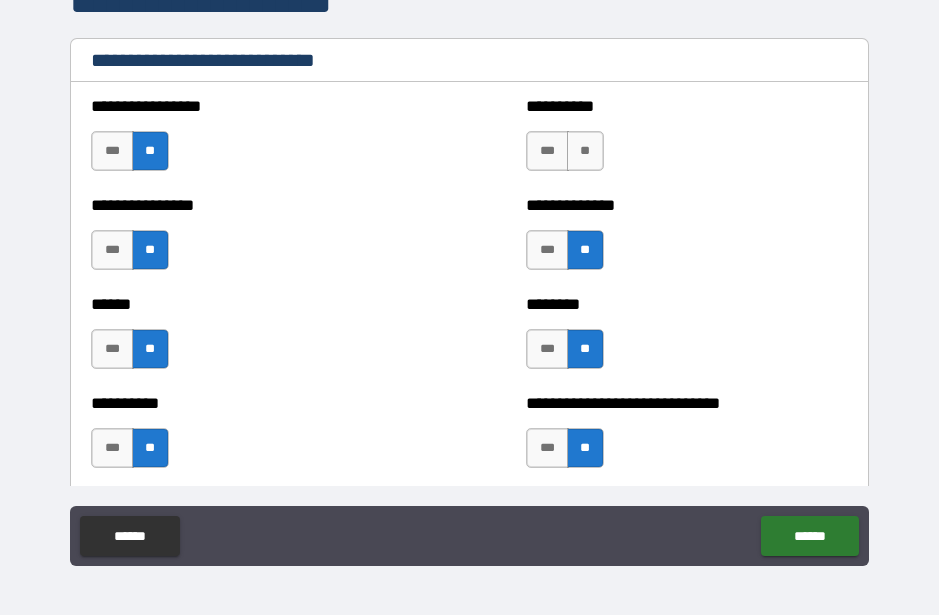 click on "**" at bounding box center (585, 151) 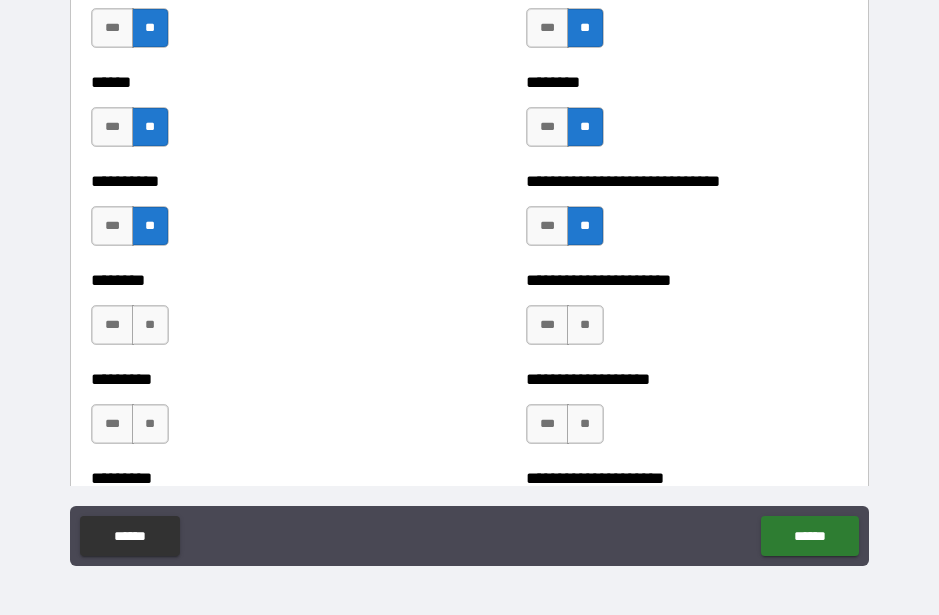 scroll, scrollTop: 6869, scrollLeft: 0, axis: vertical 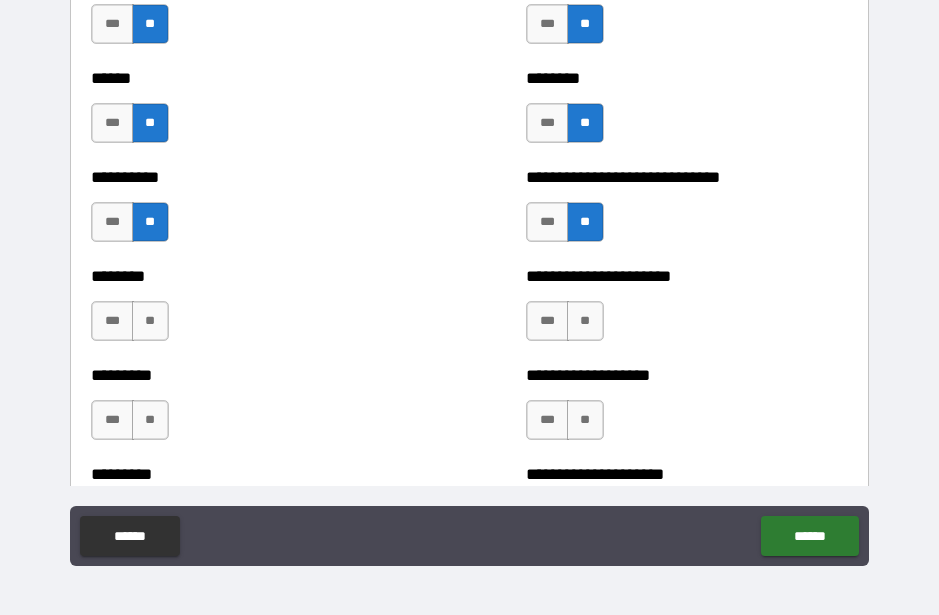 click on "**" at bounding box center (585, 321) 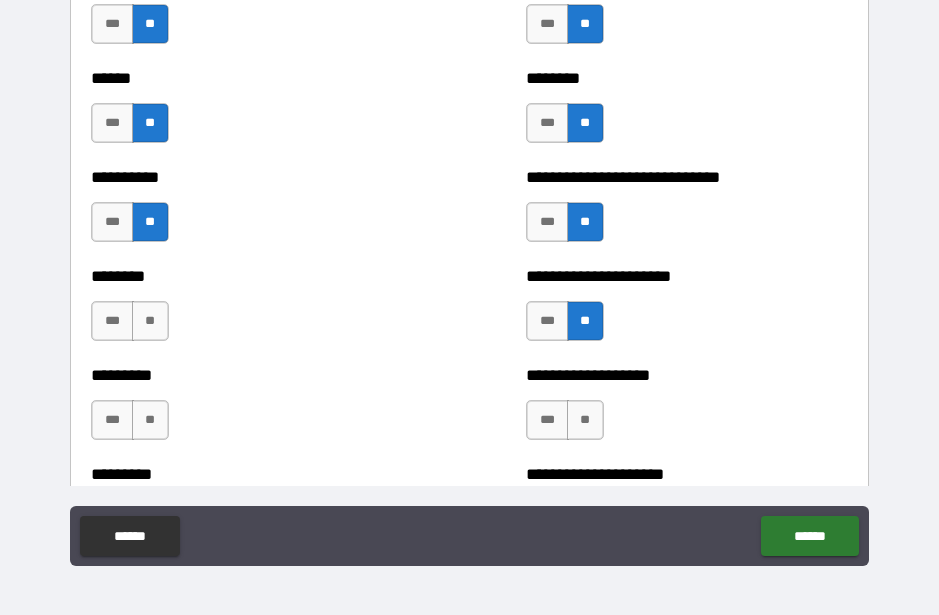 click on "**" at bounding box center [585, 420] 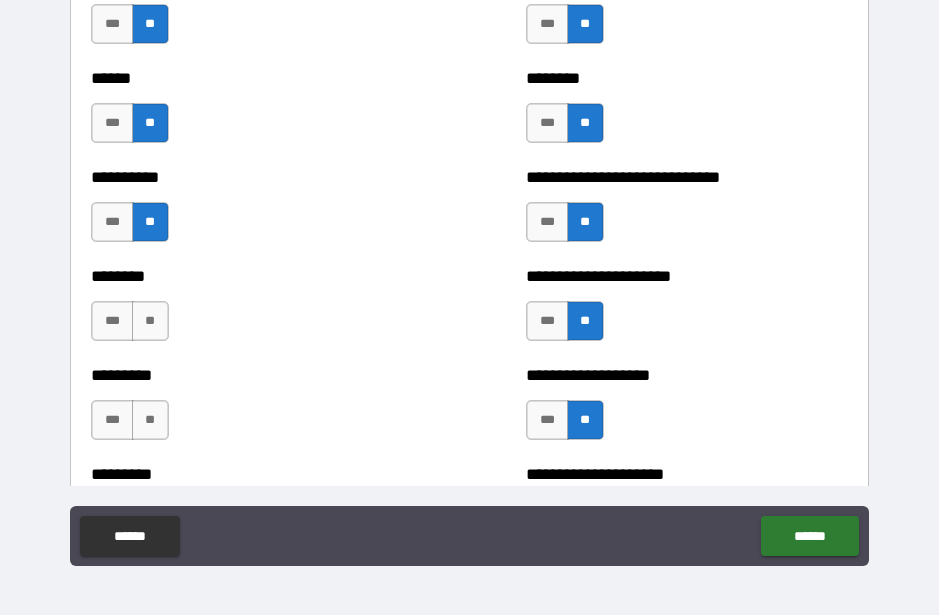 click on "**" at bounding box center (150, 420) 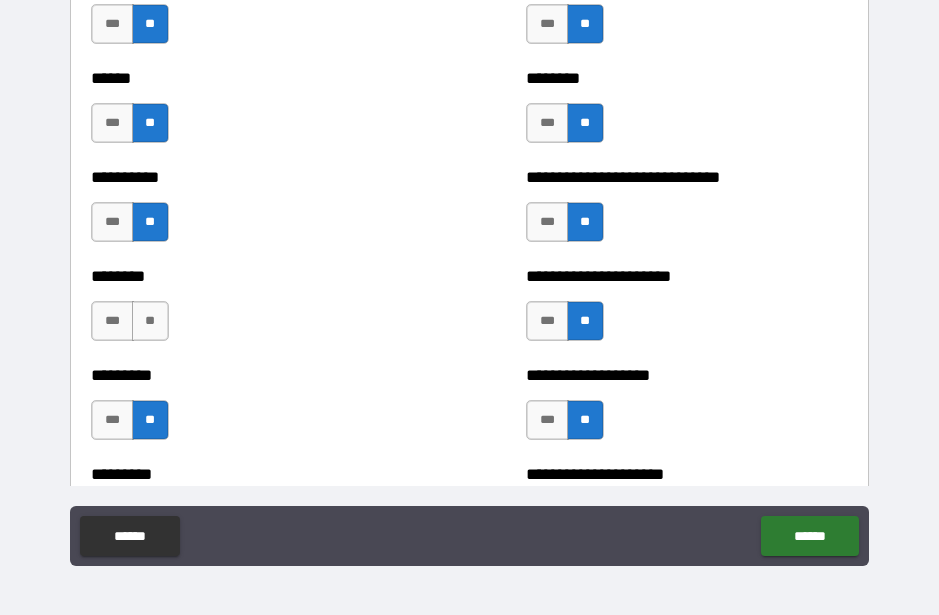 click on "**" at bounding box center [150, 321] 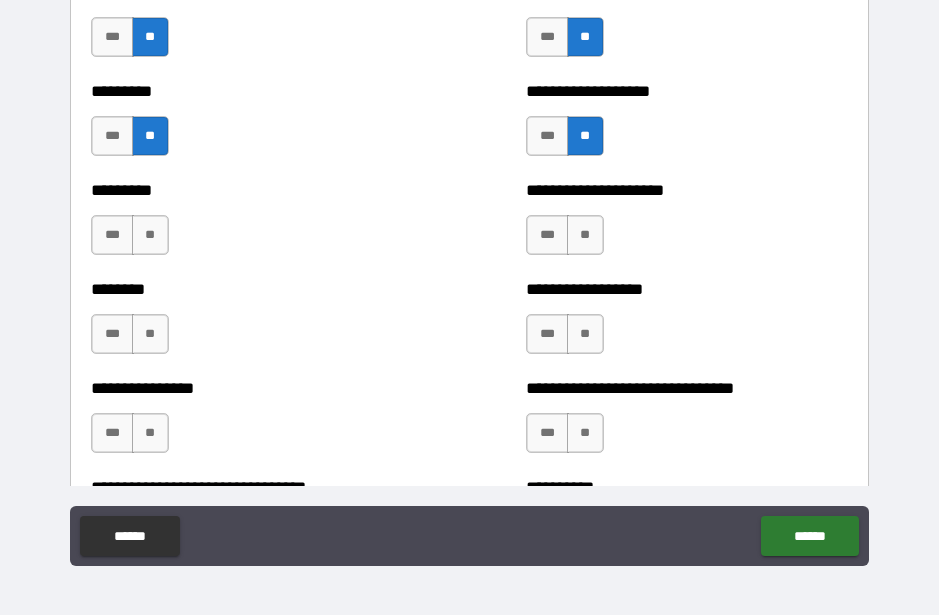 scroll, scrollTop: 7154, scrollLeft: 0, axis: vertical 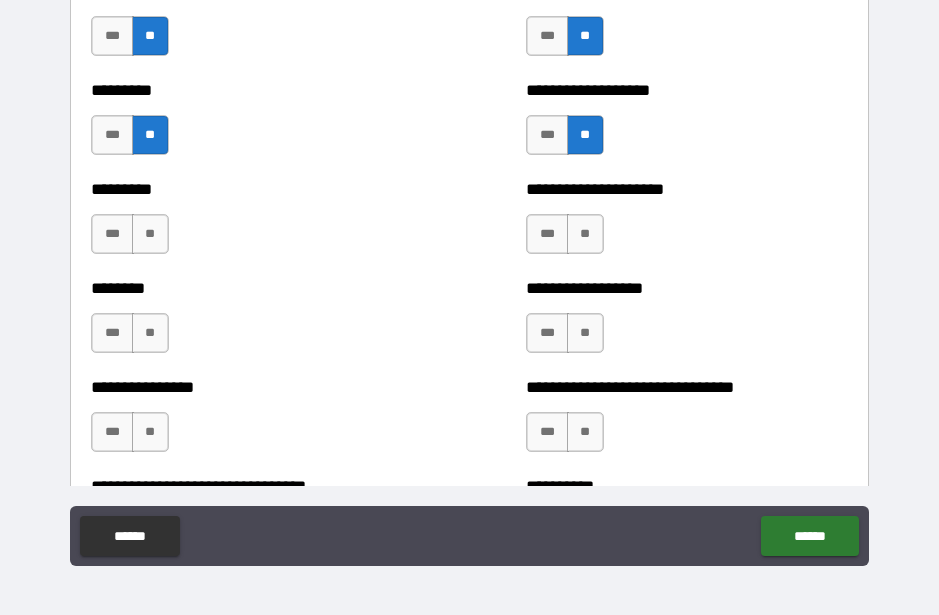 click on "**" at bounding box center [150, 234] 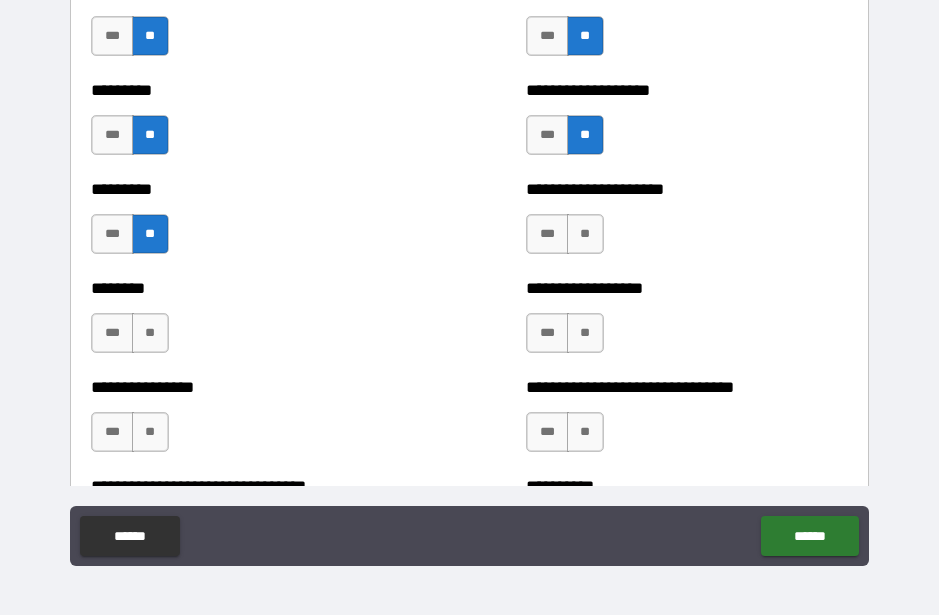 click on "**" at bounding box center [150, 333] 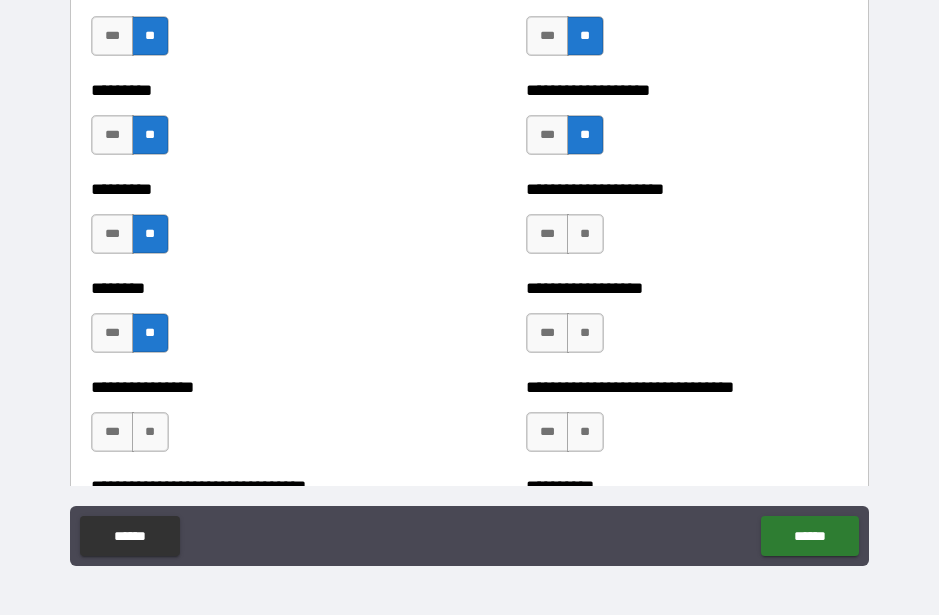 click on "**" at bounding box center [150, 432] 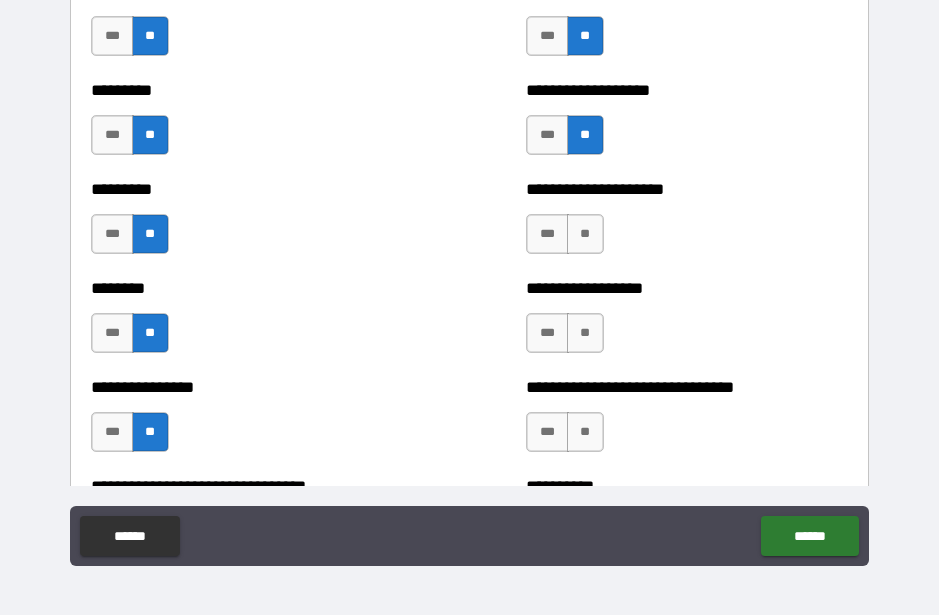 click on "**" at bounding box center (585, 234) 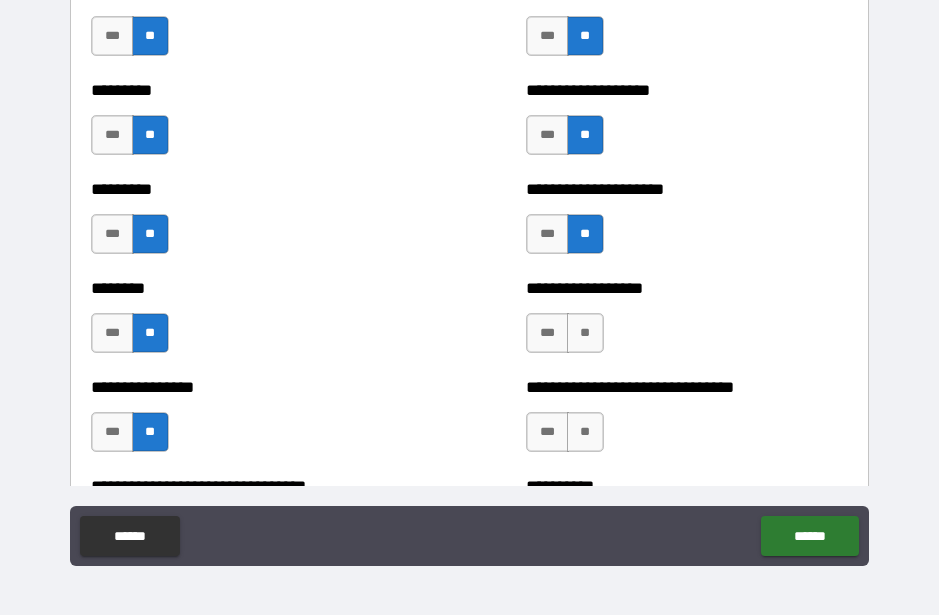 click on "**" at bounding box center (585, 333) 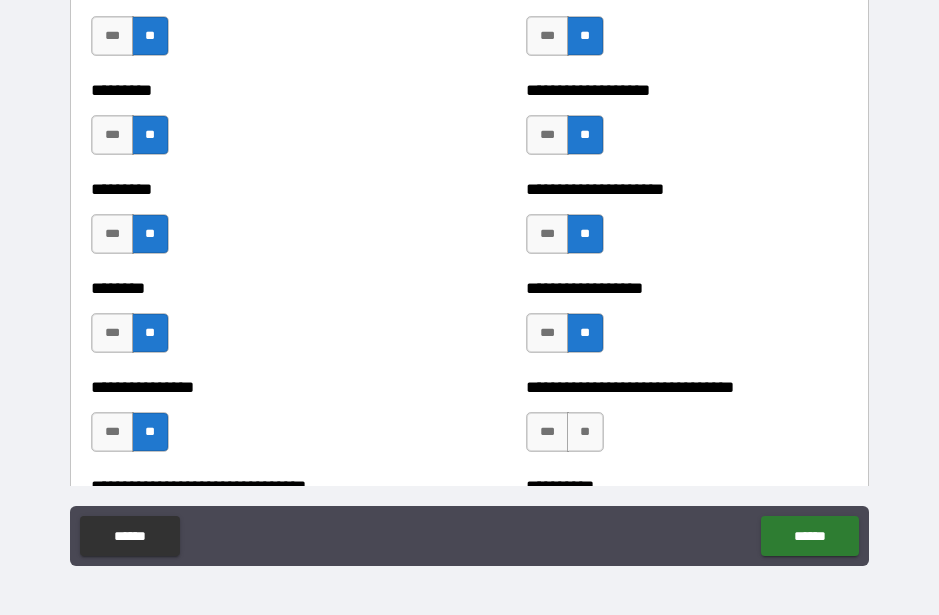 click on "**" at bounding box center (585, 432) 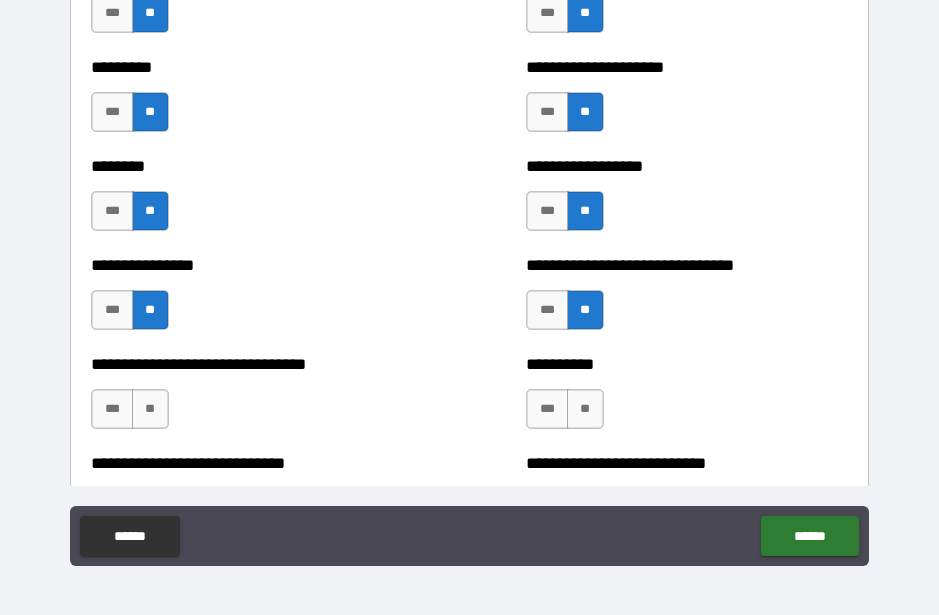 scroll, scrollTop: 7323, scrollLeft: 0, axis: vertical 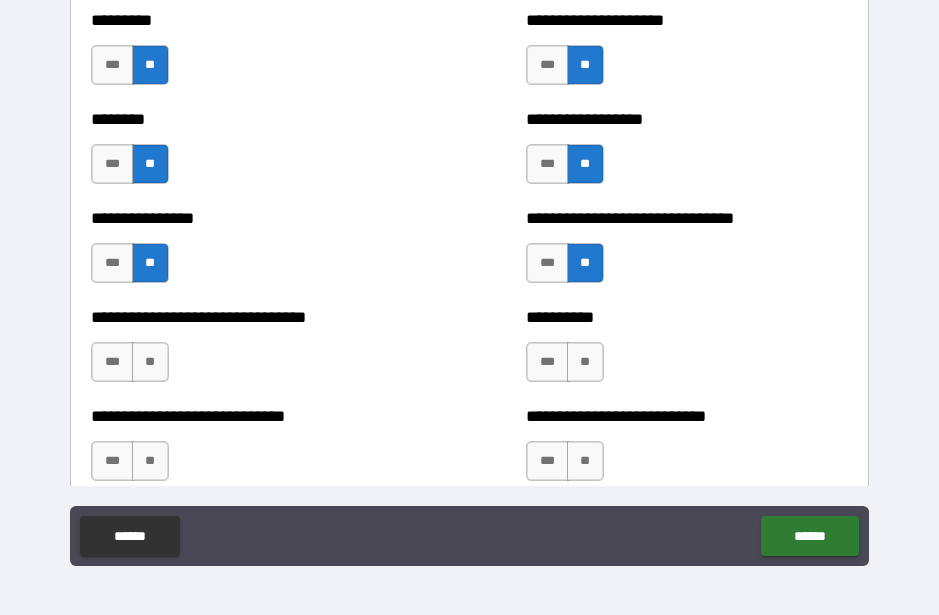 click on "**" at bounding box center (585, 461) 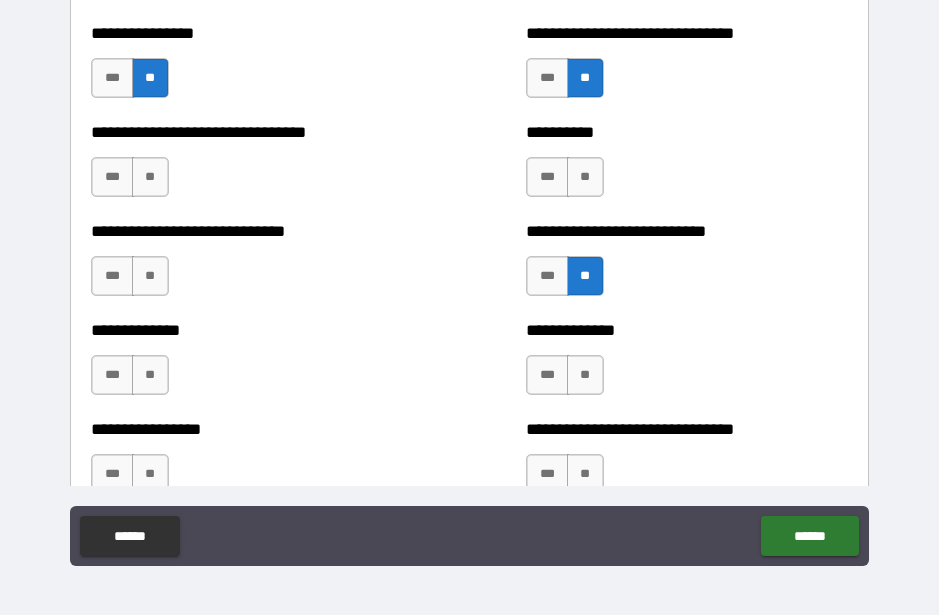 scroll, scrollTop: 7526, scrollLeft: 0, axis: vertical 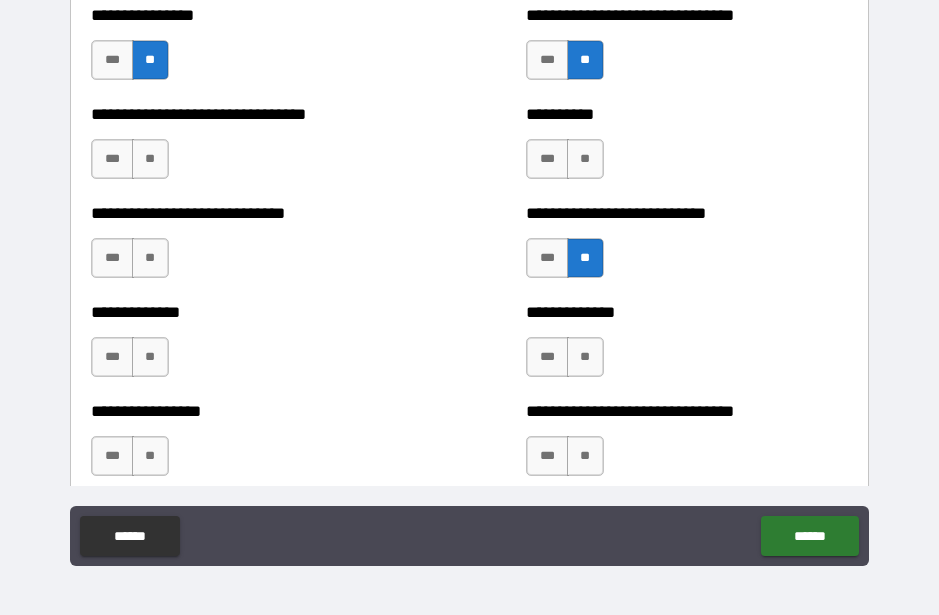 click on "**********" at bounding box center [686, 149] 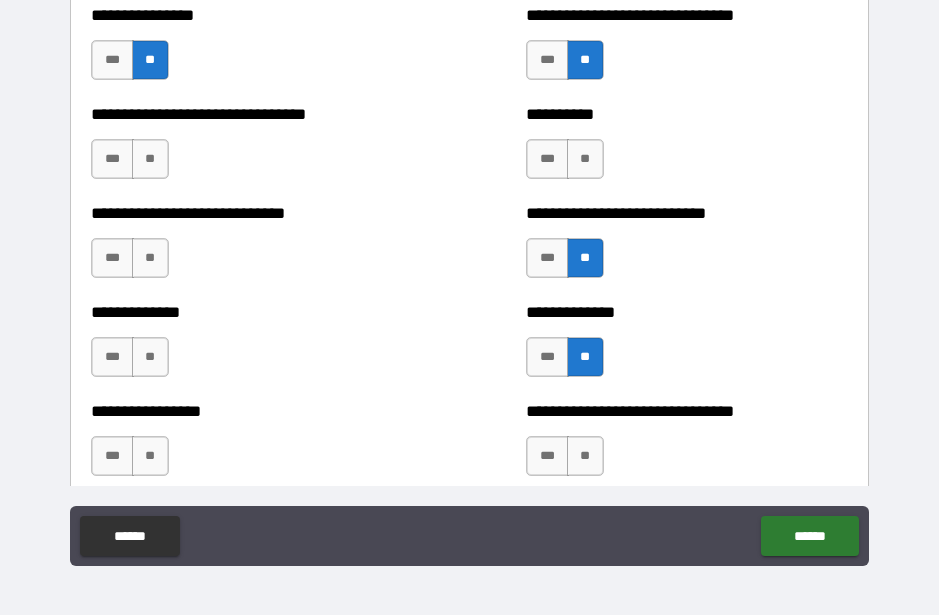 click on "**" at bounding box center [585, 456] 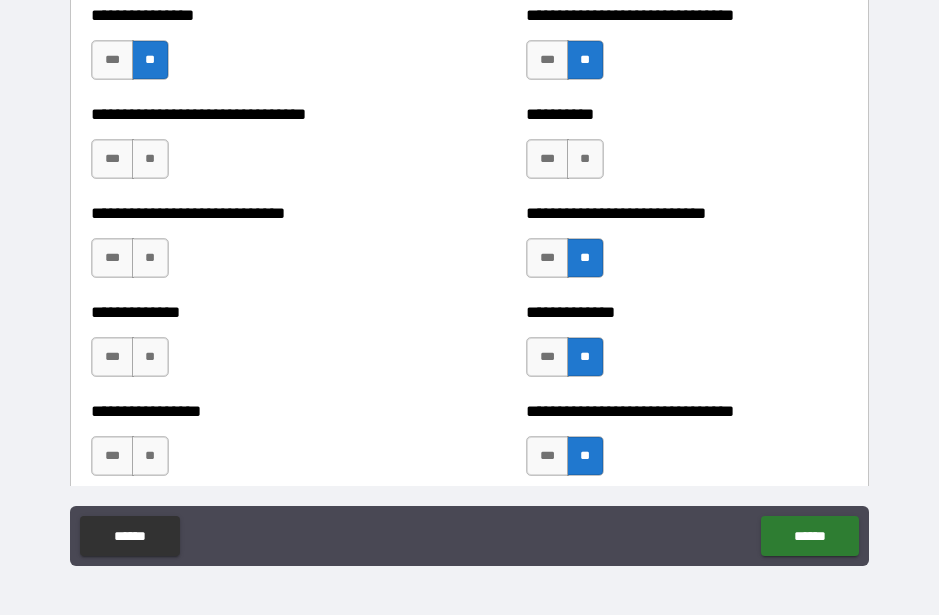 click on "**" at bounding box center (585, 159) 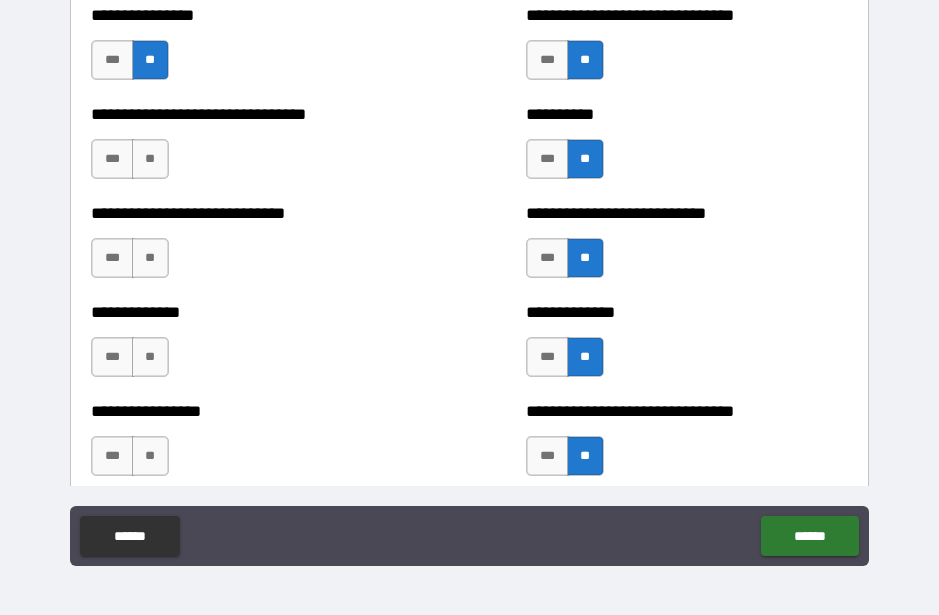 click on "**" at bounding box center (150, 159) 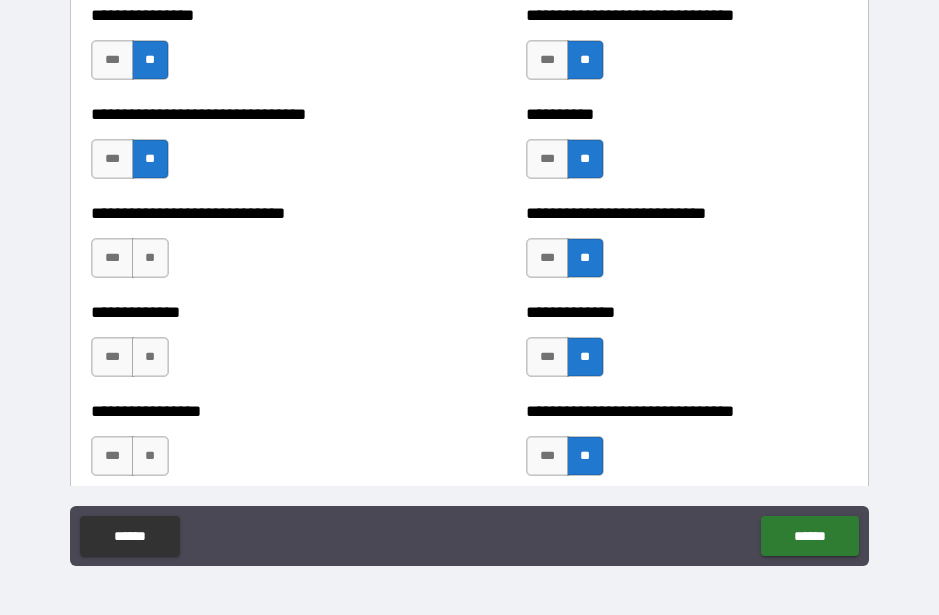 click on "**" at bounding box center [150, 258] 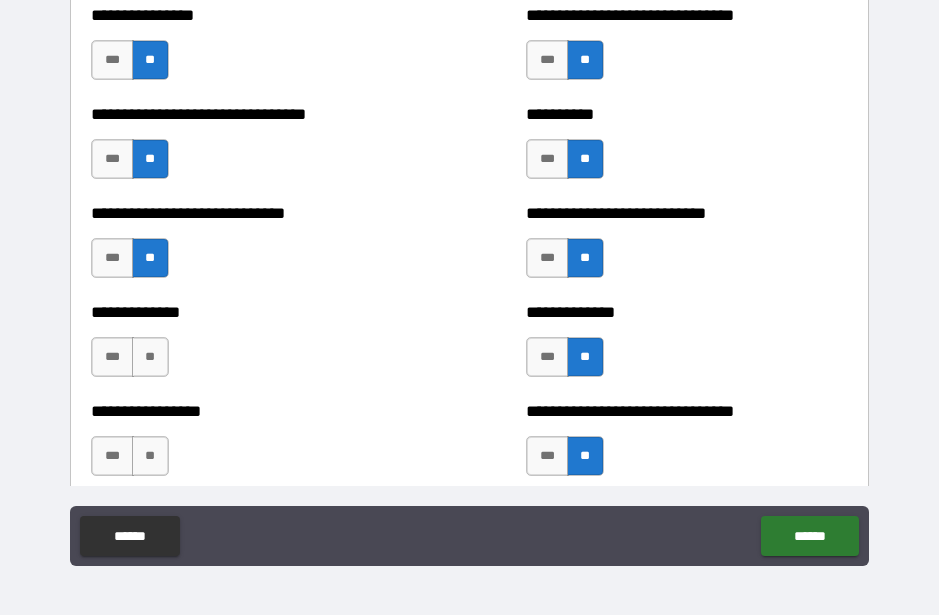 click on "**" at bounding box center [150, 357] 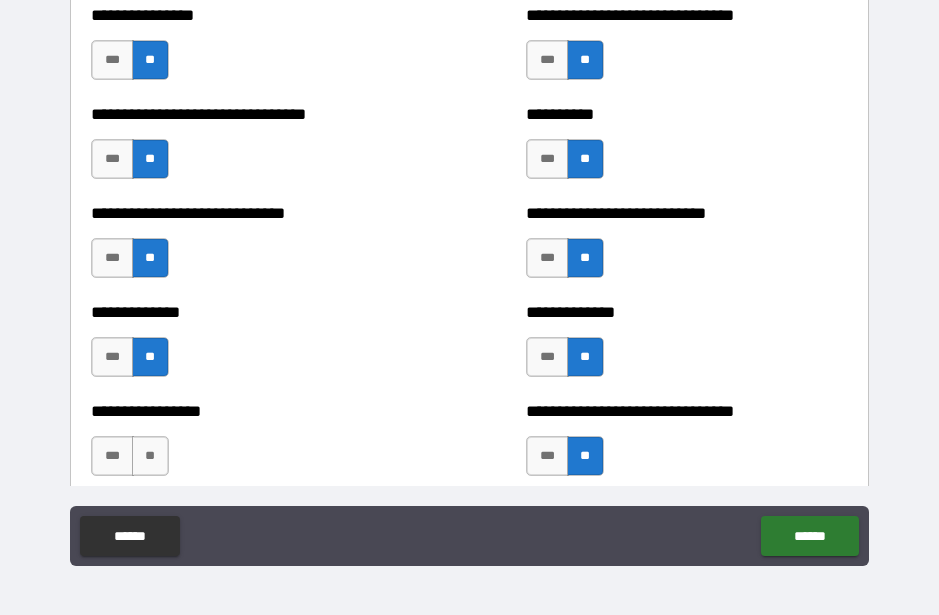 click on "**" at bounding box center [150, 456] 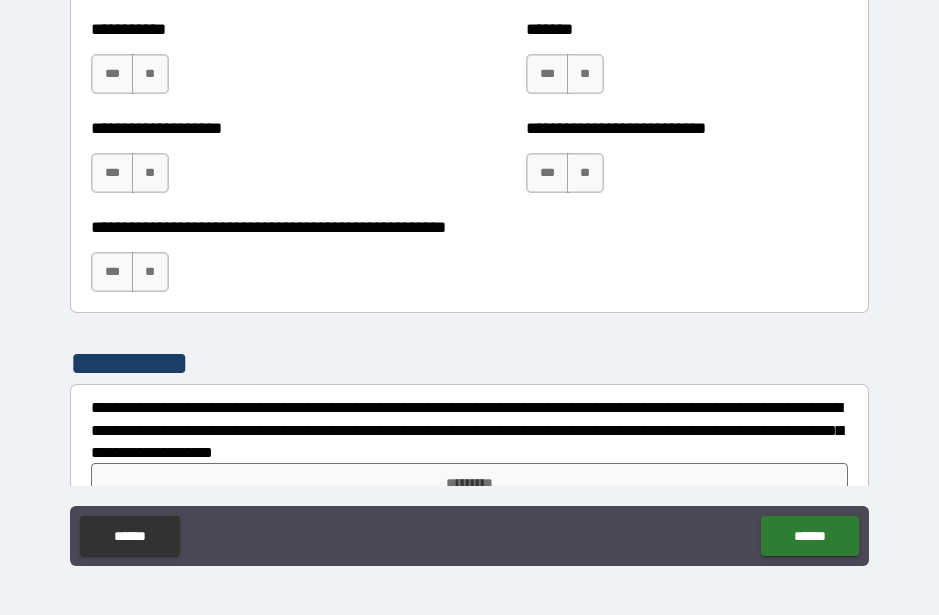 scroll, scrollTop: 8008, scrollLeft: 0, axis: vertical 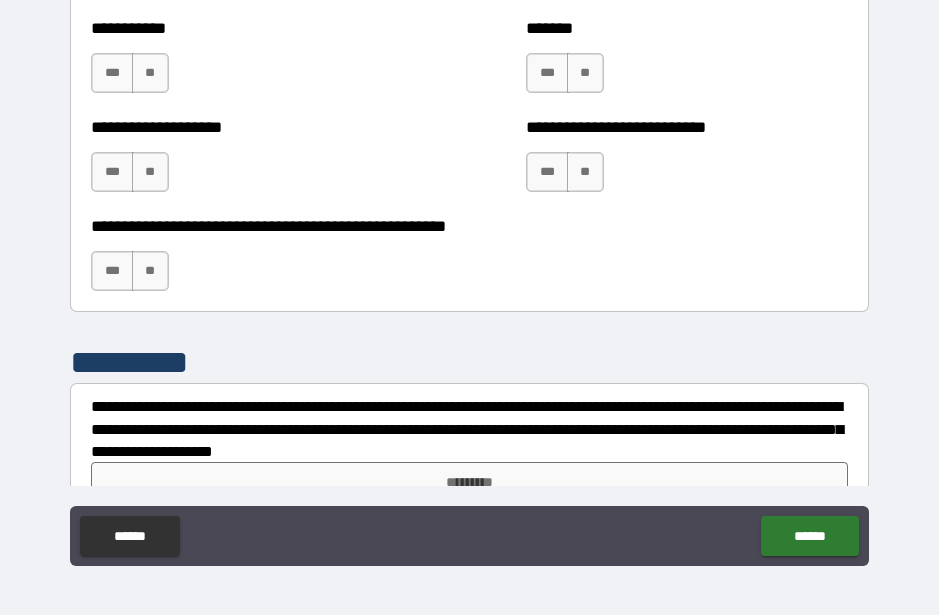 click on "**" at bounding box center [585, 73] 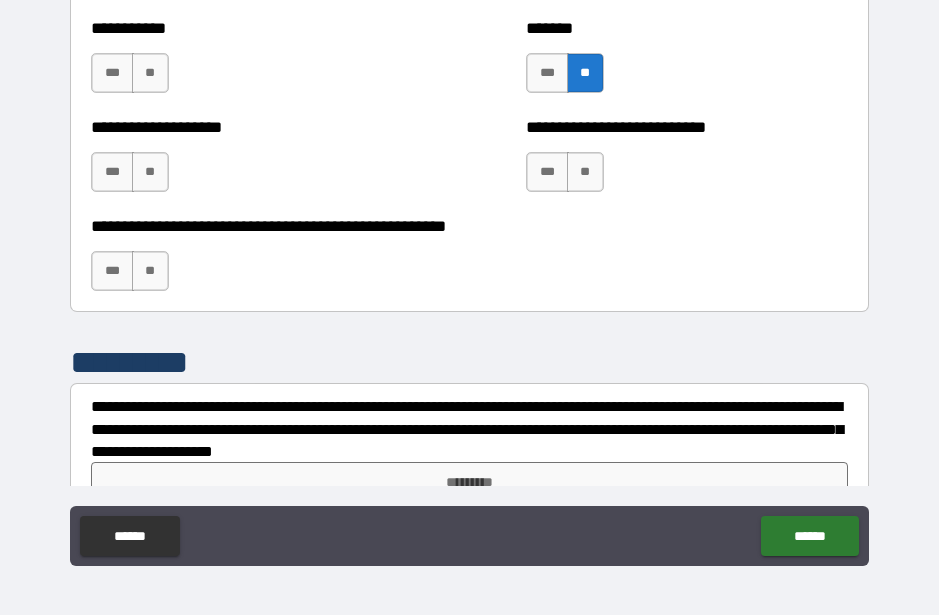 click on "**" at bounding box center [585, 172] 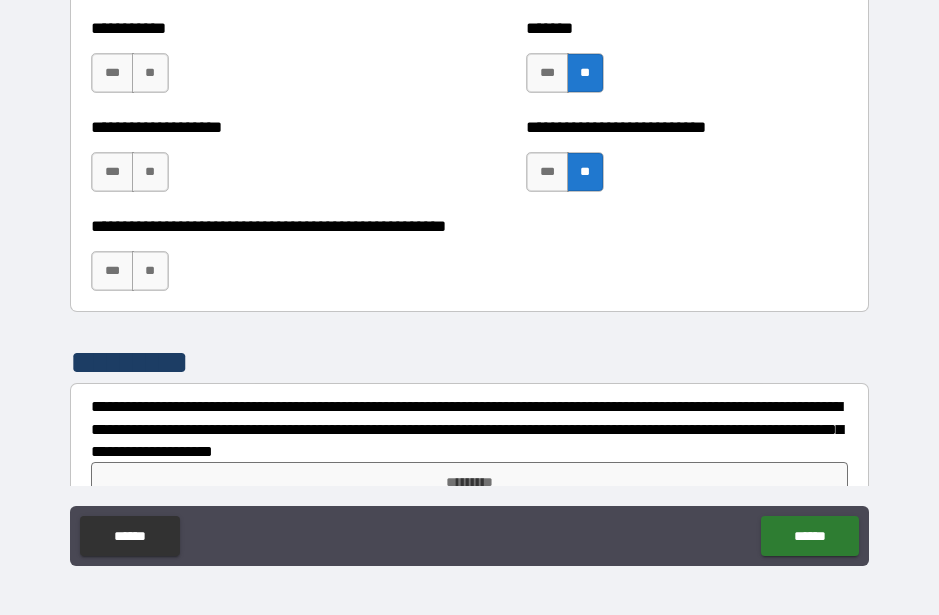 click on "**" at bounding box center [150, 172] 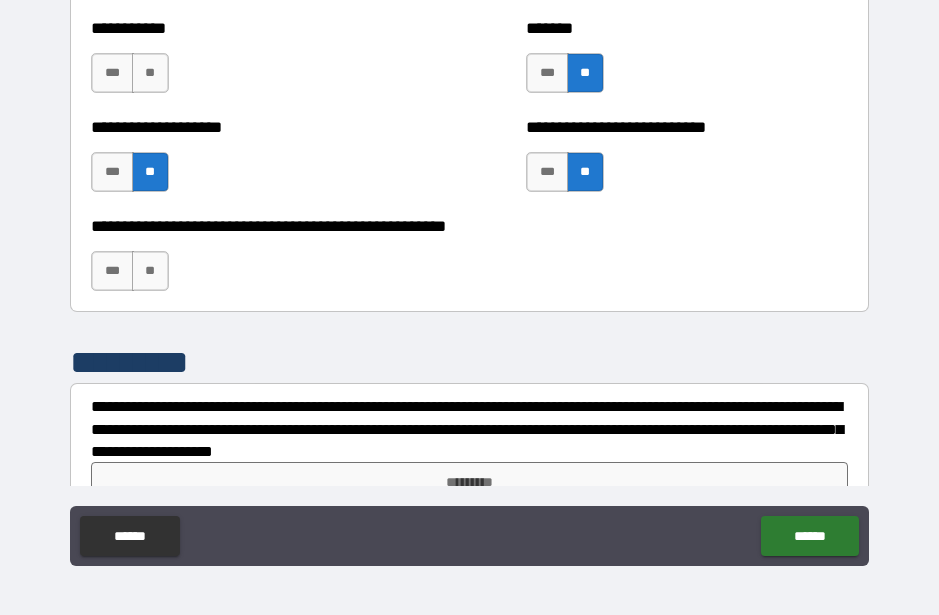 click on "**" at bounding box center (150, 73) 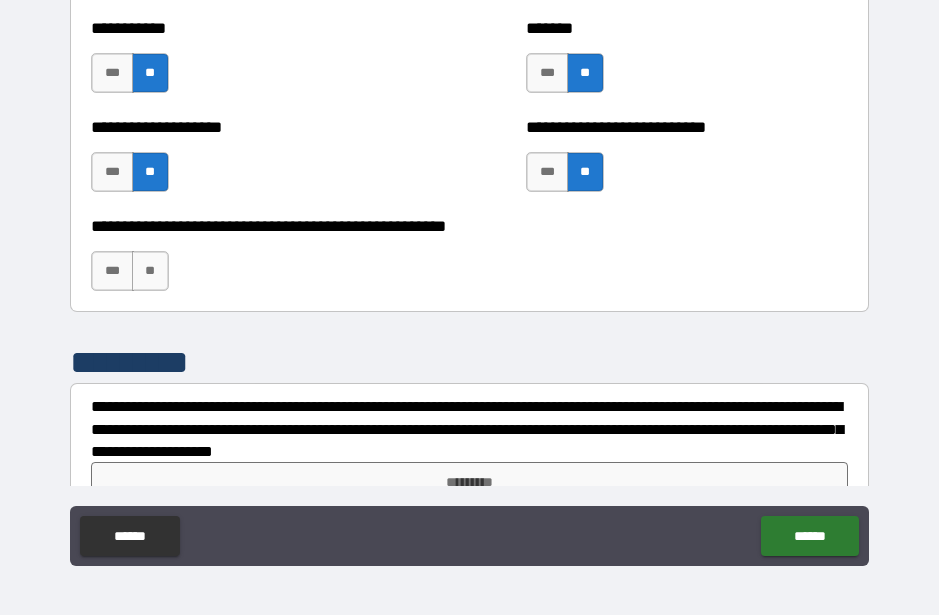 click on "**" at bounding box center [150, 271] 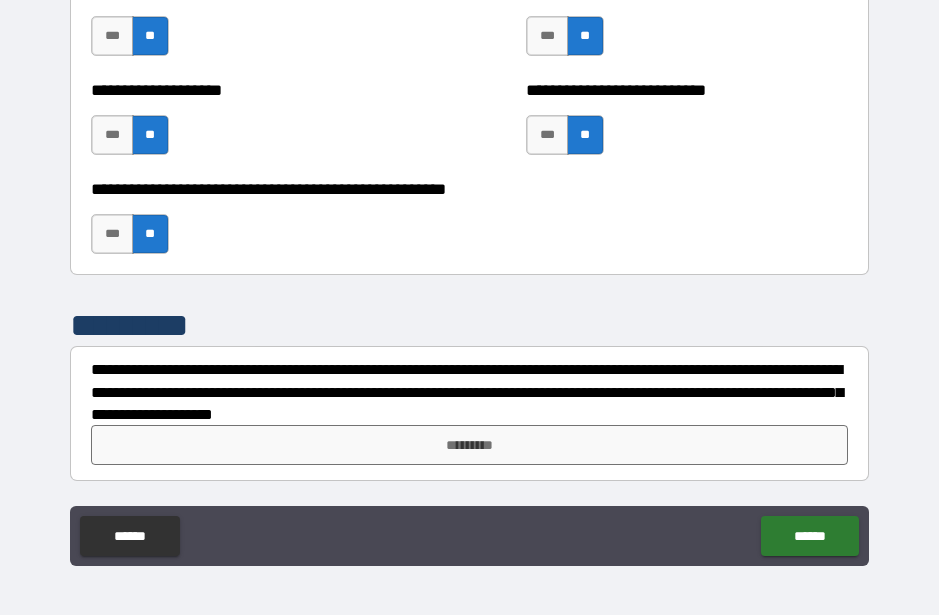 scroll, scrollTop: 8045, scrollLeft: 0, axis: vertical 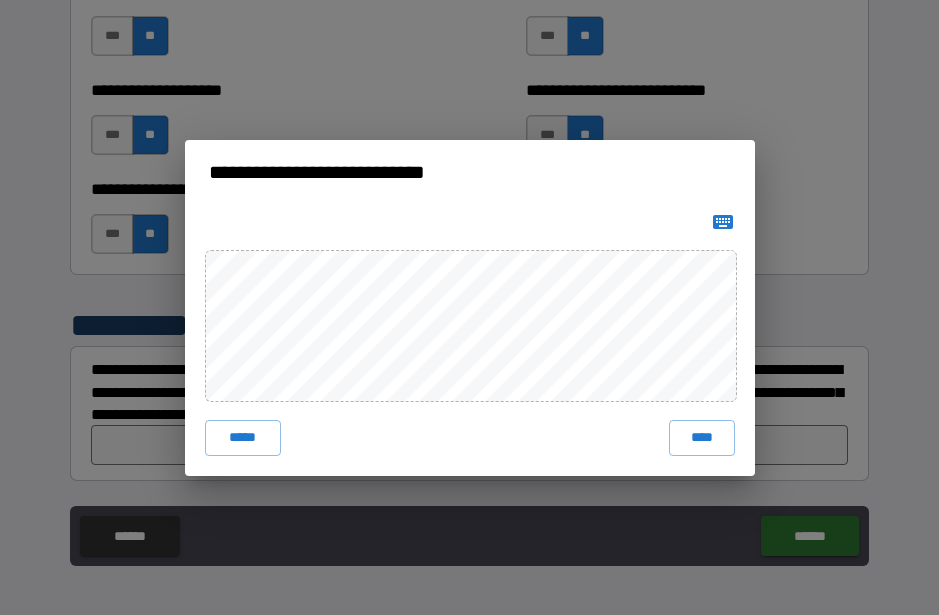 click on "****" at bounding box center (702, 438) 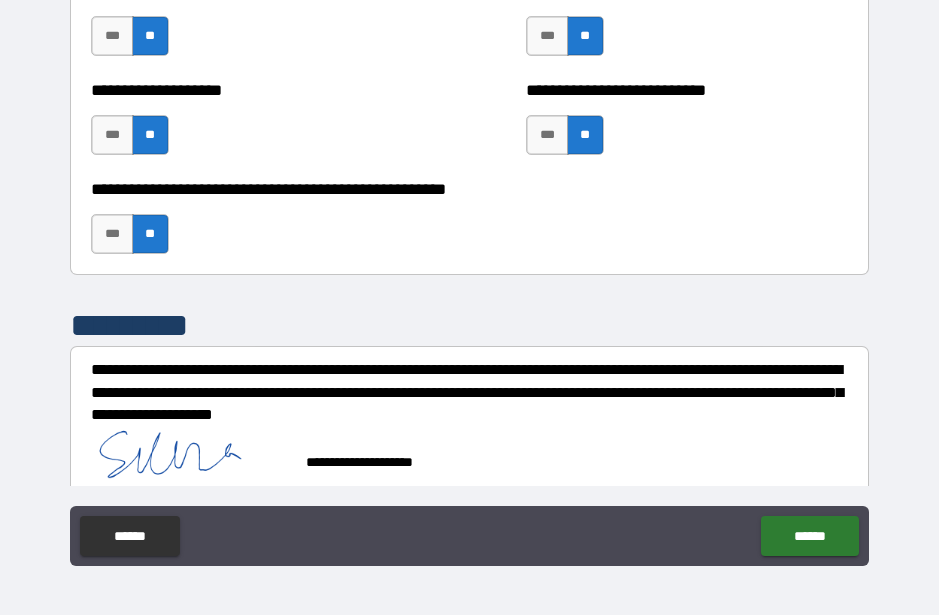 click on "******" at bounding box center [809, 536] 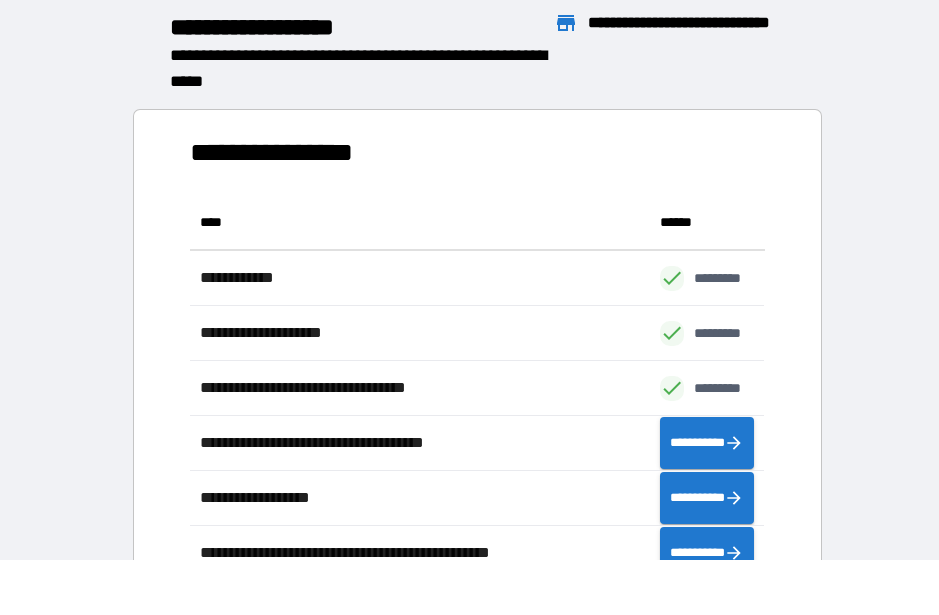 scroll, scrollTop: 386, scrollLeft: 575, axis: both 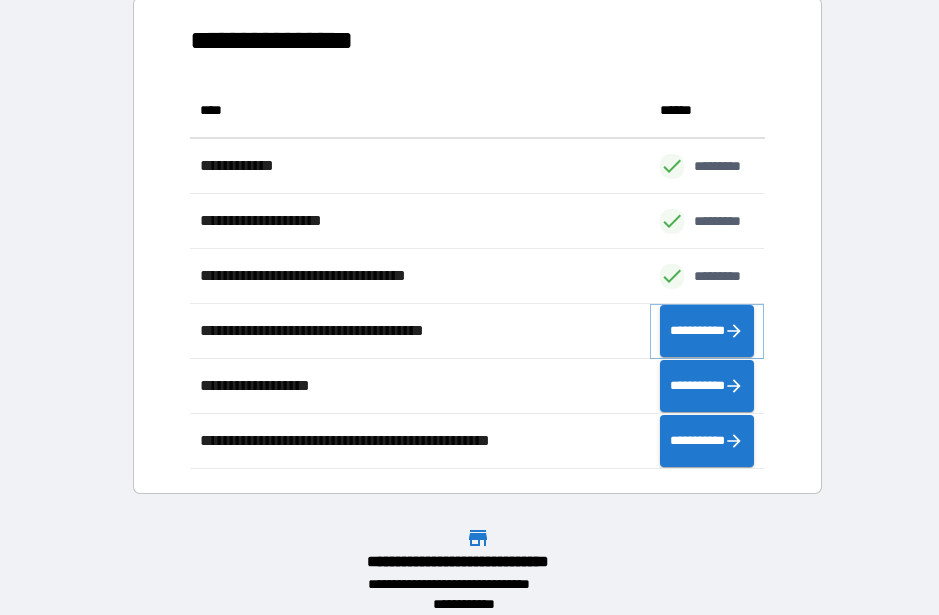 click on "**********" at bounding box center [707, 331] 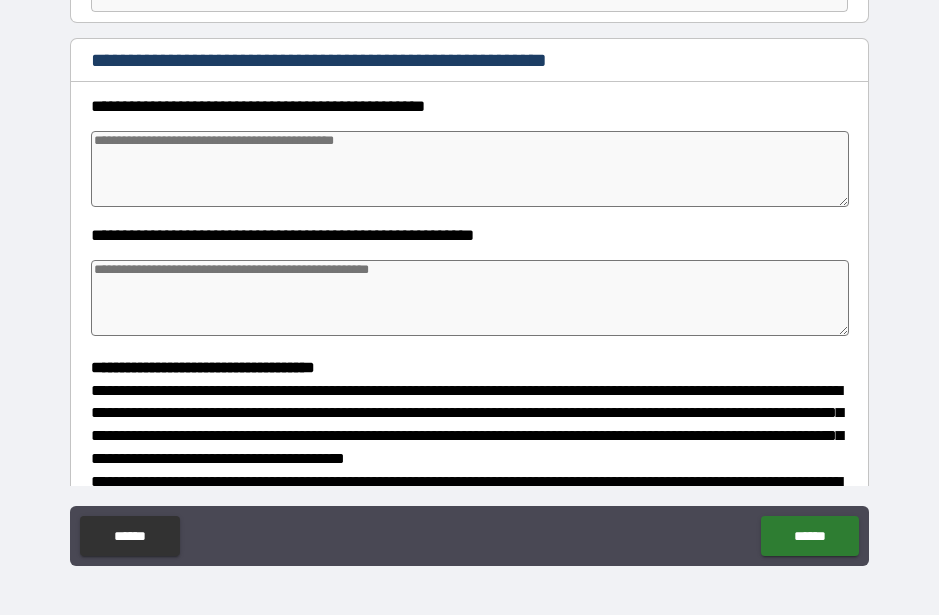 scroll, scrollTop: 219, scrollLeft: 0, axis: vertical 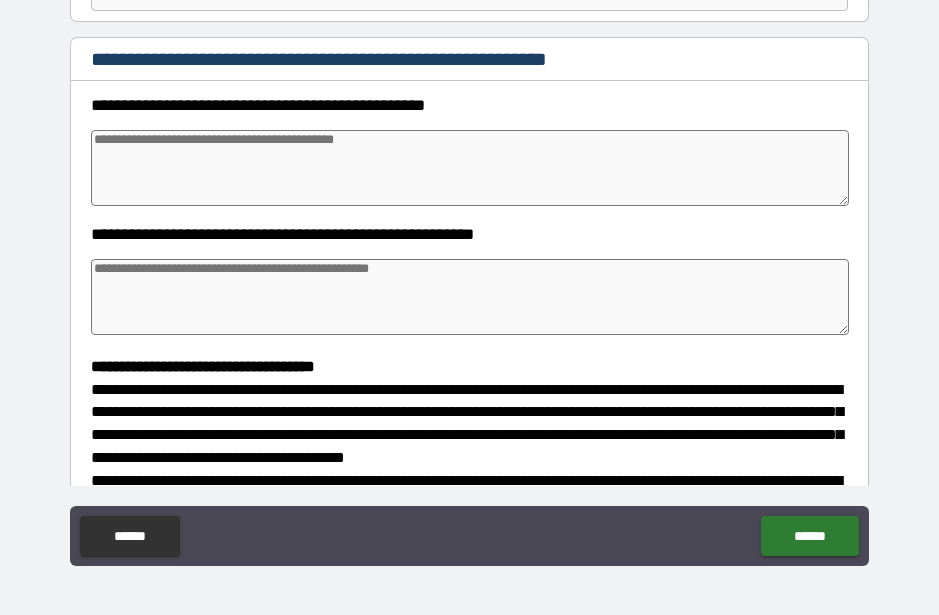 click at bounding box center [469, 168] 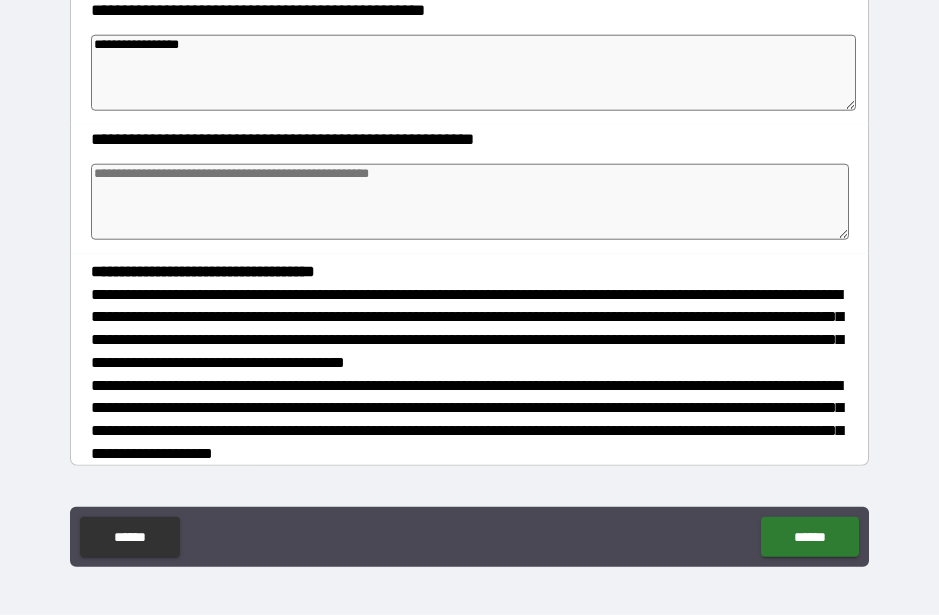 scroll, scrollTop: 314, scrollLeft: 0, axis: vertical 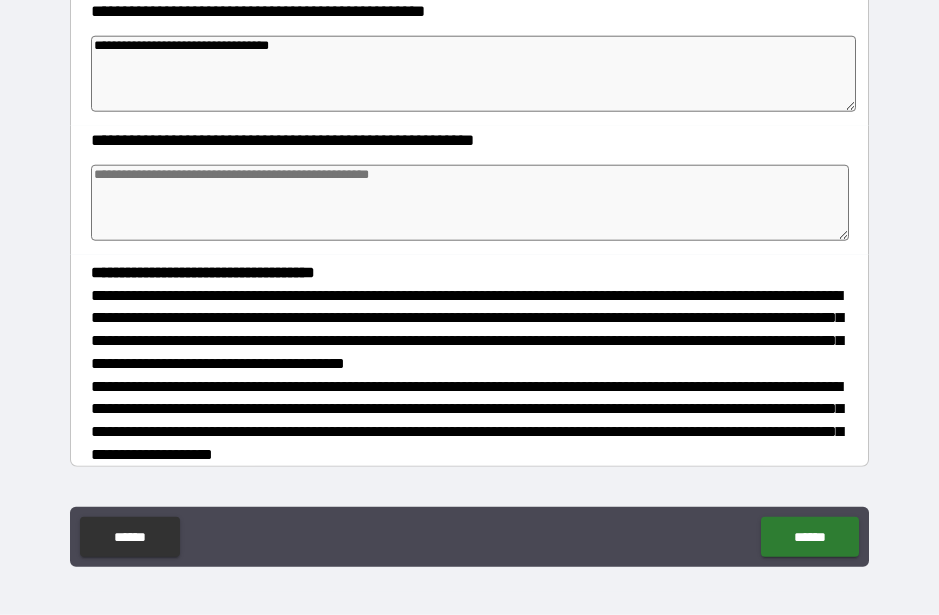 click at bounding box center (469, 203) 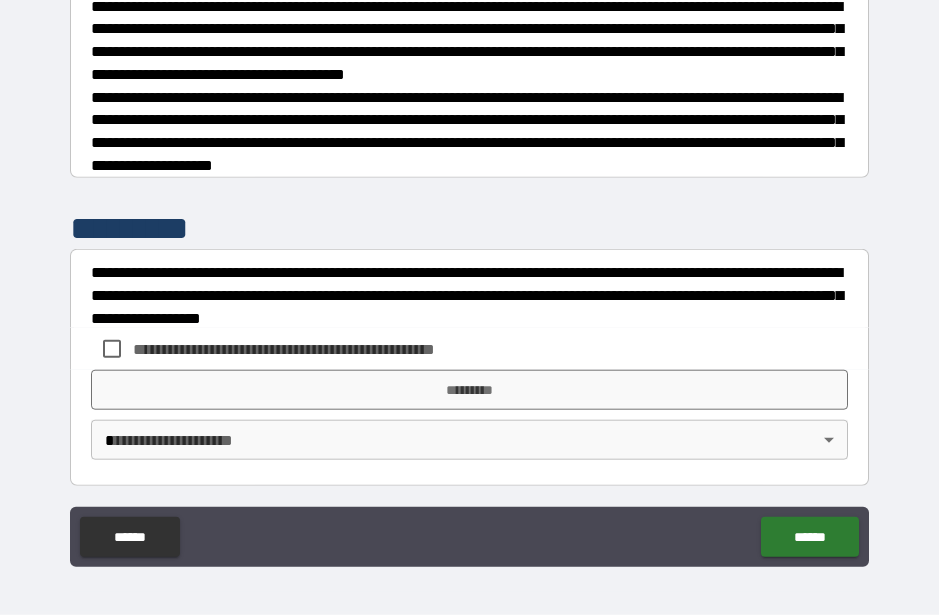 scroll, scrollTop: 601, scrollLeft: 0, axis: vertical 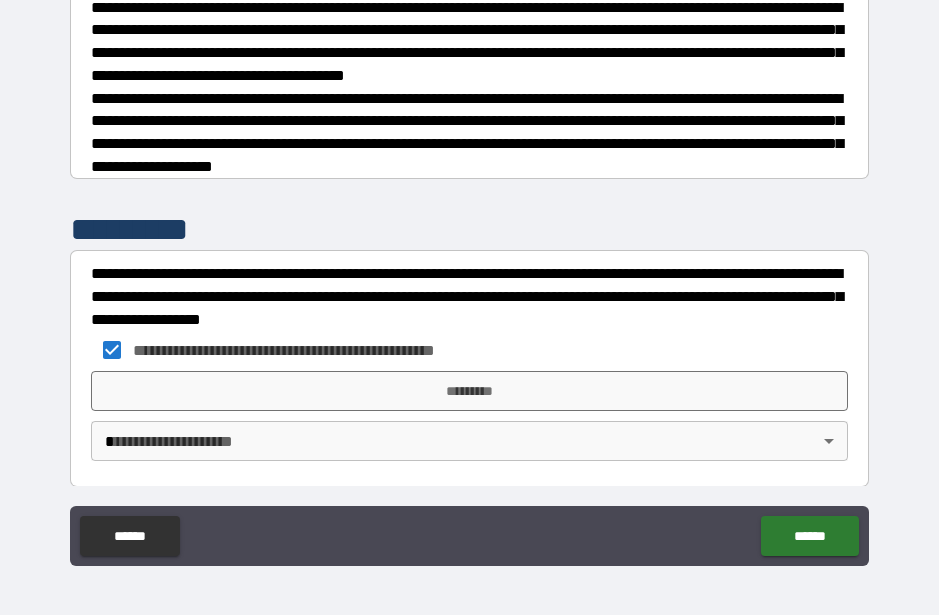 click on "*********" at bounding box center (469, 391) 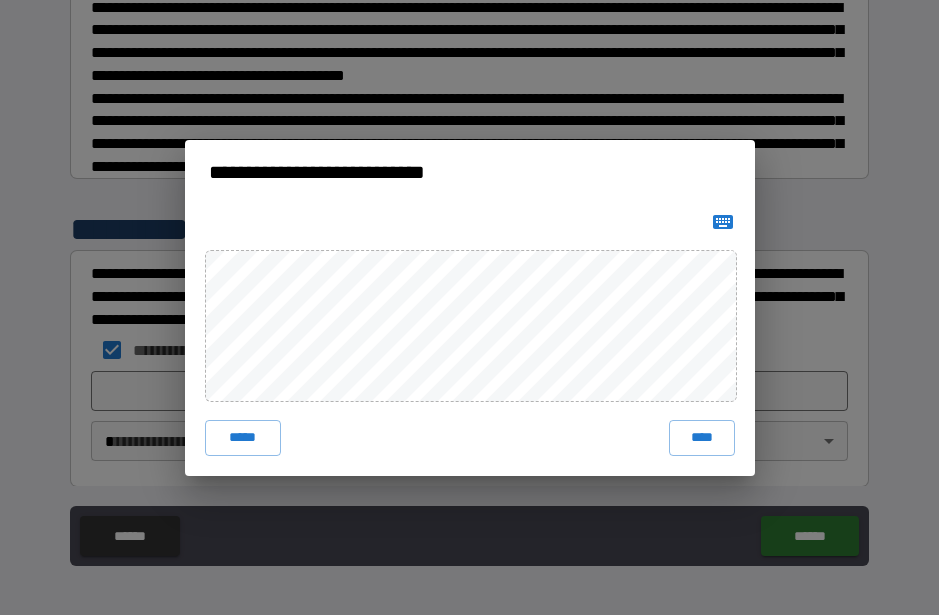 click on "****" at bounding box center [702, 438] 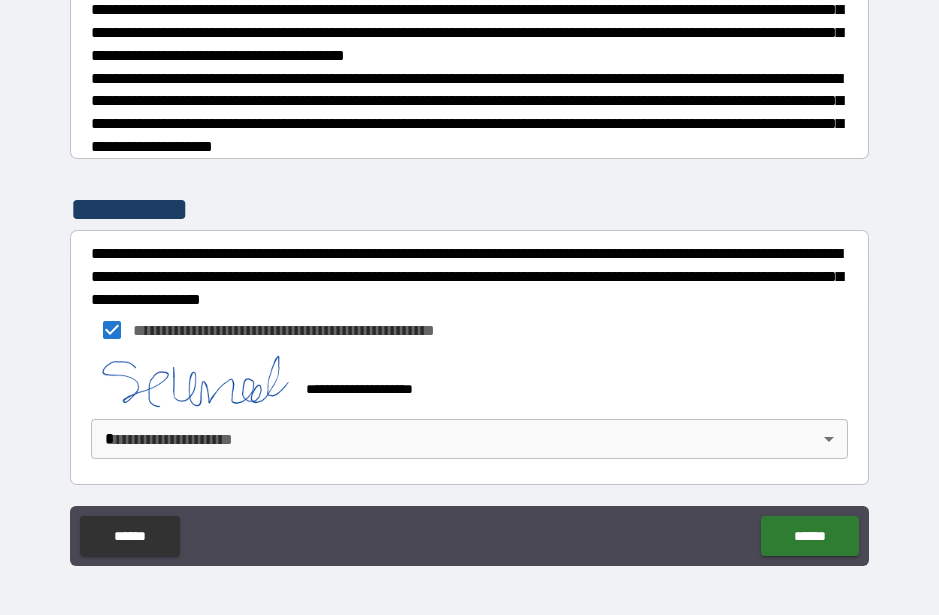 scroll, scrollTop: 618, scrollLeft: 0, axis: vertical 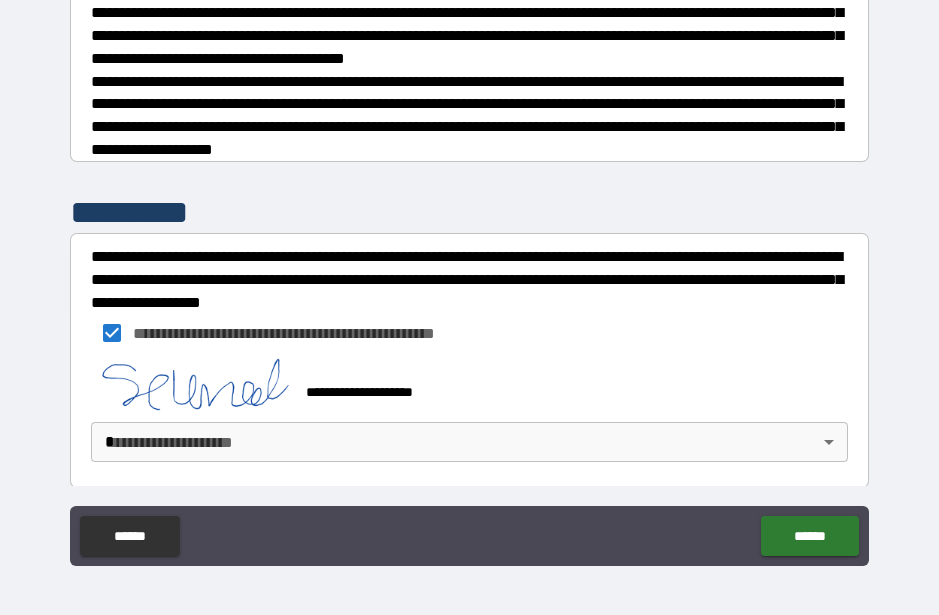 click on "**********" at bounding box center [469, 280] 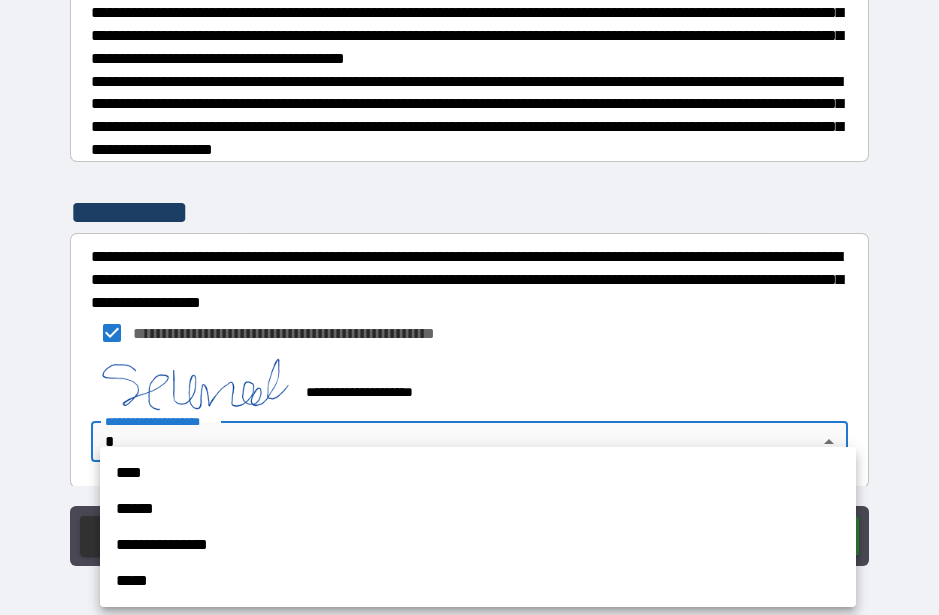 click on "**********" at bounding box center (478, 545) 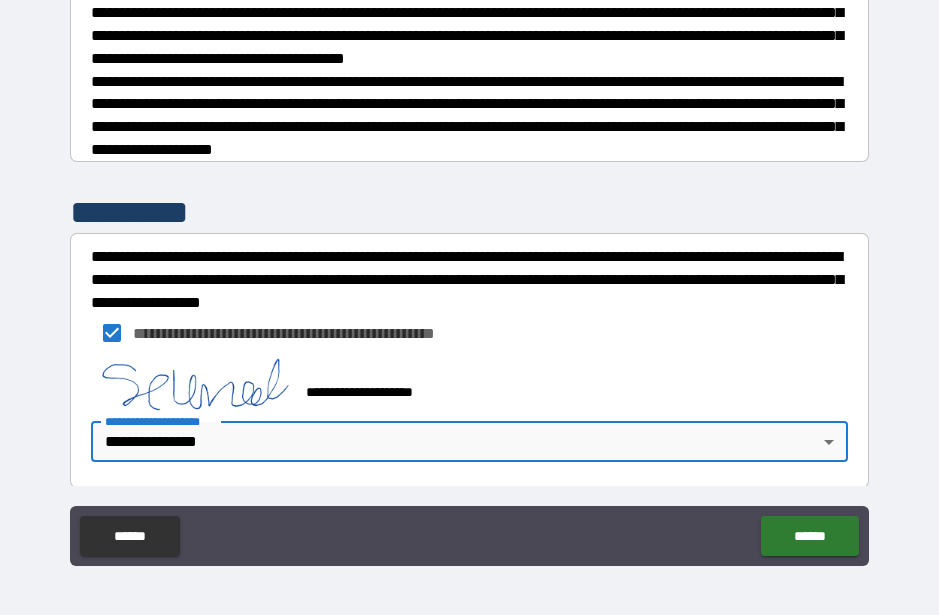 click on "******" at bounding box center (809, 536) 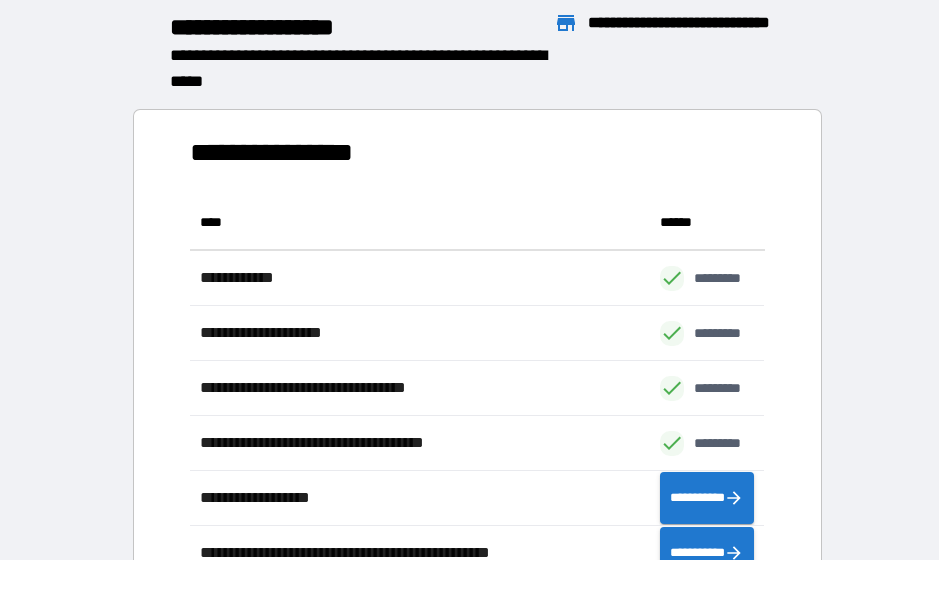 scroll, scrollTop: 386, scrollLeft: 575, axis: both 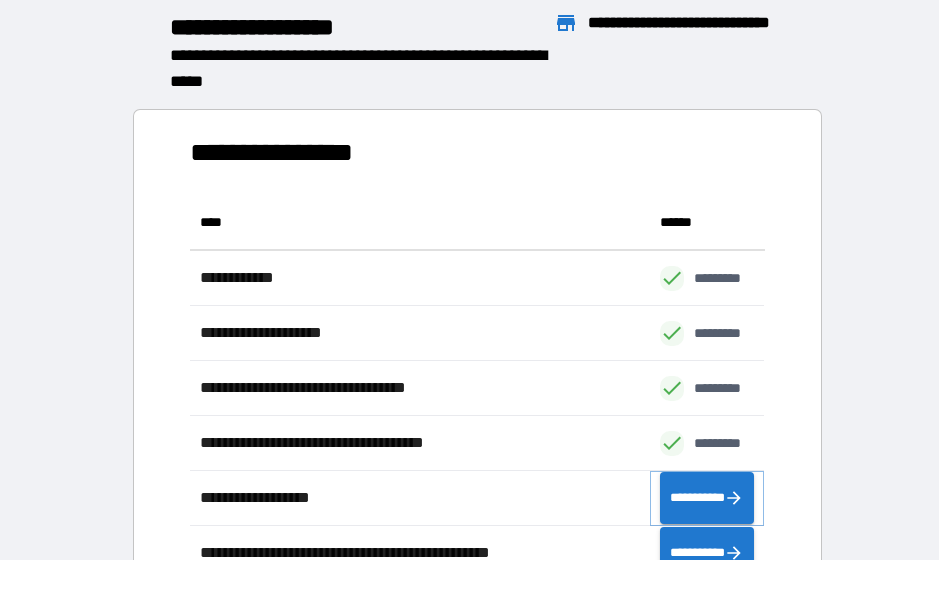 click 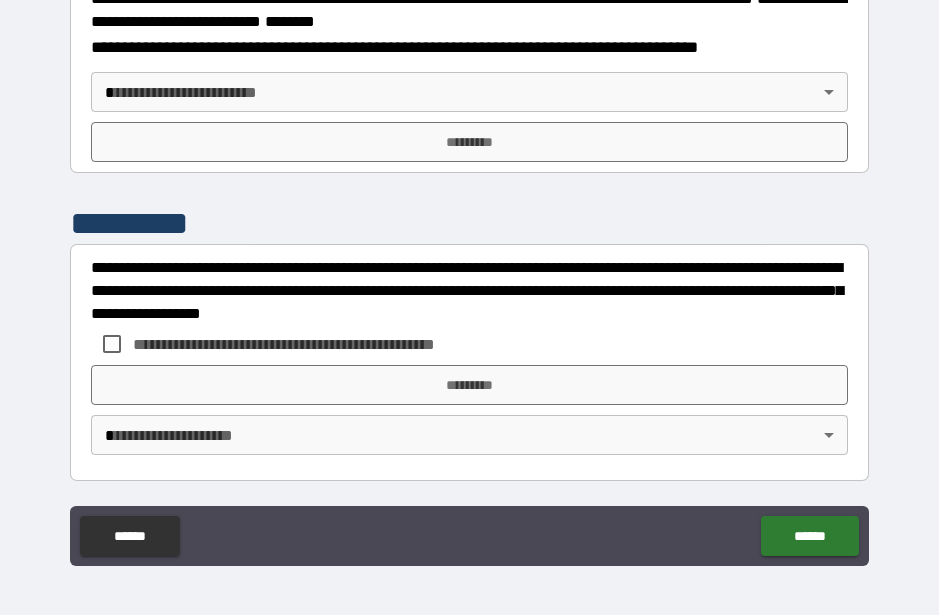 scroll, scrollTop: 2569, scrollLeft: 0, axis: vertical 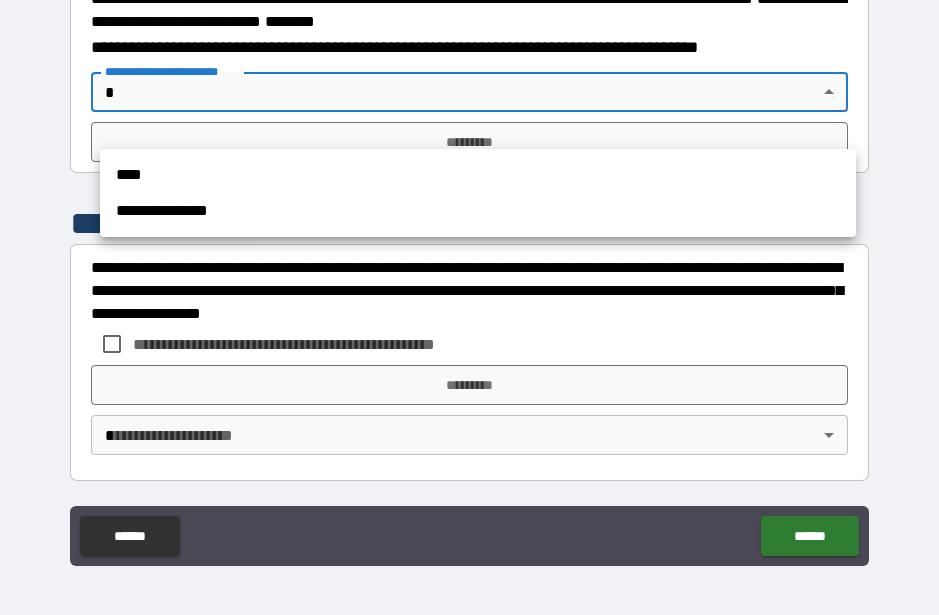 click on "**********" at bounding box center [478, 211] 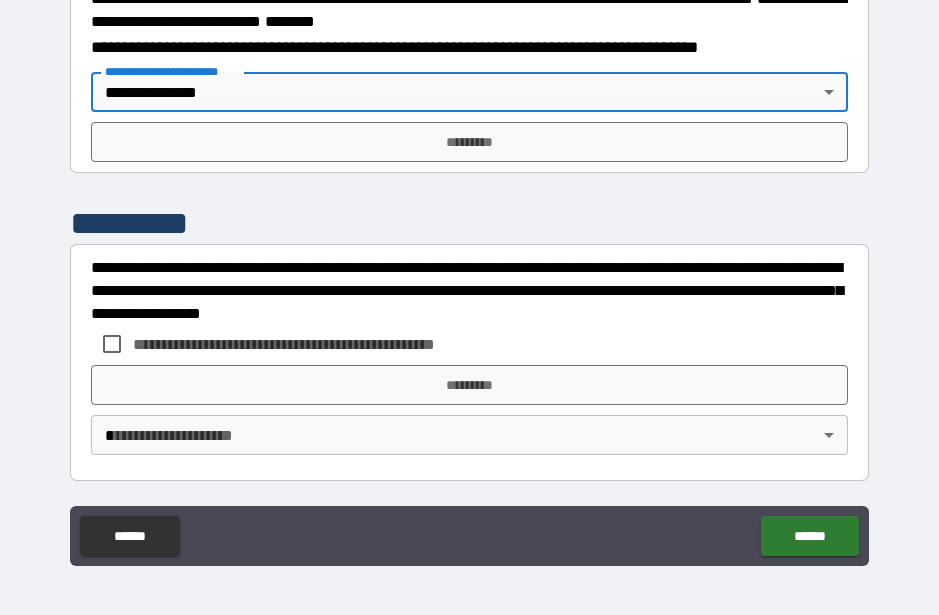 click on "*********" at bounding box center [469, 142] 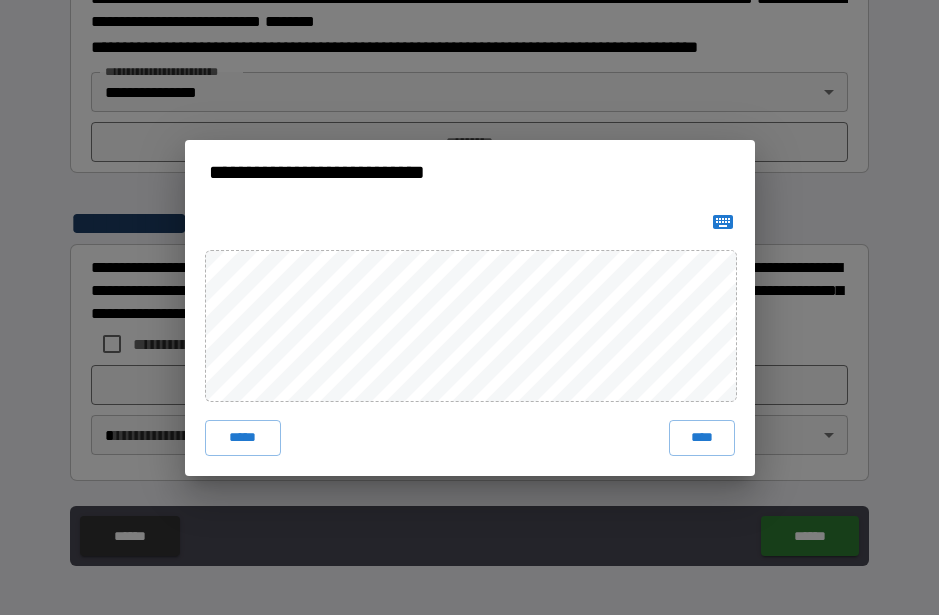 click on "****" at bounding box center (702, 438) 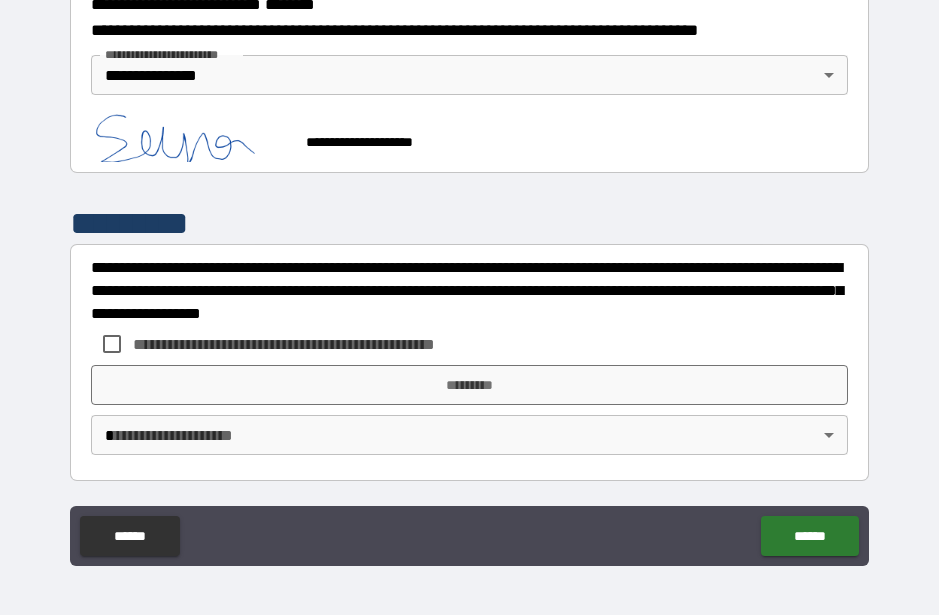 scroll, scrollTop: 2615, scrollLeft: 0, axis: vertical 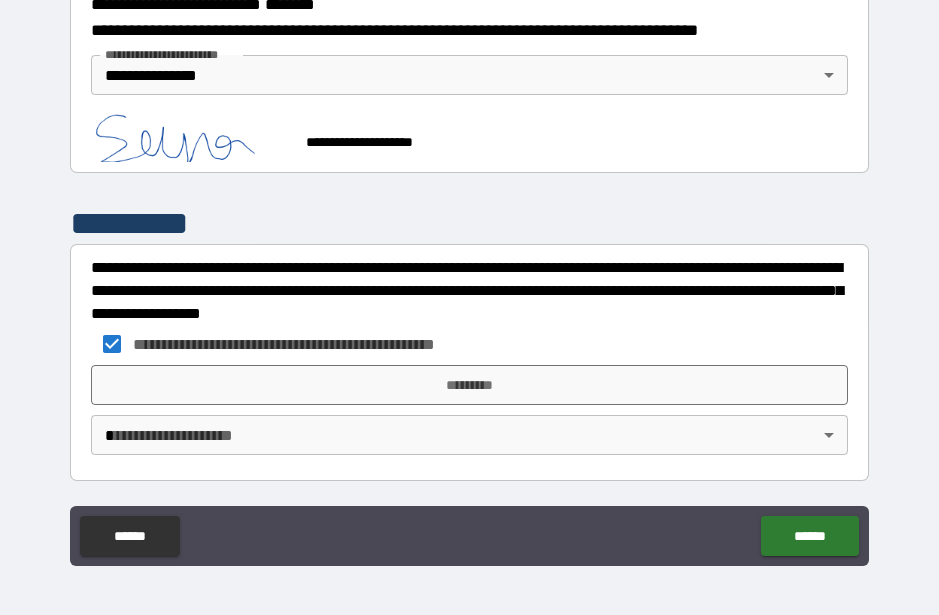 click on "*********" at bounding box center (469, 385) 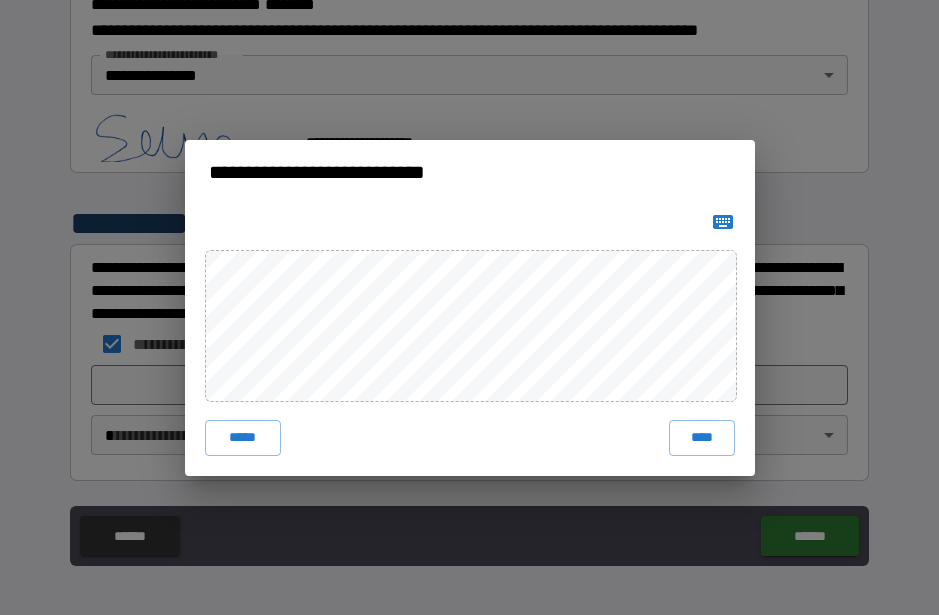 click on "****" at bounding box center [702, 438] 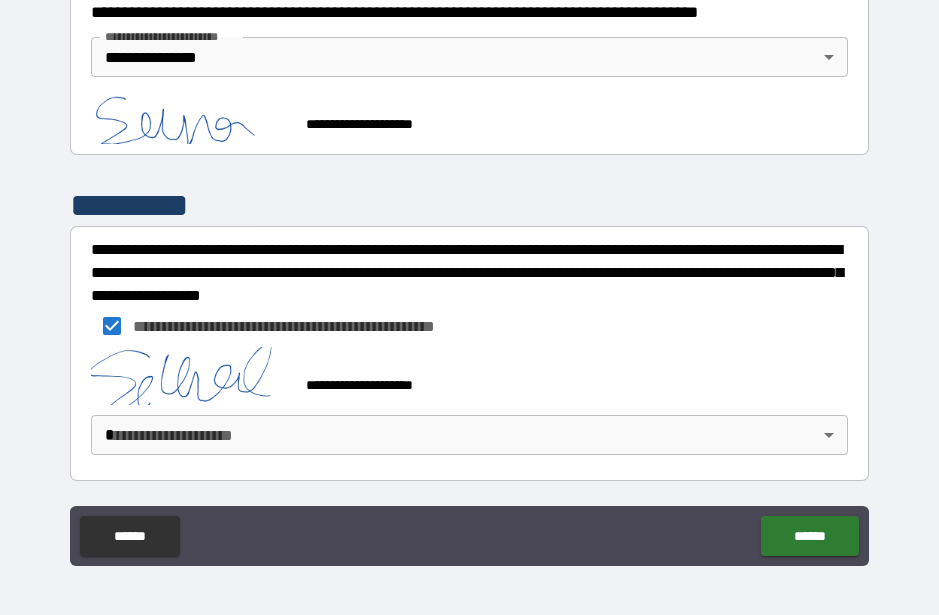 scroll, scrollTop: 2632, scrollLeft: 0, axis: vertical 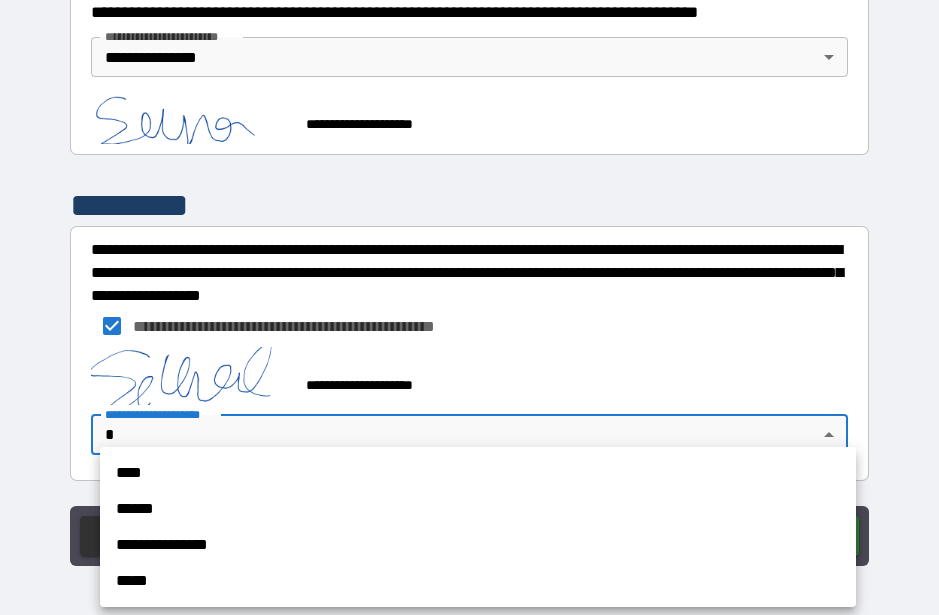 click on "**********" at bounding box center [478, 545] 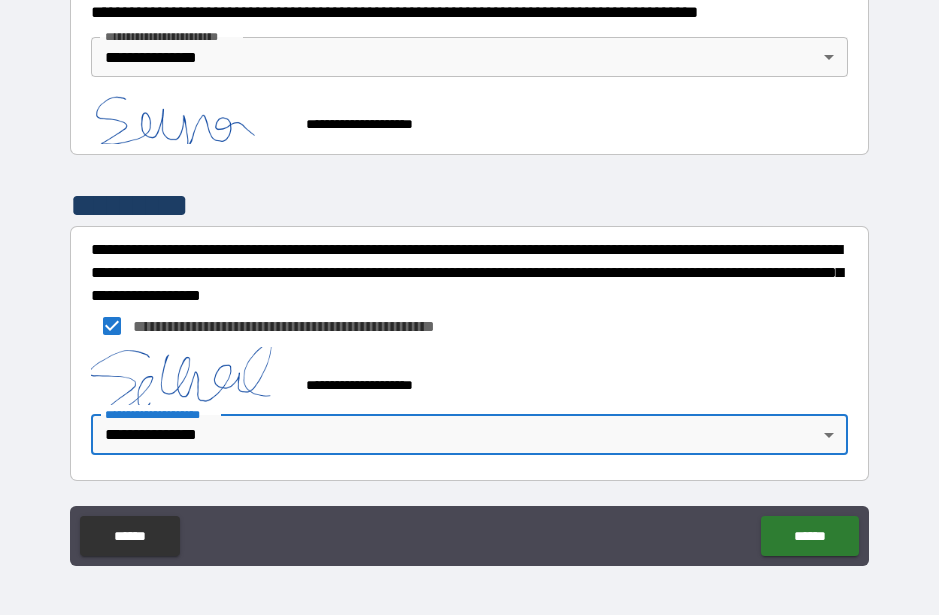 click on "******" at bounding box center (809, 536) 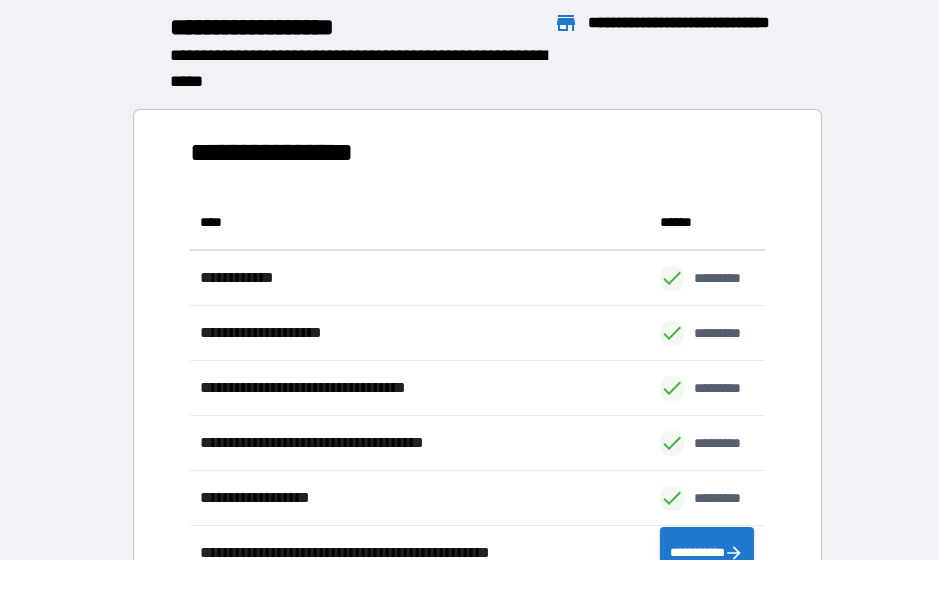 scroll, scrollTop: 1, scrollLeft: 1, axis: both 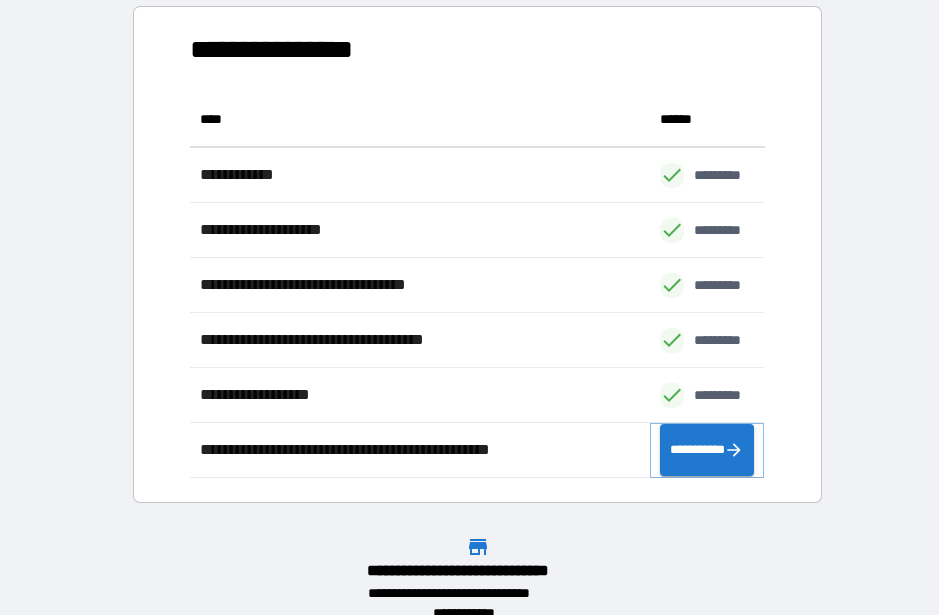 click 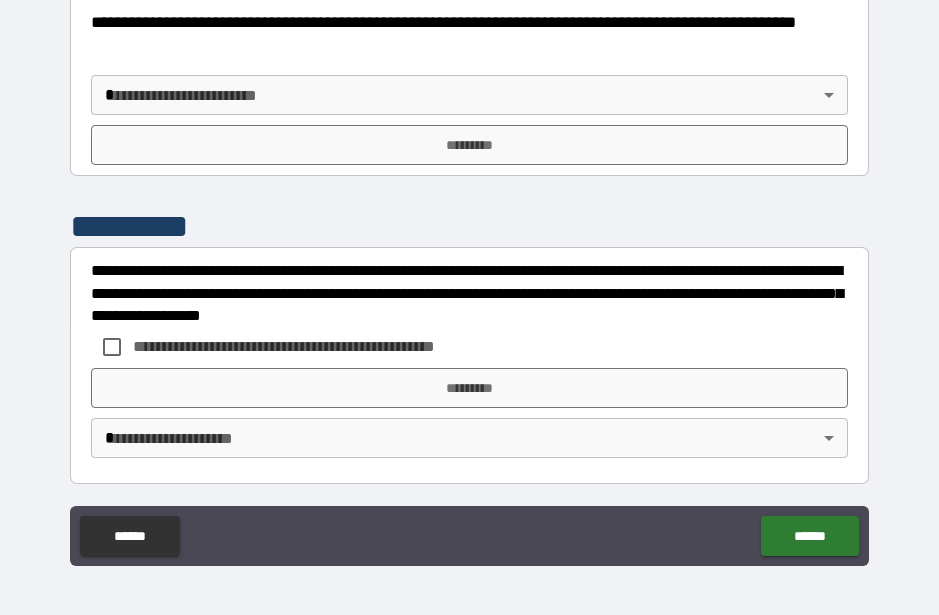 scroll, scrollTop: 812, scrollLeft: 0, axis: vertical 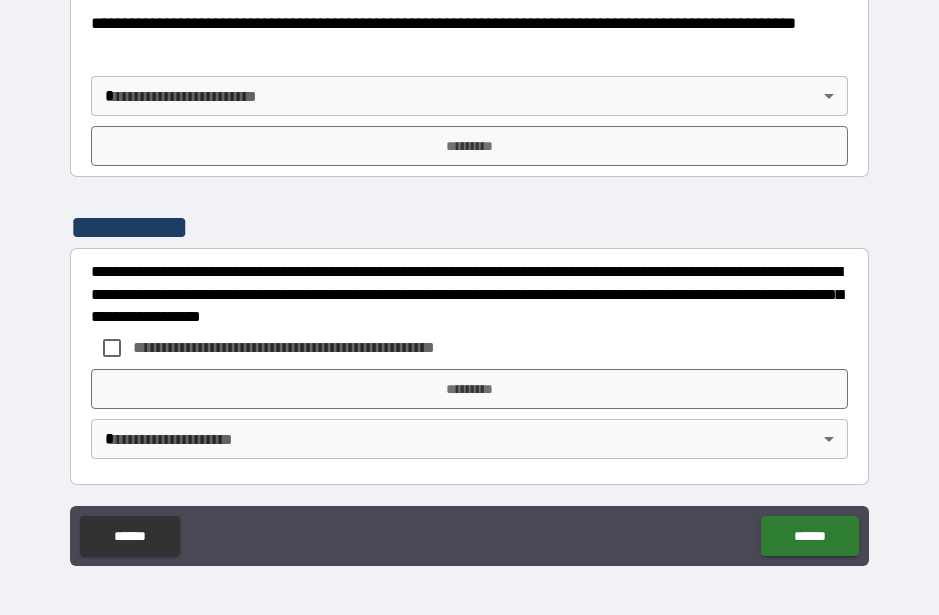 click on "**********" at bounding box center [469, 280] 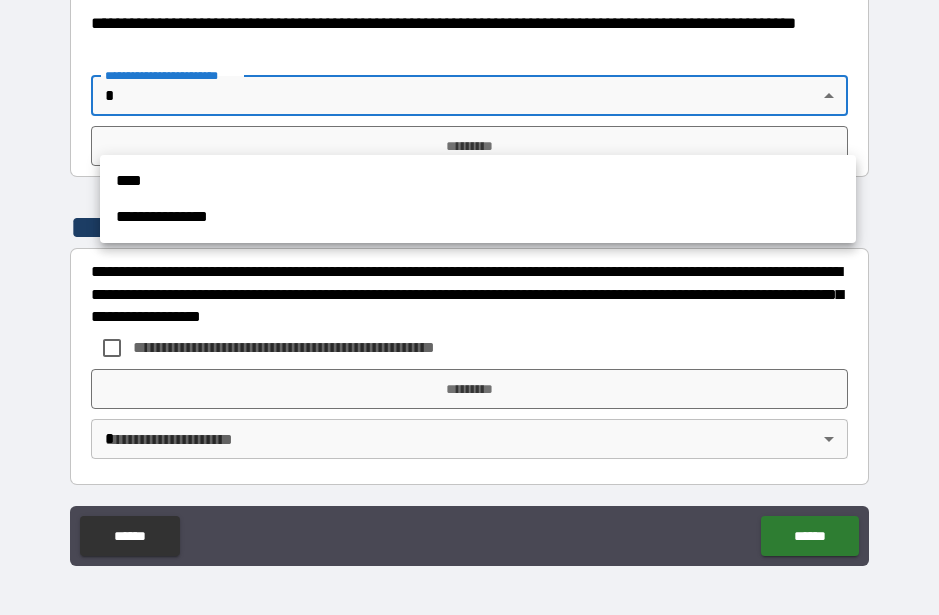 click on "**********" at bounding box center (478, 217) 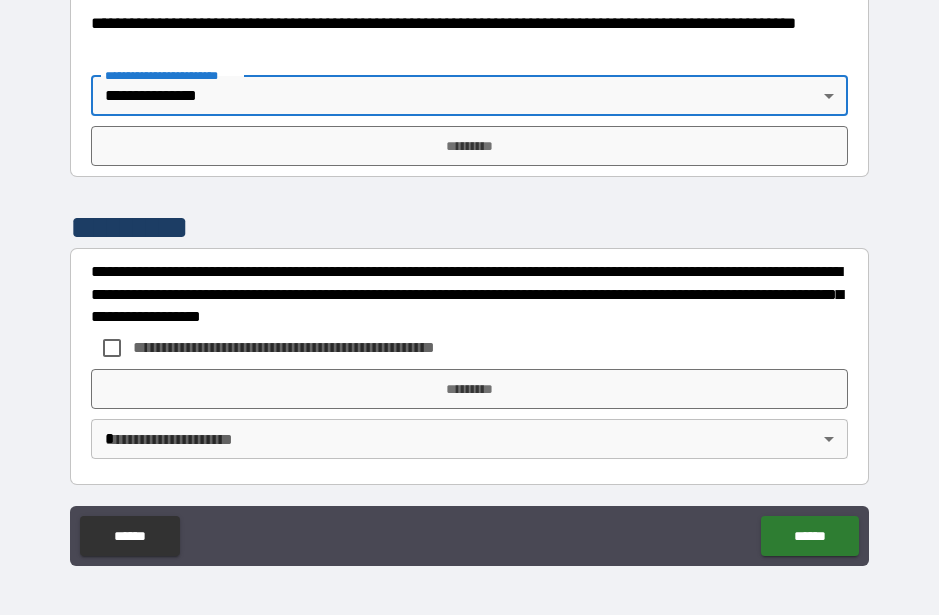 click on "*********" at bounding box center (469, 146) 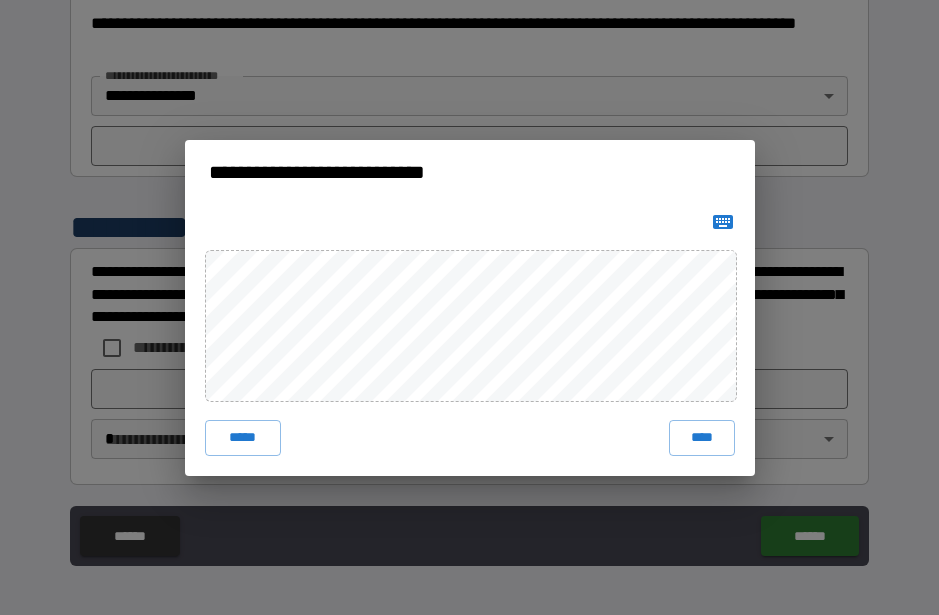 click on "***** ****" at bounding box center [470, 438] 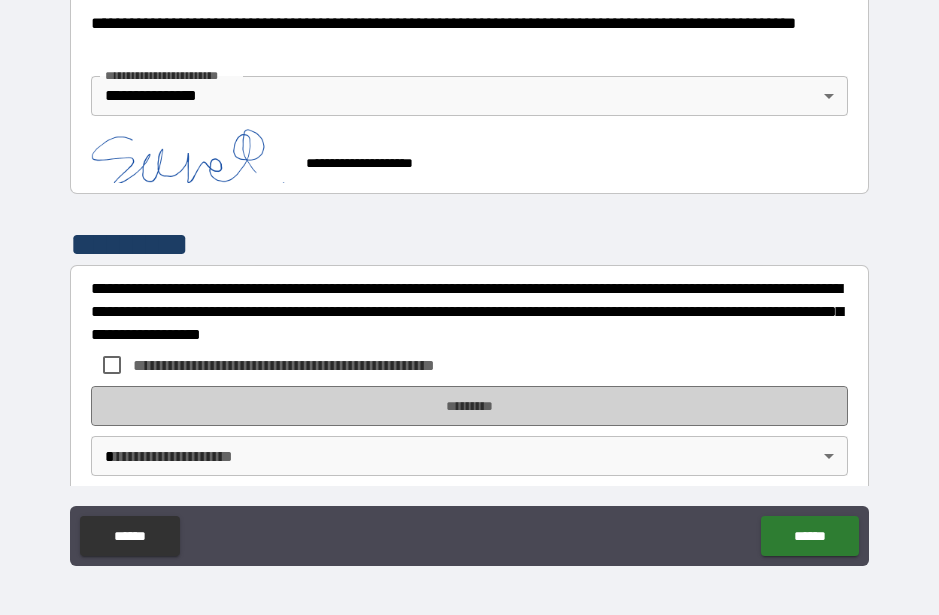 click on "*********" at bounding box center [469, 406] 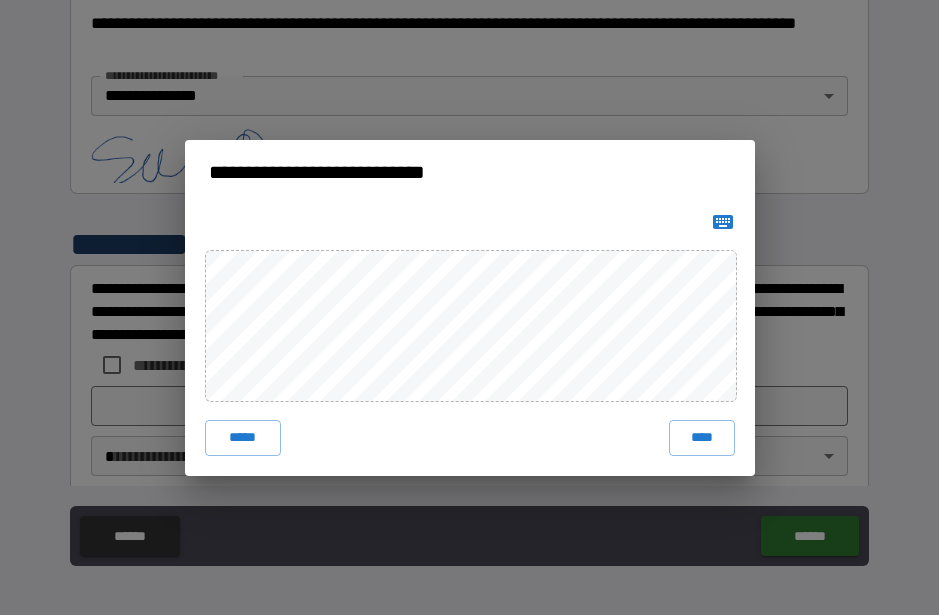 click on "****" at bounding box center (702, 438) 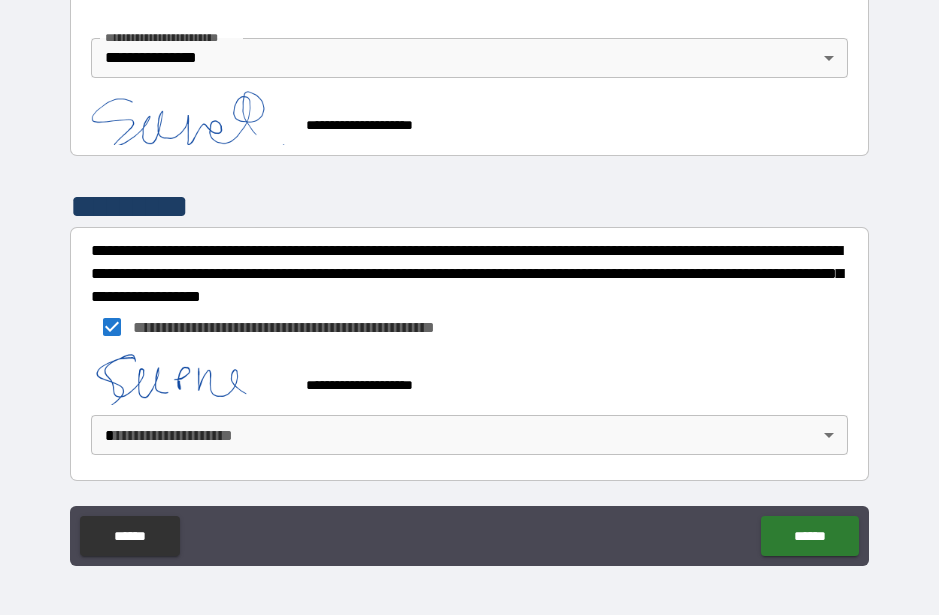 scroll, scrollTop: 881, scrollLeft: 0, axis: vertical 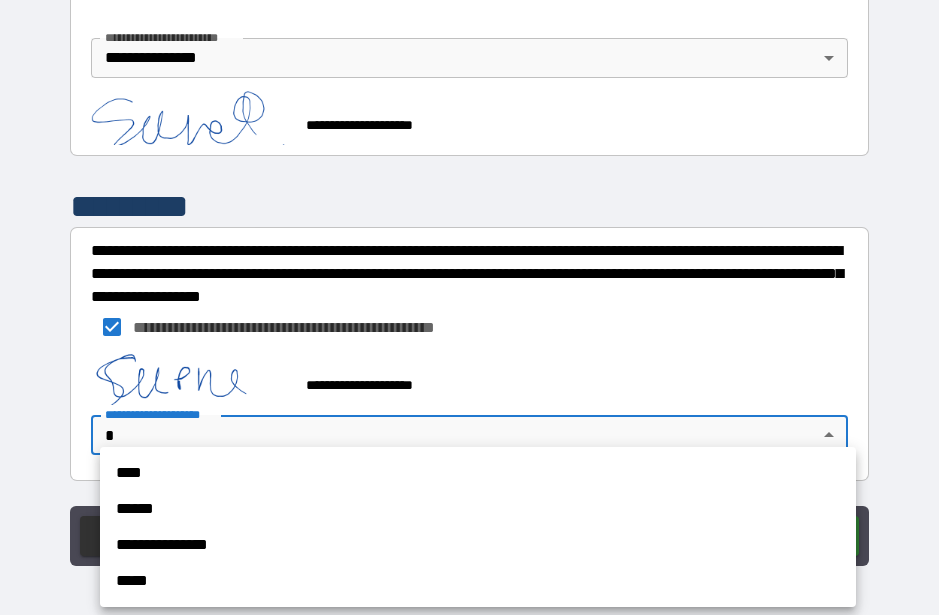 click on "**********" at bounding box center (478, 545) 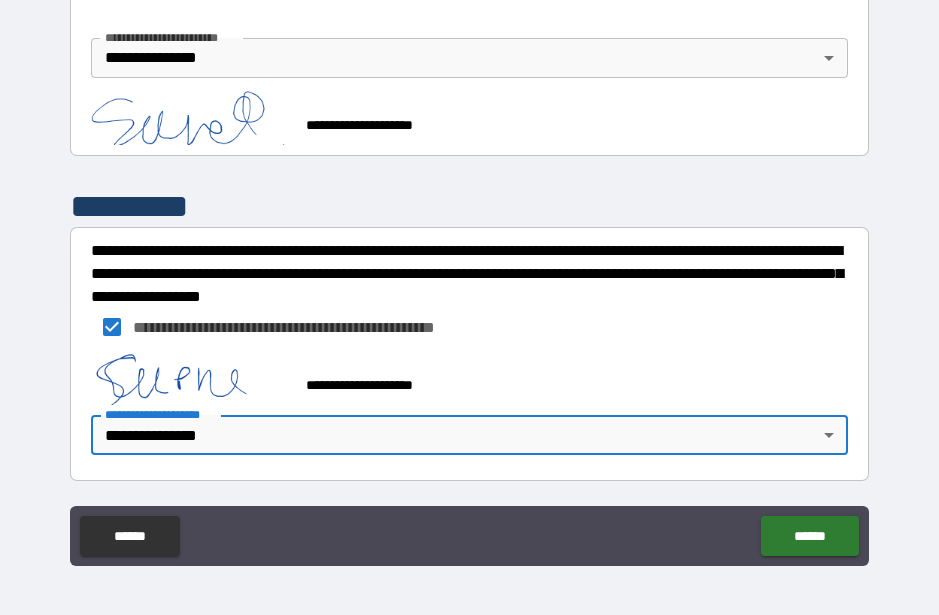 click on "******" at bounding box center (809, 536) 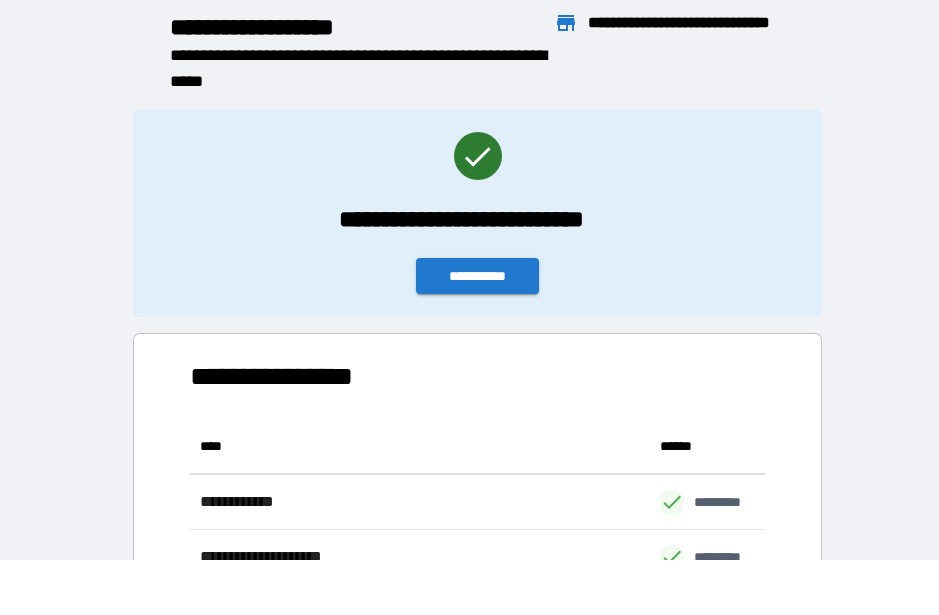 scroll, scrollTop: 1, scrollLeft: 1, axis: both 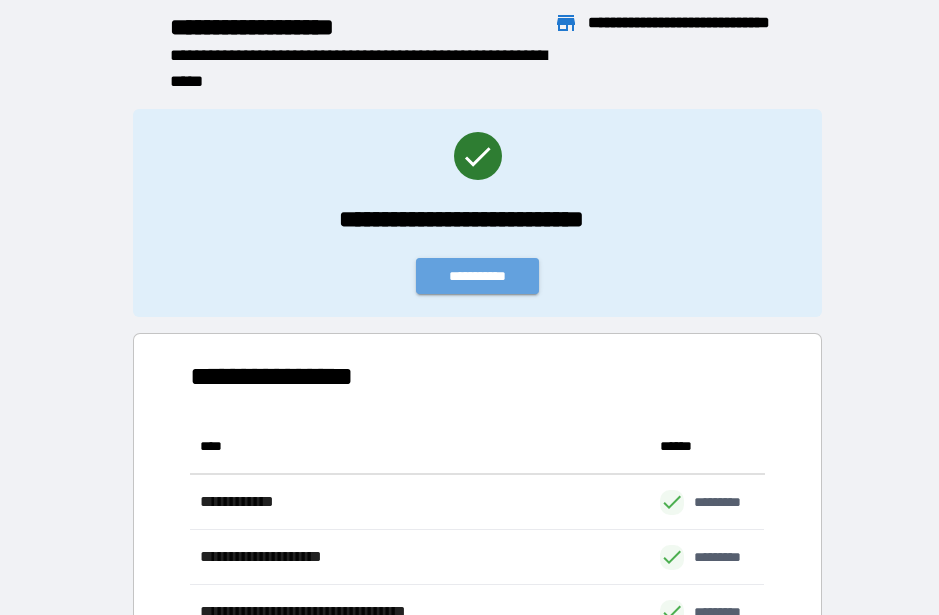 click on "**********" at bounding box center [478, 276] 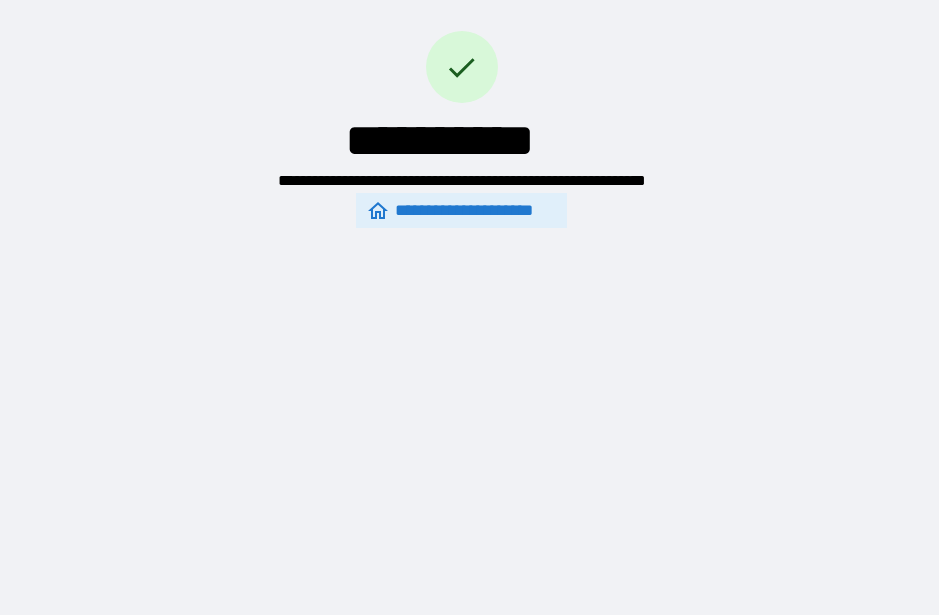 click on "**********" at bounding box center [469, 280] 